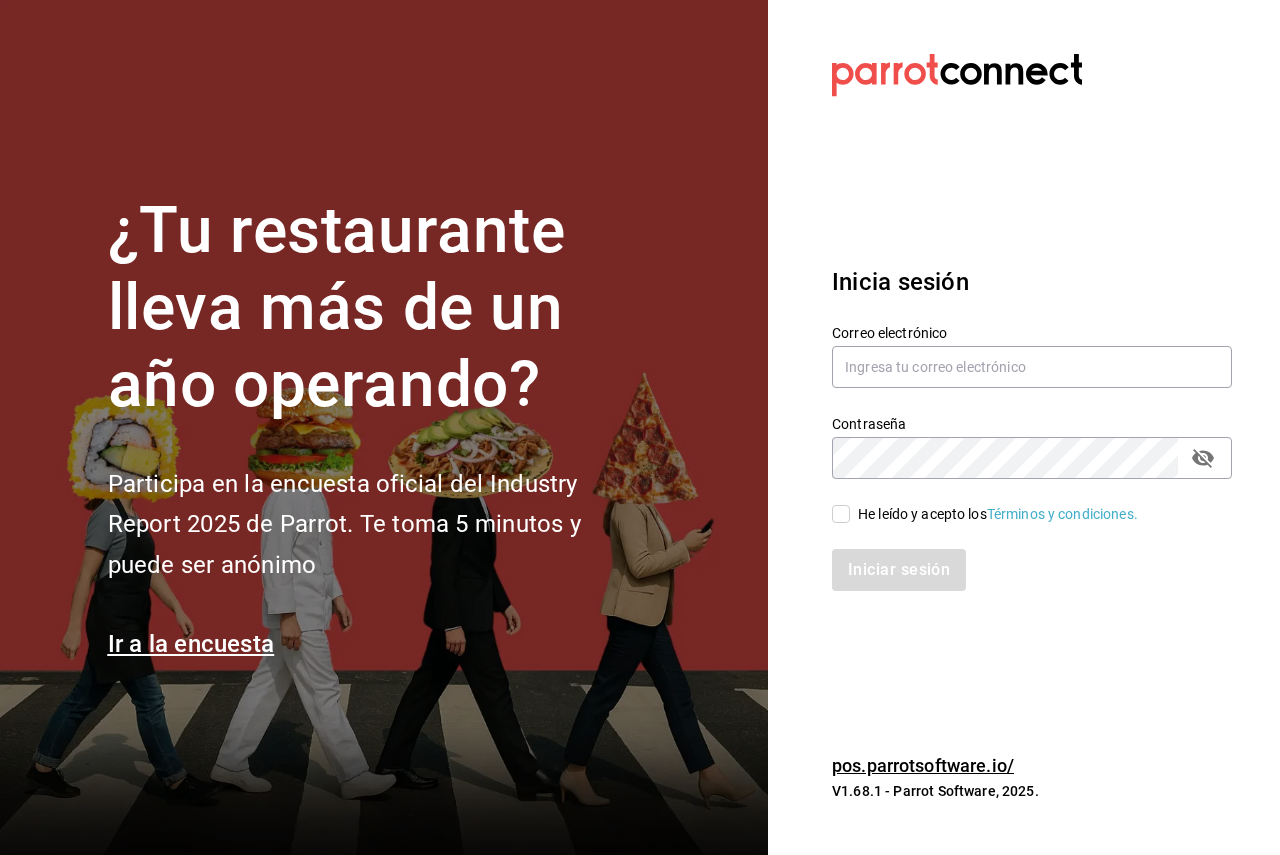 scroll, scrollTop: 0, scrollLeft: 0, axis: both 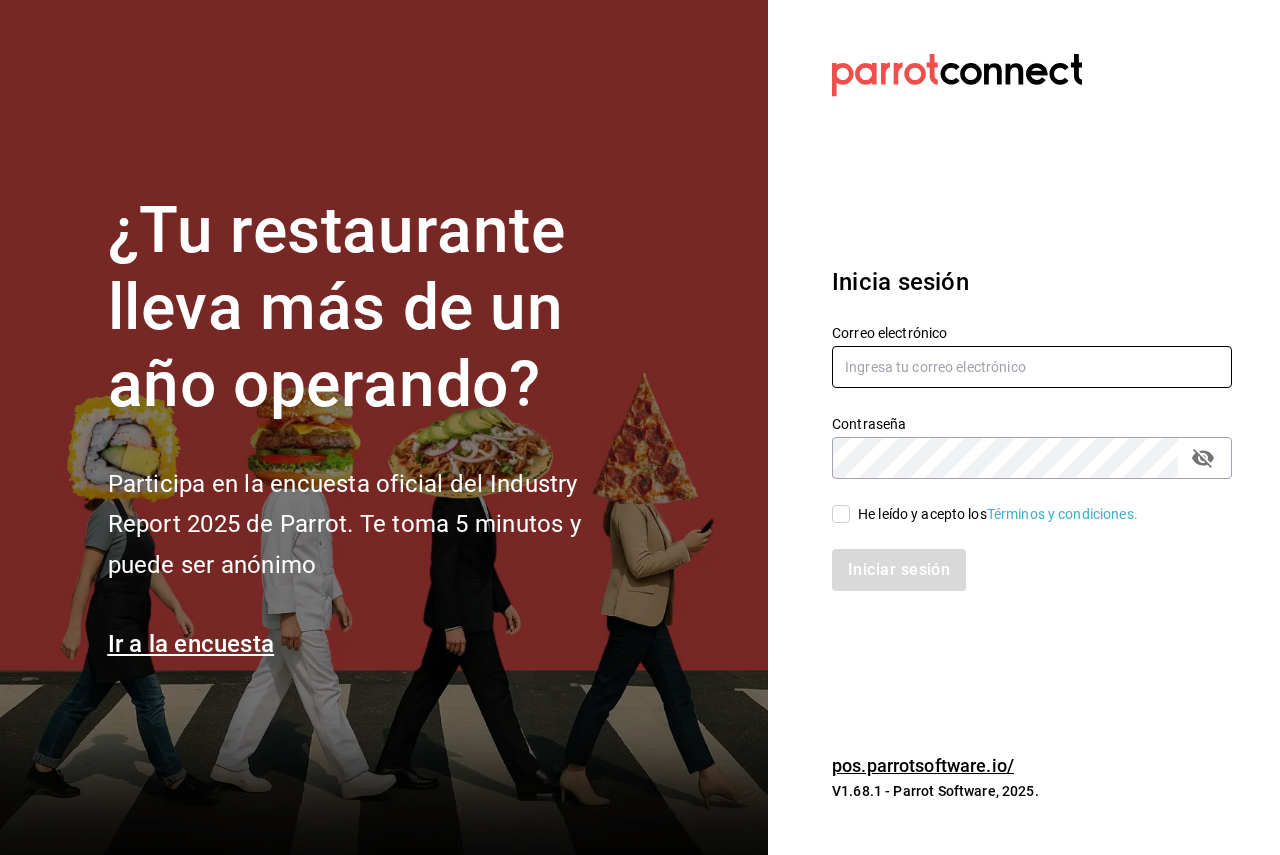 click at bounding box center (1032, 367) 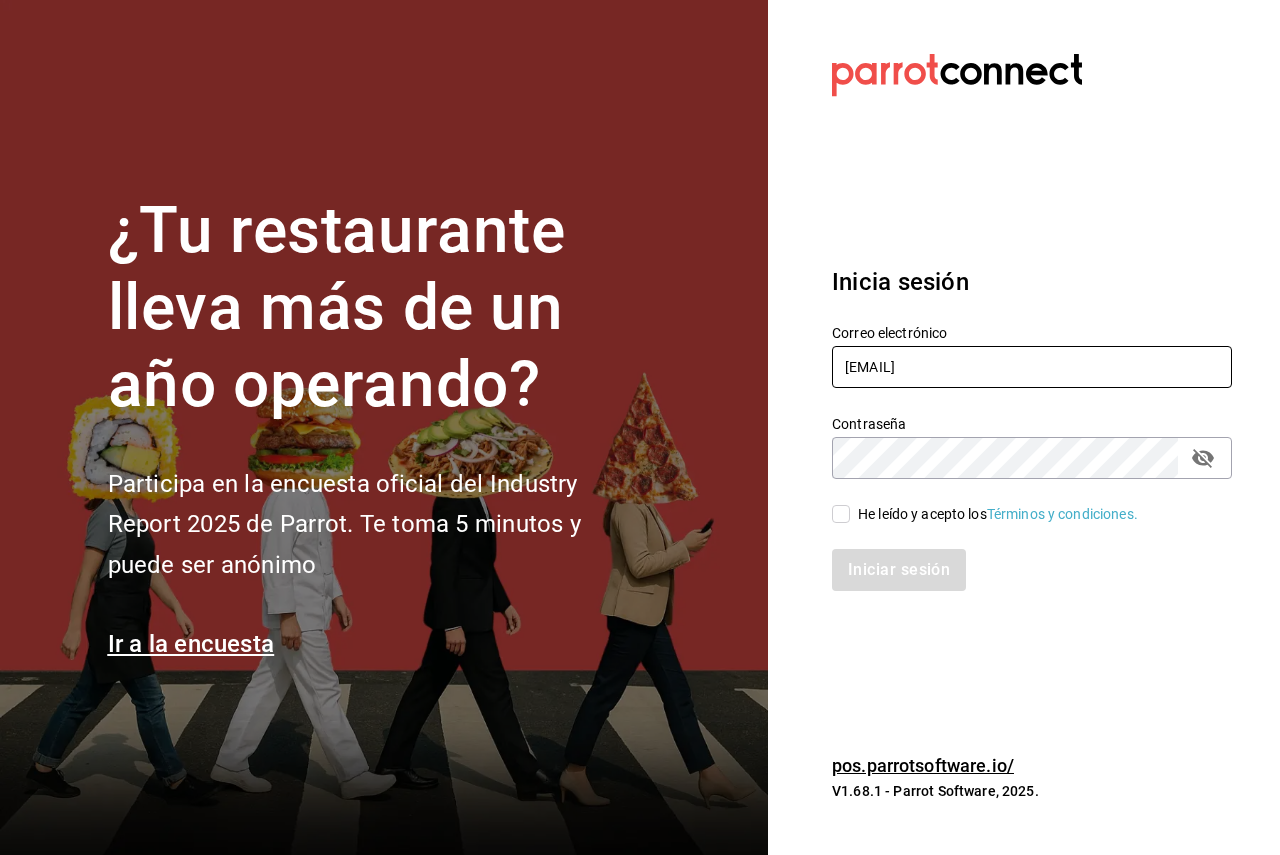 type on "[EMAIL]" 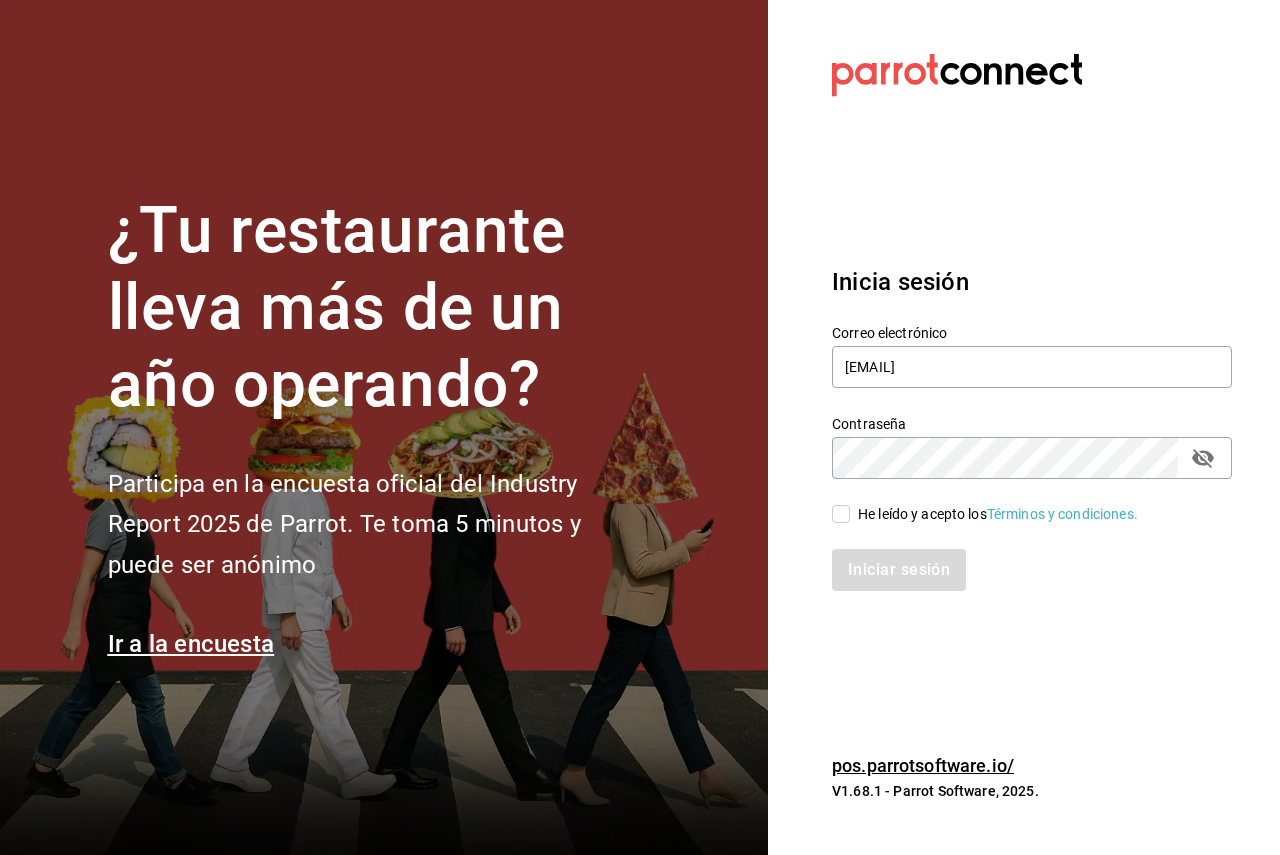 drag, startPoint x: 888, startPoint y: 547, endPoint x: 895, endPoint y: 522, distance: 25.96151 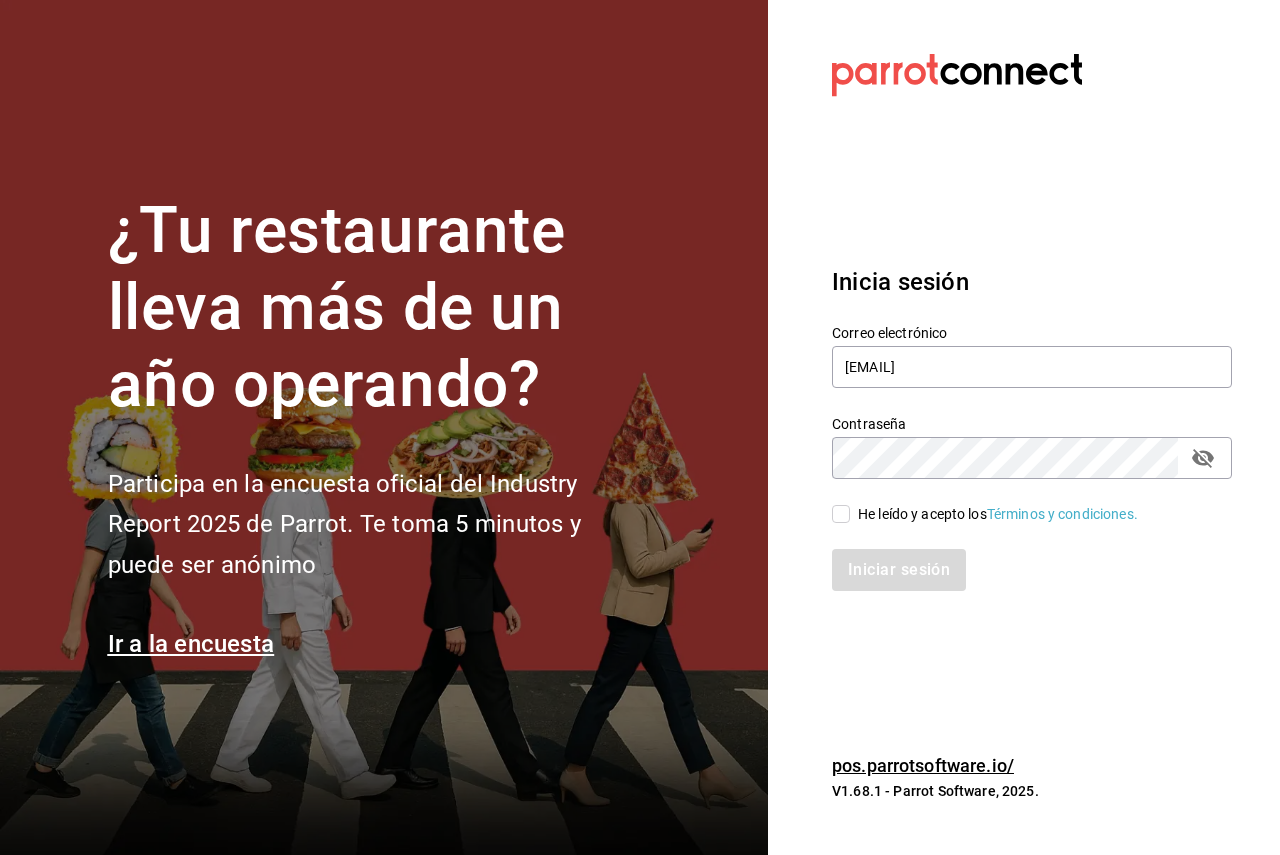 checkbox on "true" 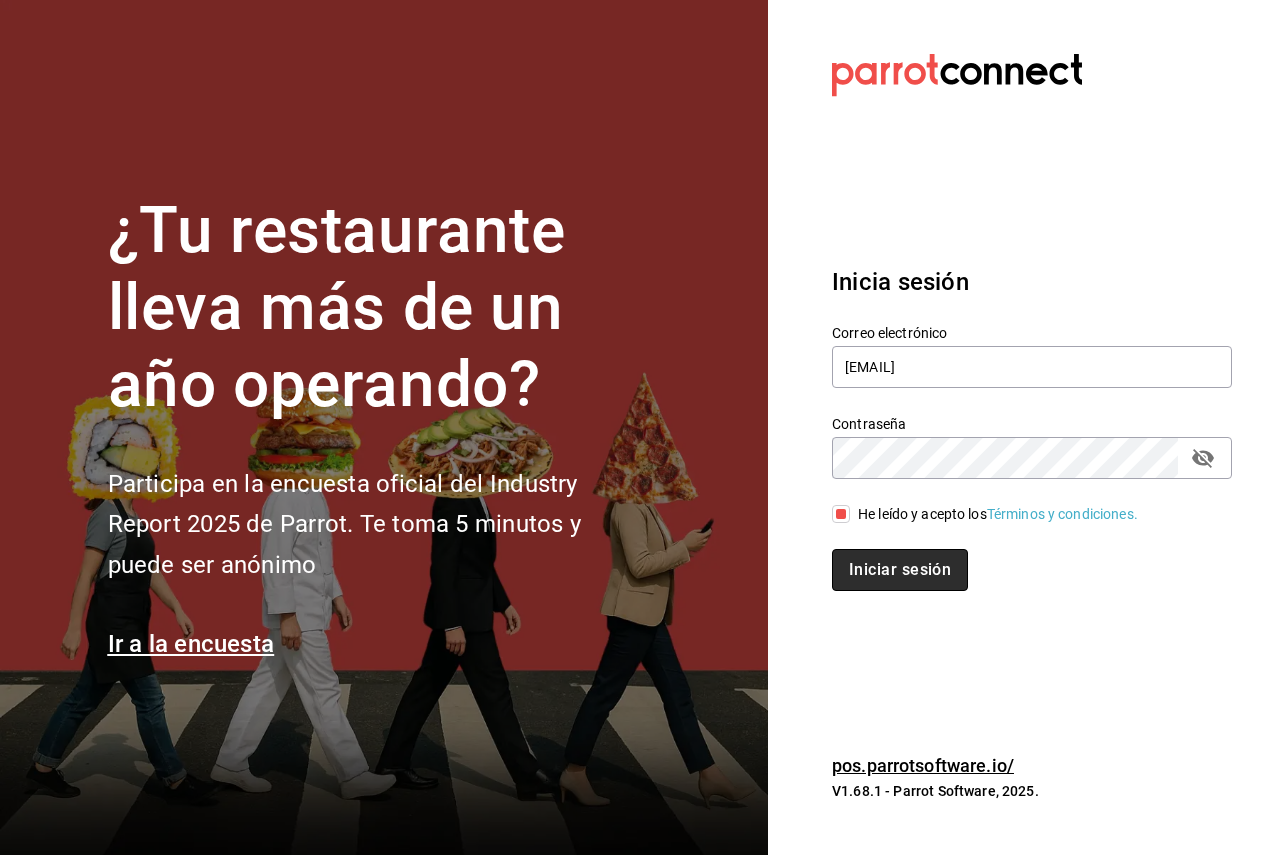 click on "Iniciar sesión" at bounding box center [900, 570] 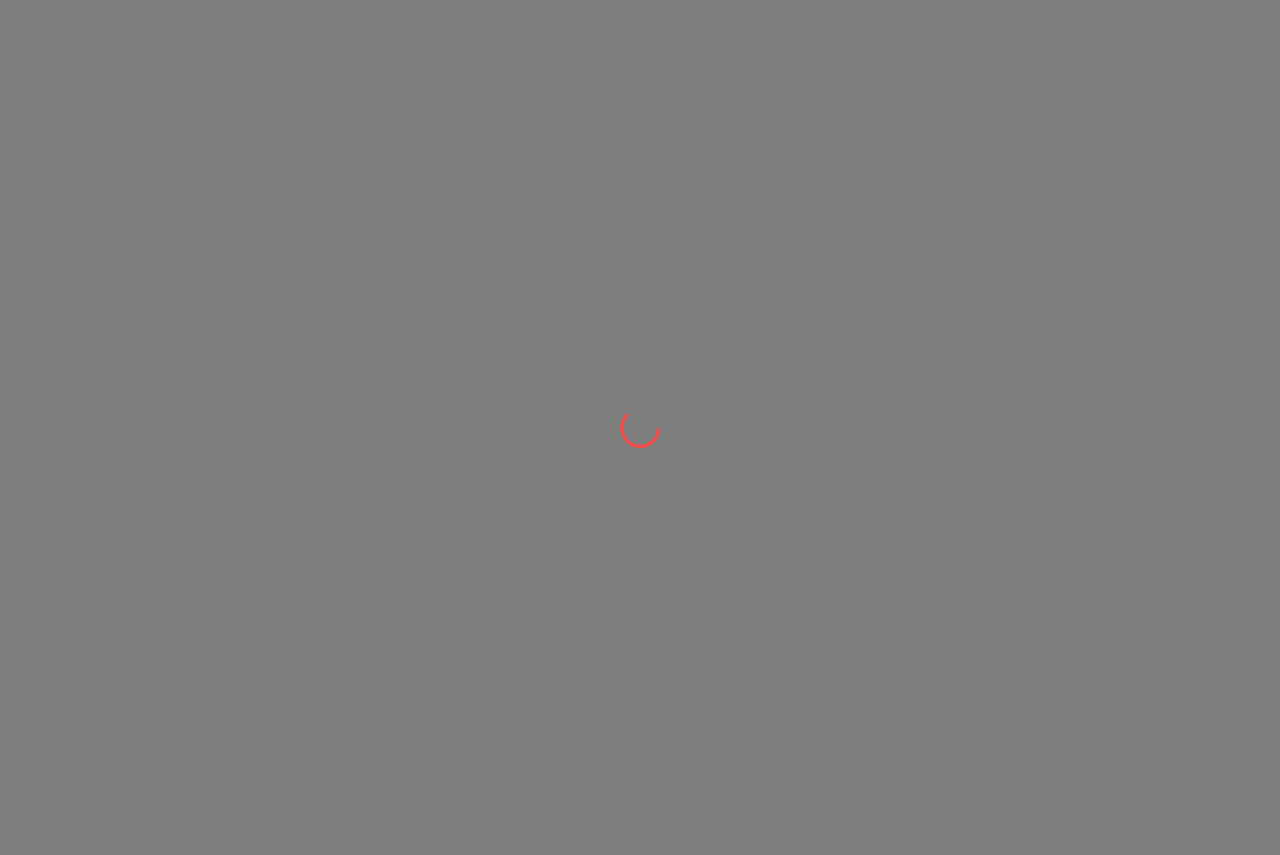 scroll, scrollTop: 0, scrollLeft: 0, axis: both 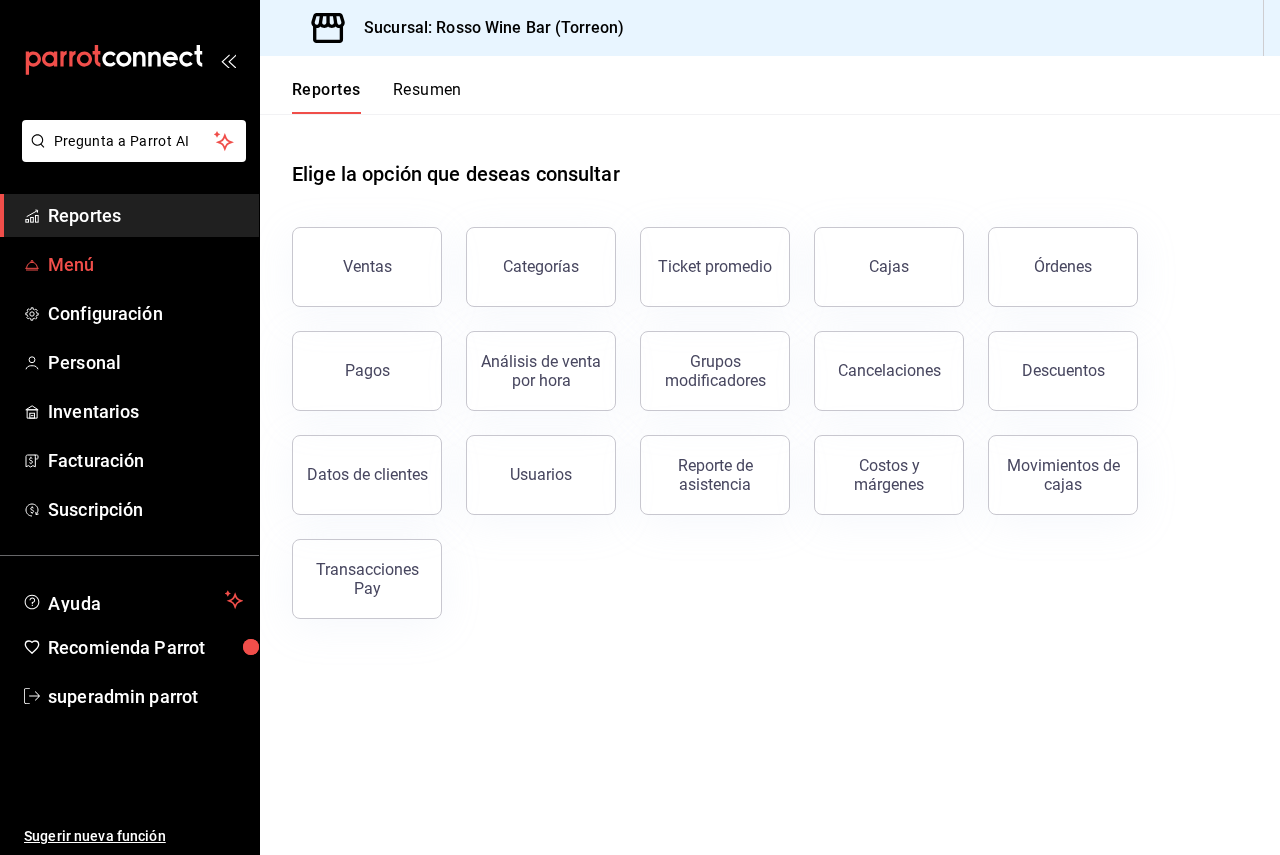 click on "Menú" at bounding box center (145, 264) 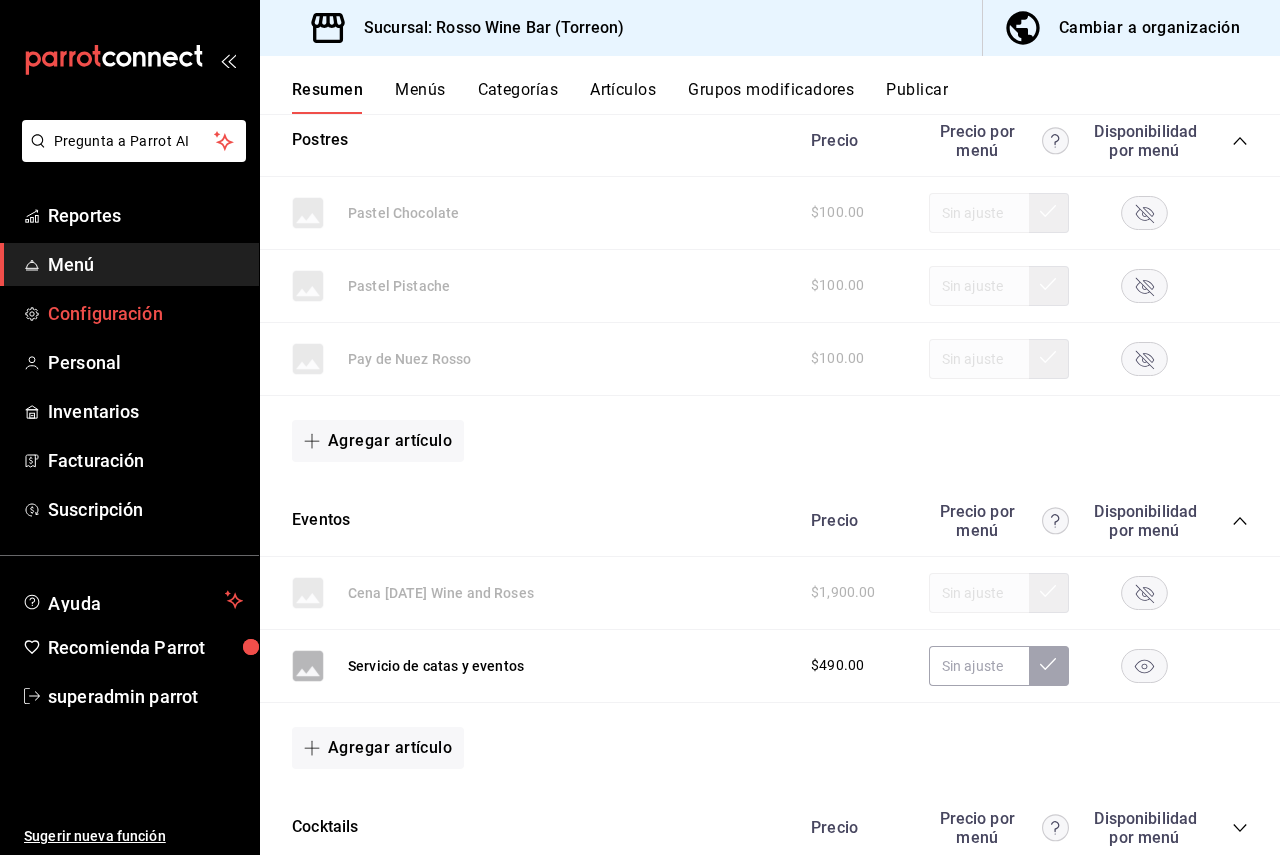 scroll, scrollTop: 400, scrollLeft: 0, axis: vertical 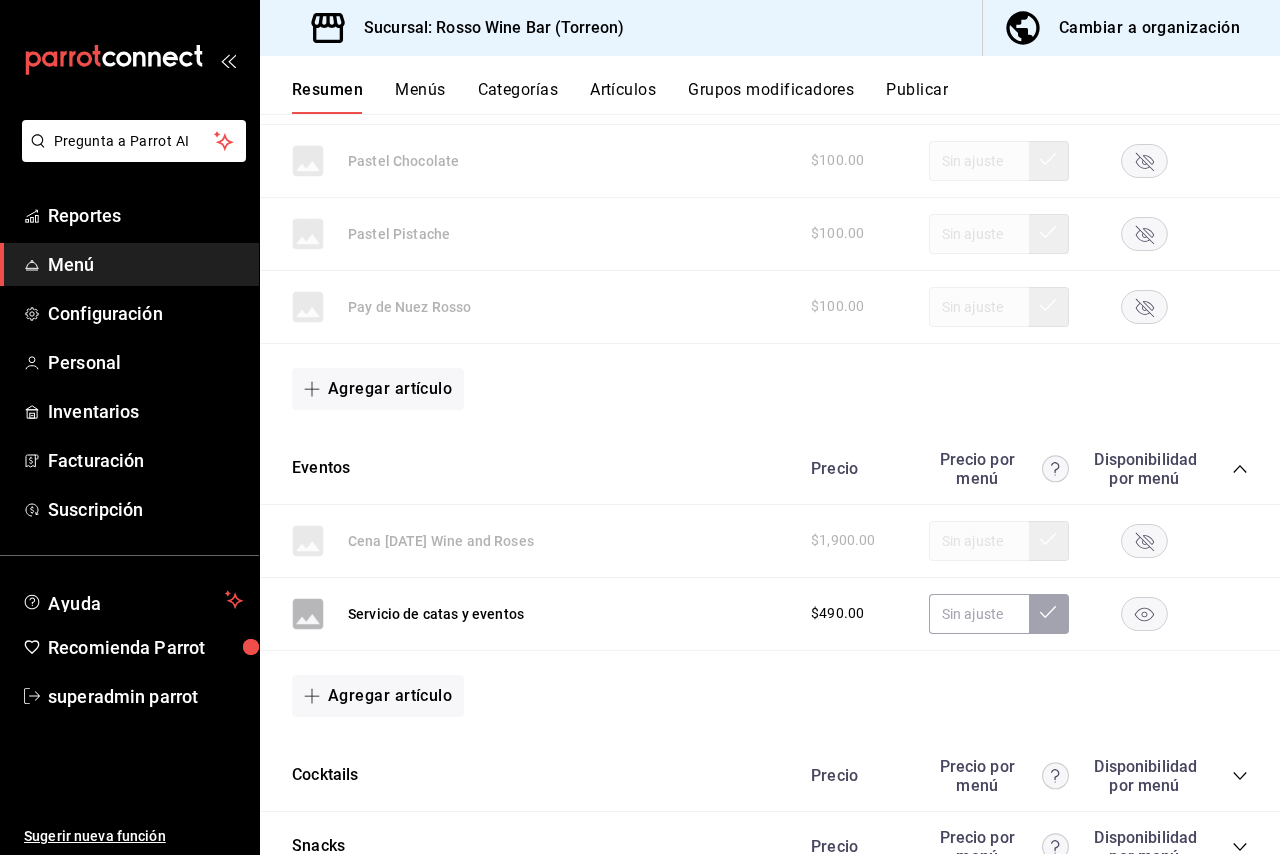 click on "Menú" at bounding box center [129, 264] 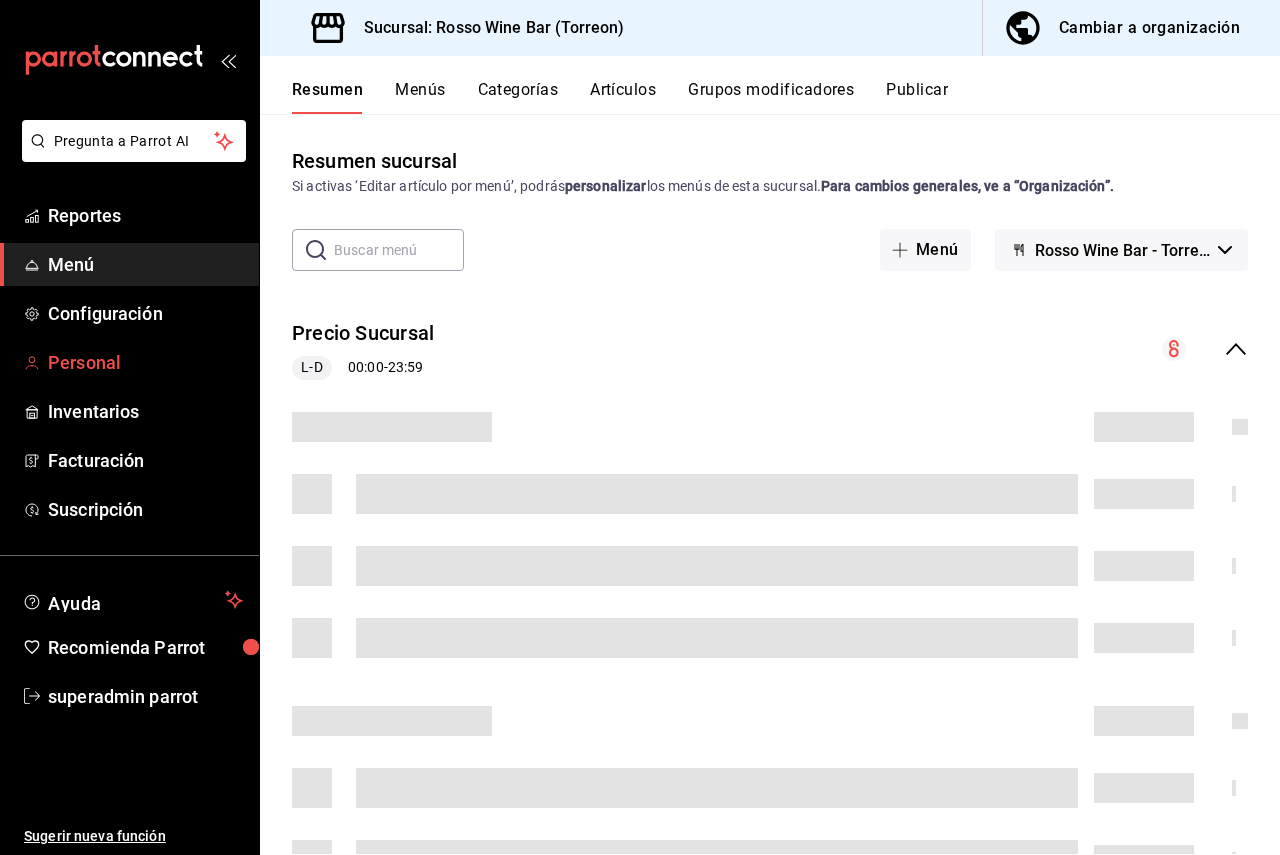 click on "Personal" at bounding box center [145, 362] 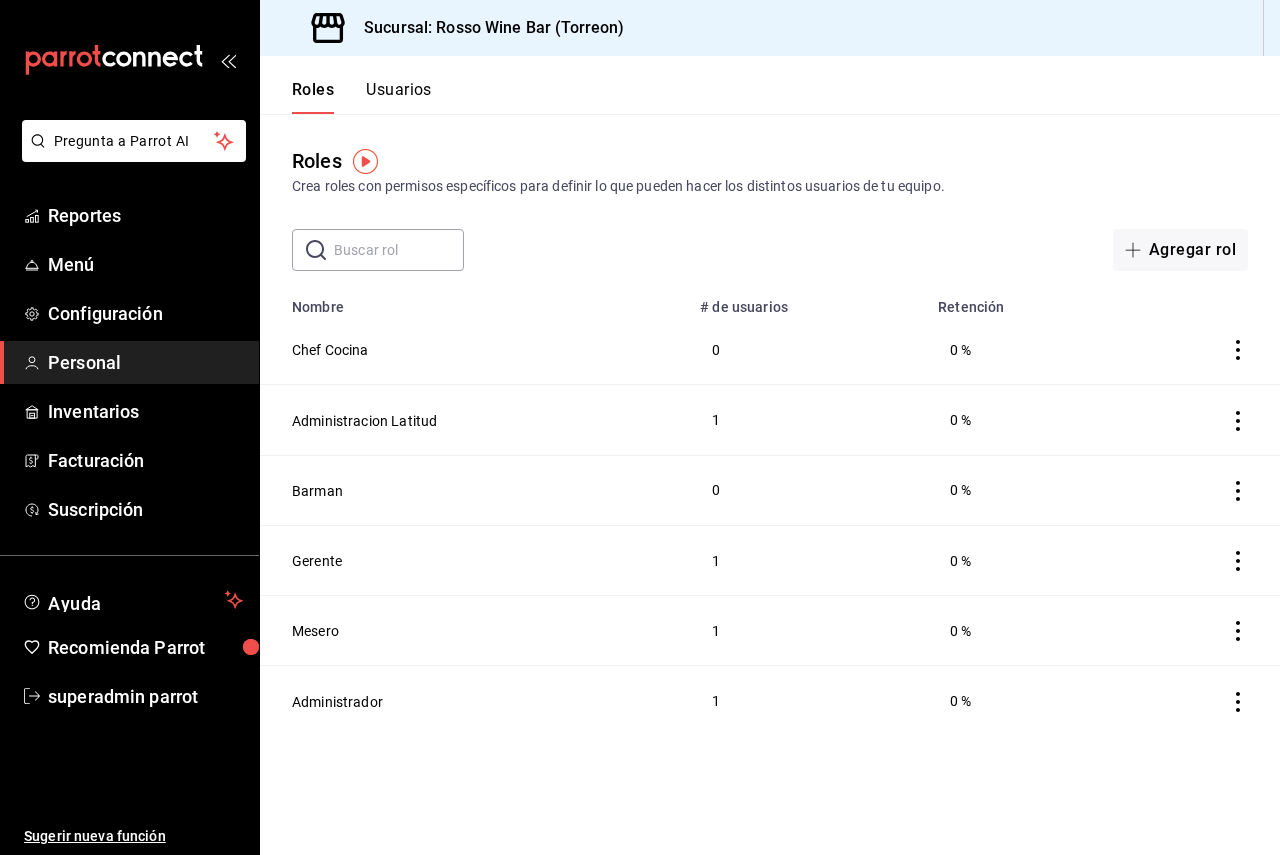 click on "Reportes   Menú   Configuración   Personal   Inventarios   Facturación   Suscripción" at bounding box center [129, 362] 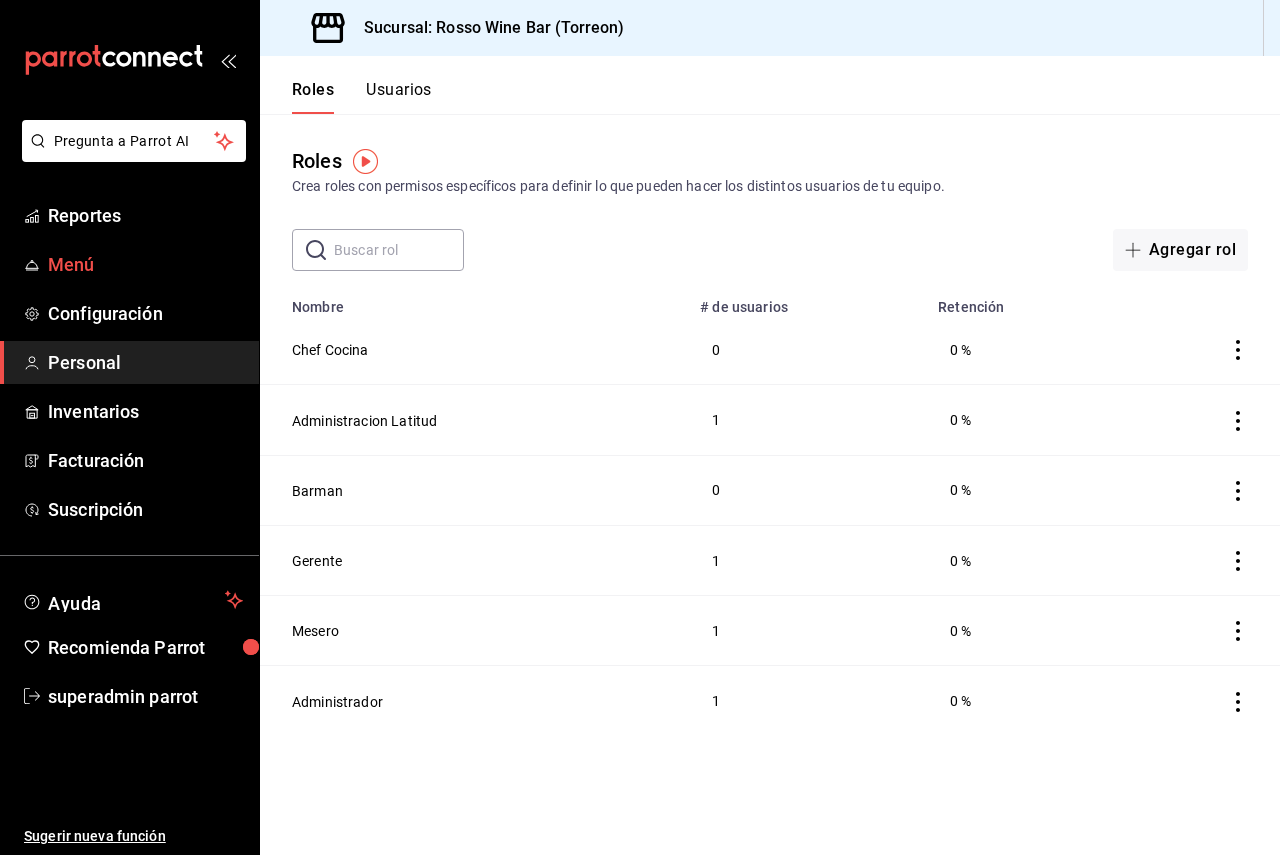 click on "Menú" at bounding box center (145, 264) 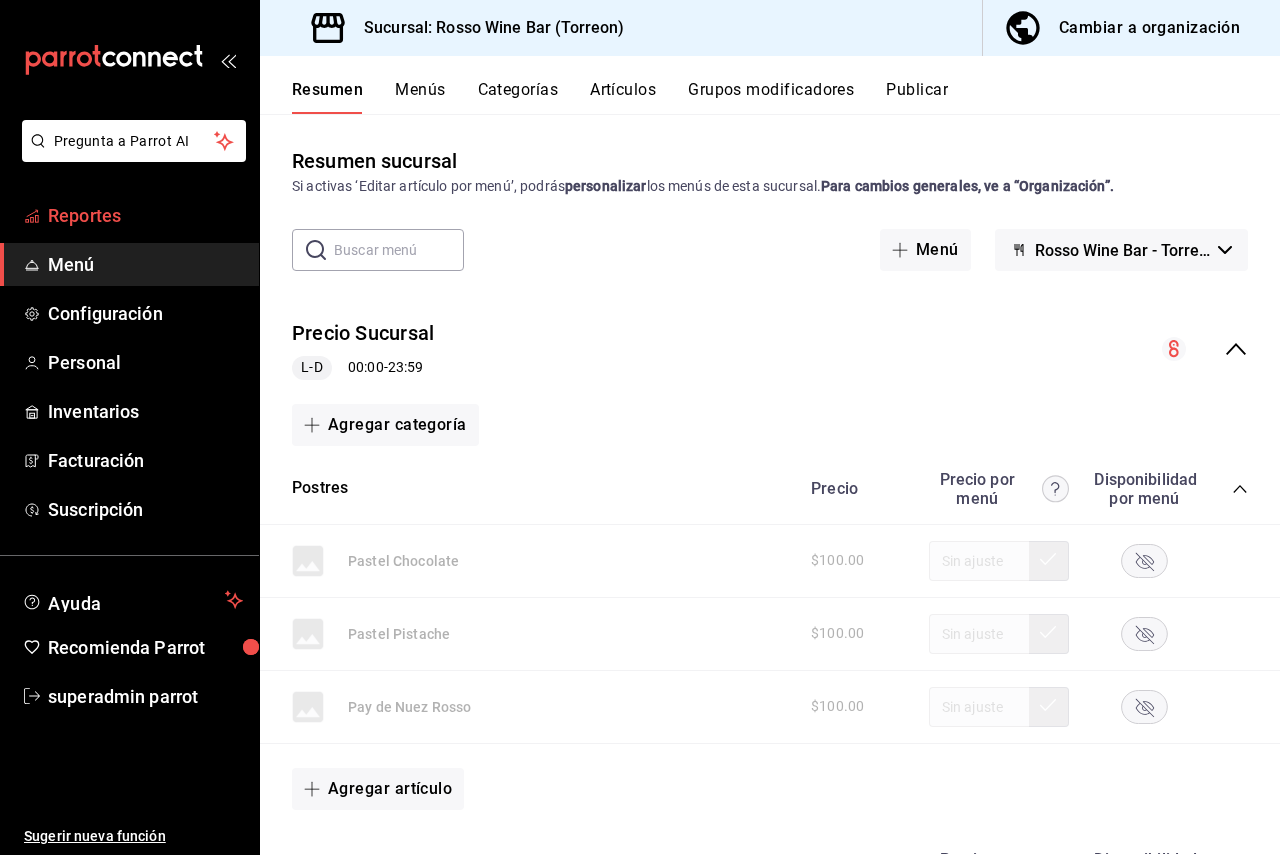 click on "Reportes" at bounding box center (129, 215) 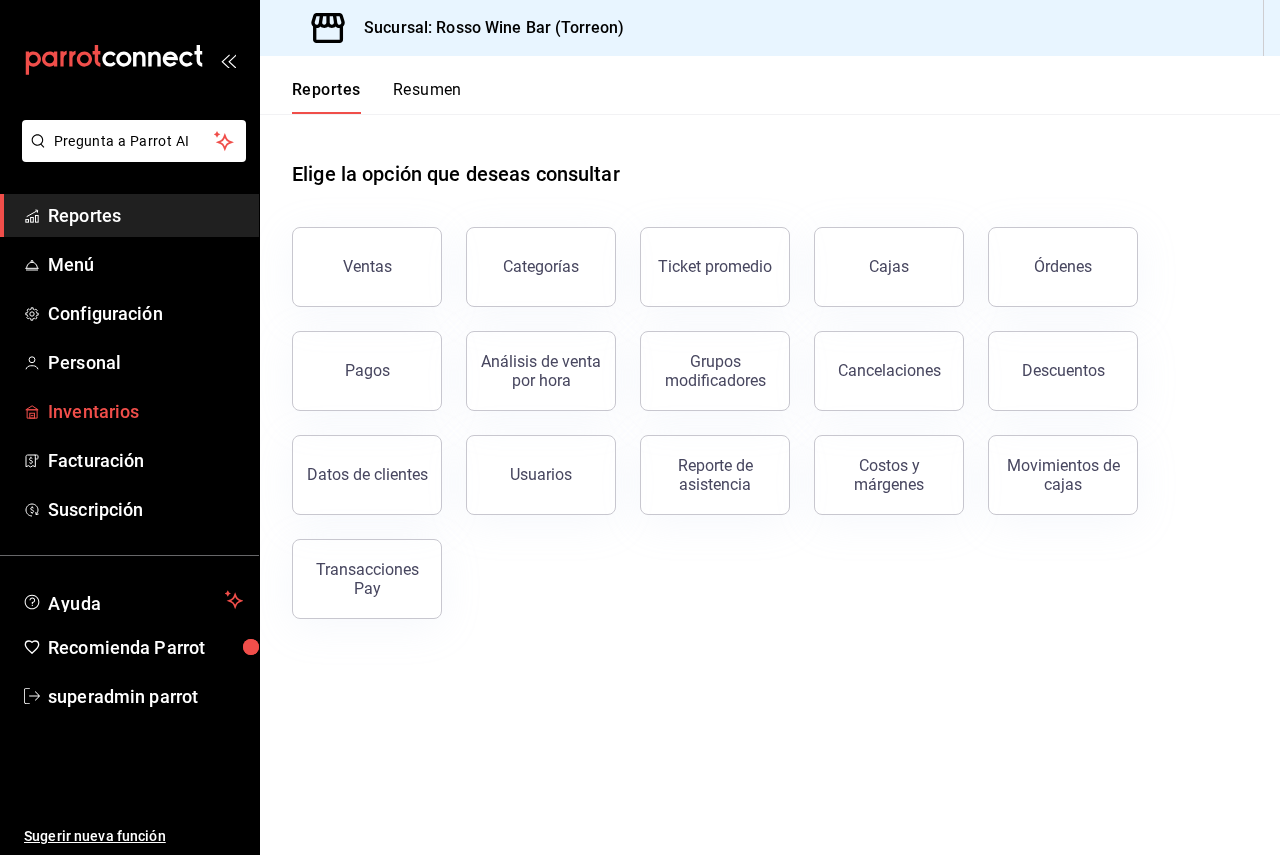 click on "Inventarios" at bounding box center (145, 411) 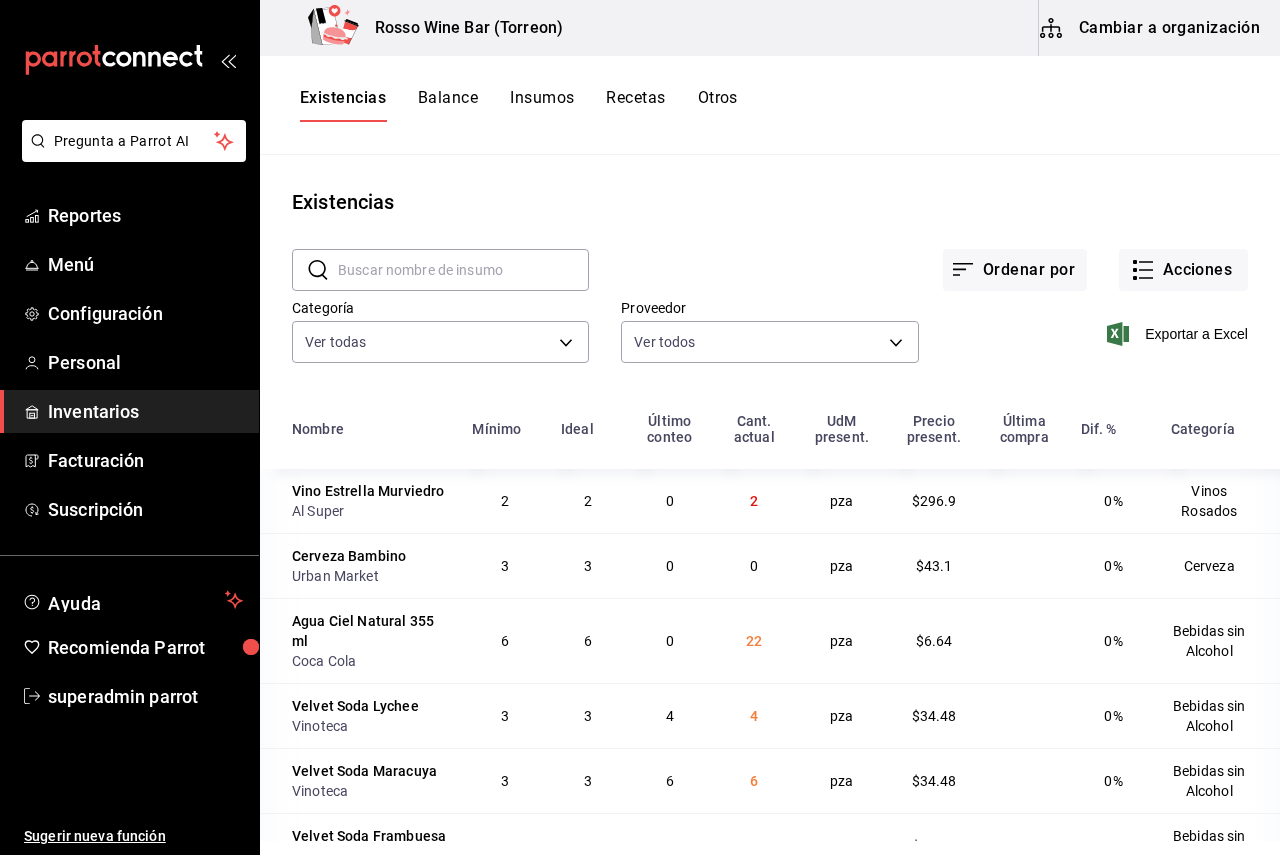 click on "Balance" at bounding box center [448, 105] 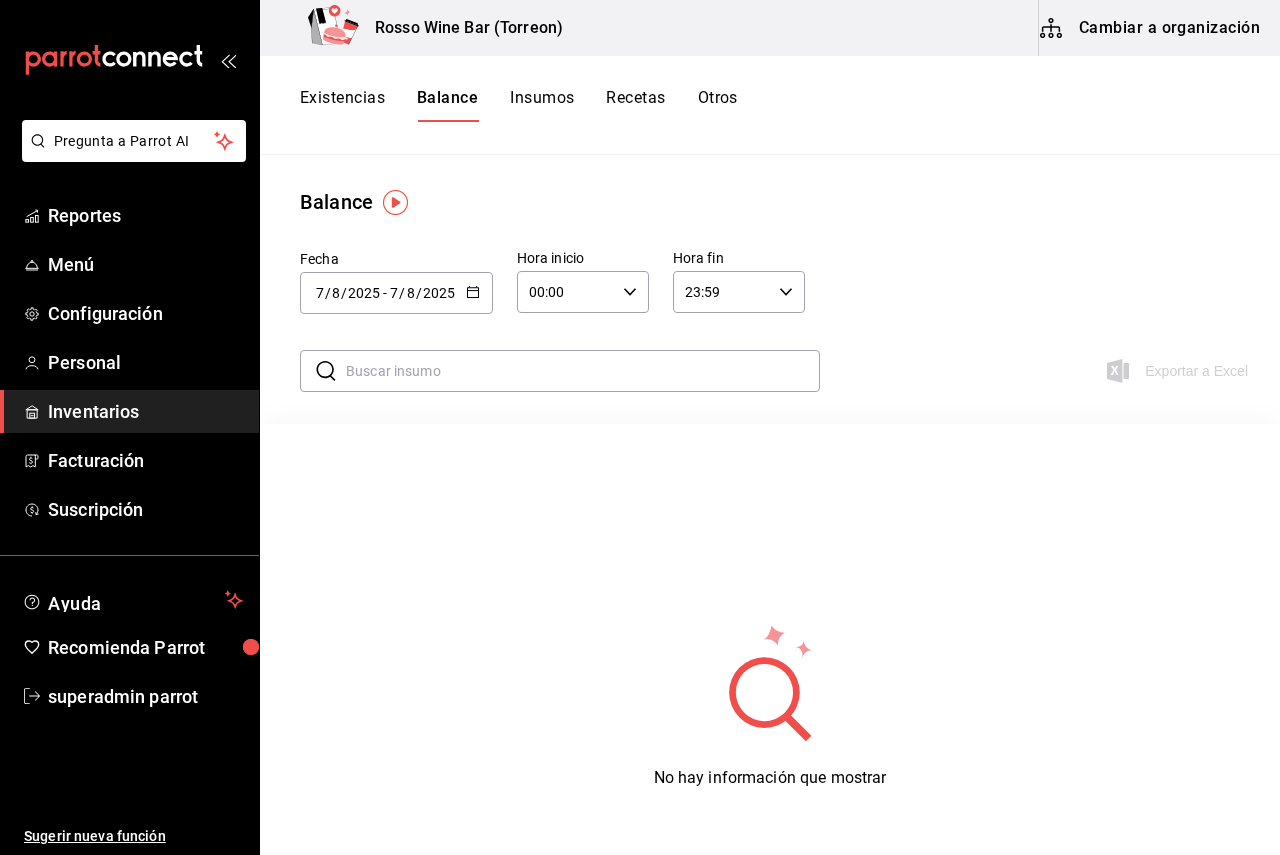 click on "Insumos" at bounding box center [542, 105] 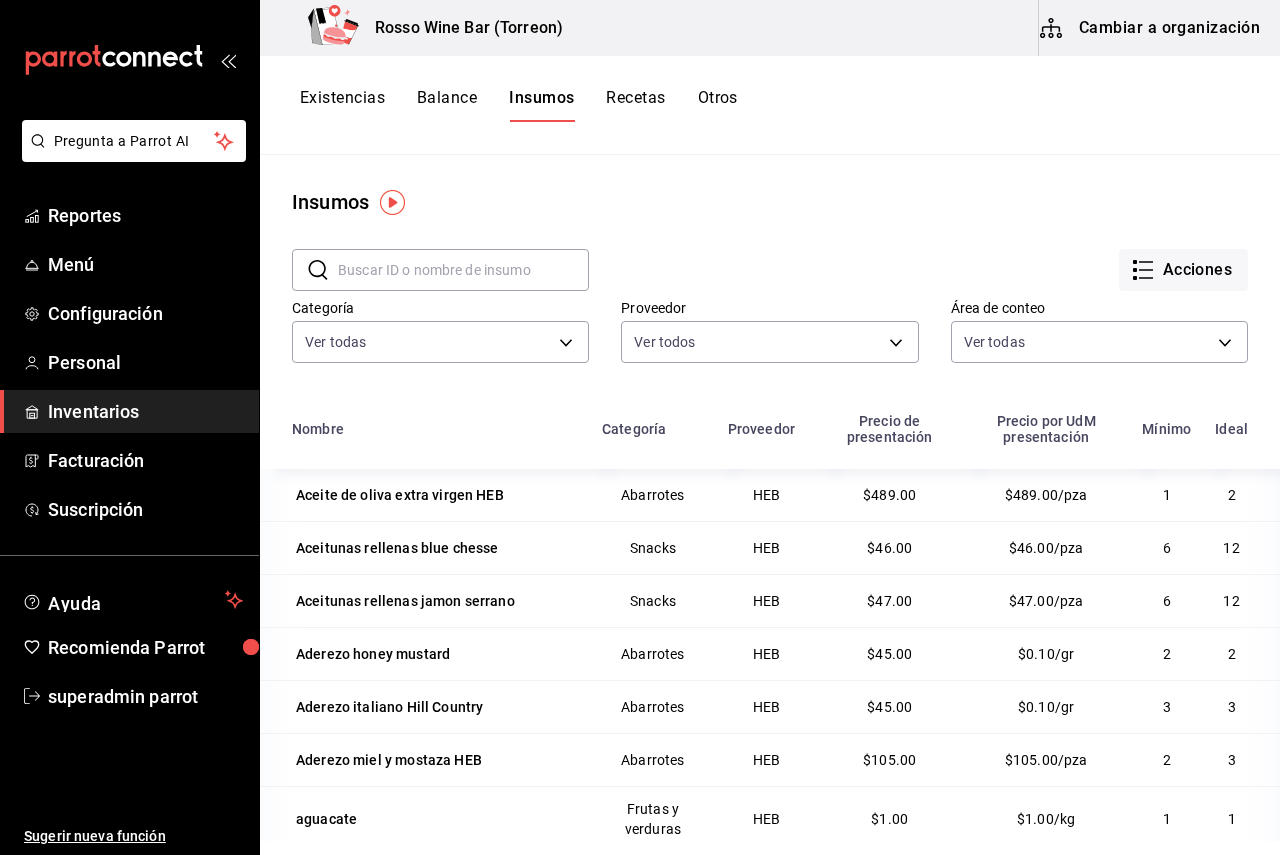 click on "Existencias" at bounding box center (342, 105) 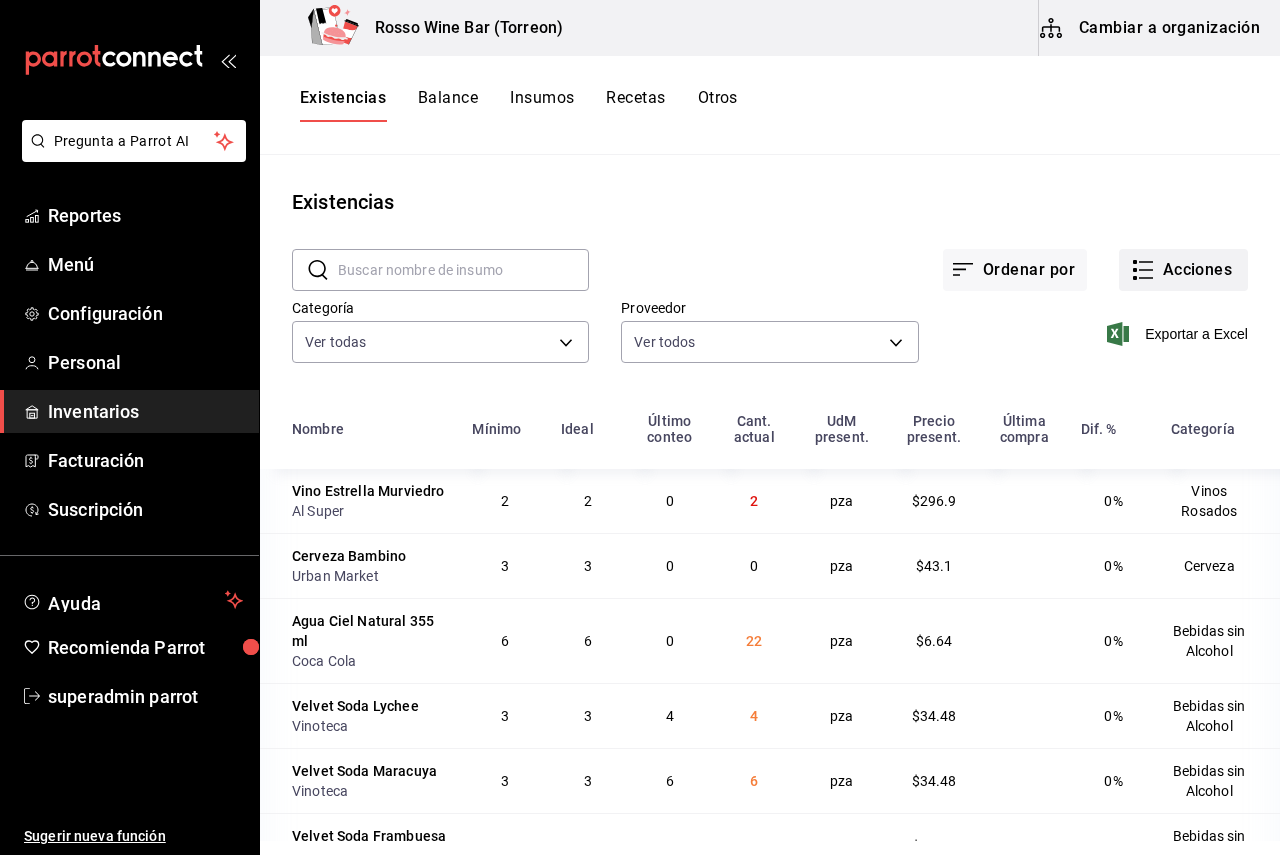 click on "Acciones" at bounding box center [1183, 270] 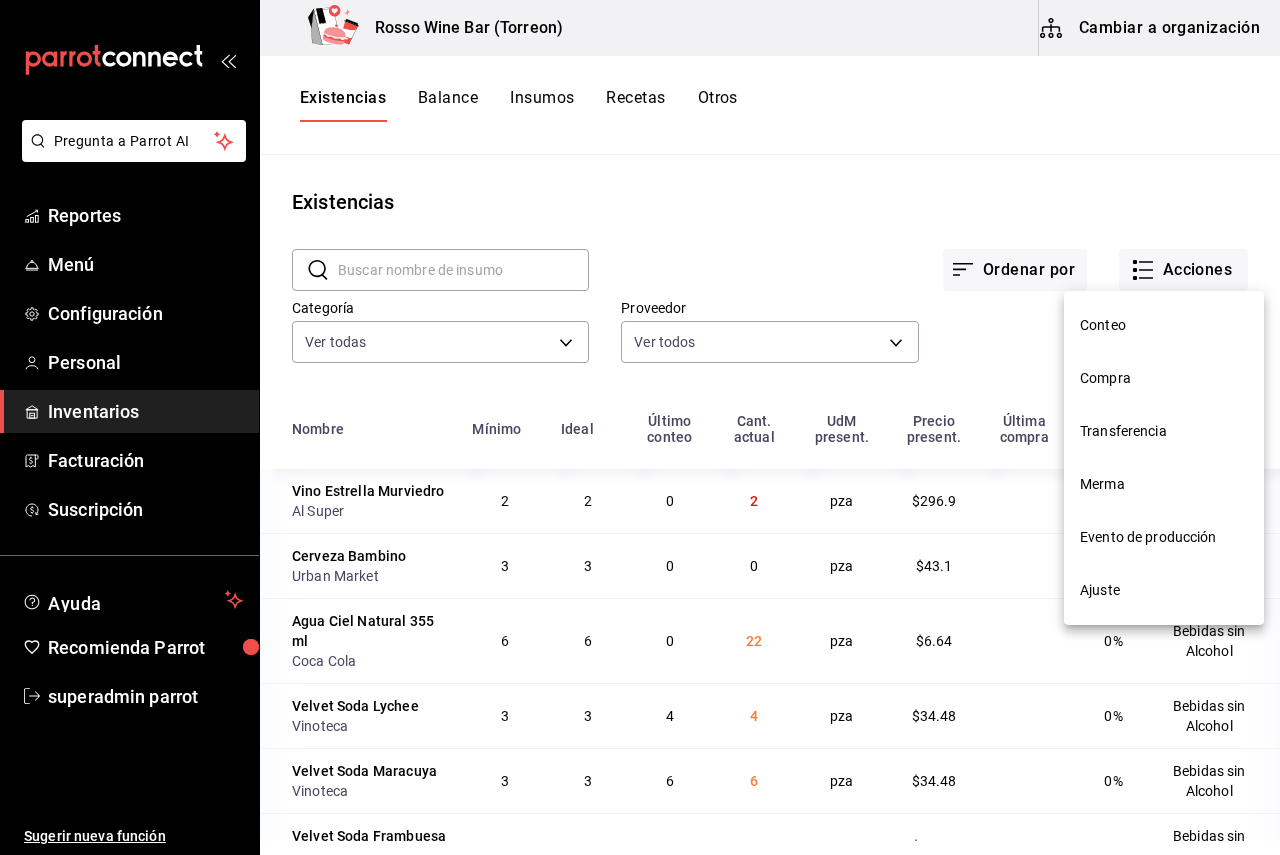 click on "Conteo" at bounding box center [1164, 325] 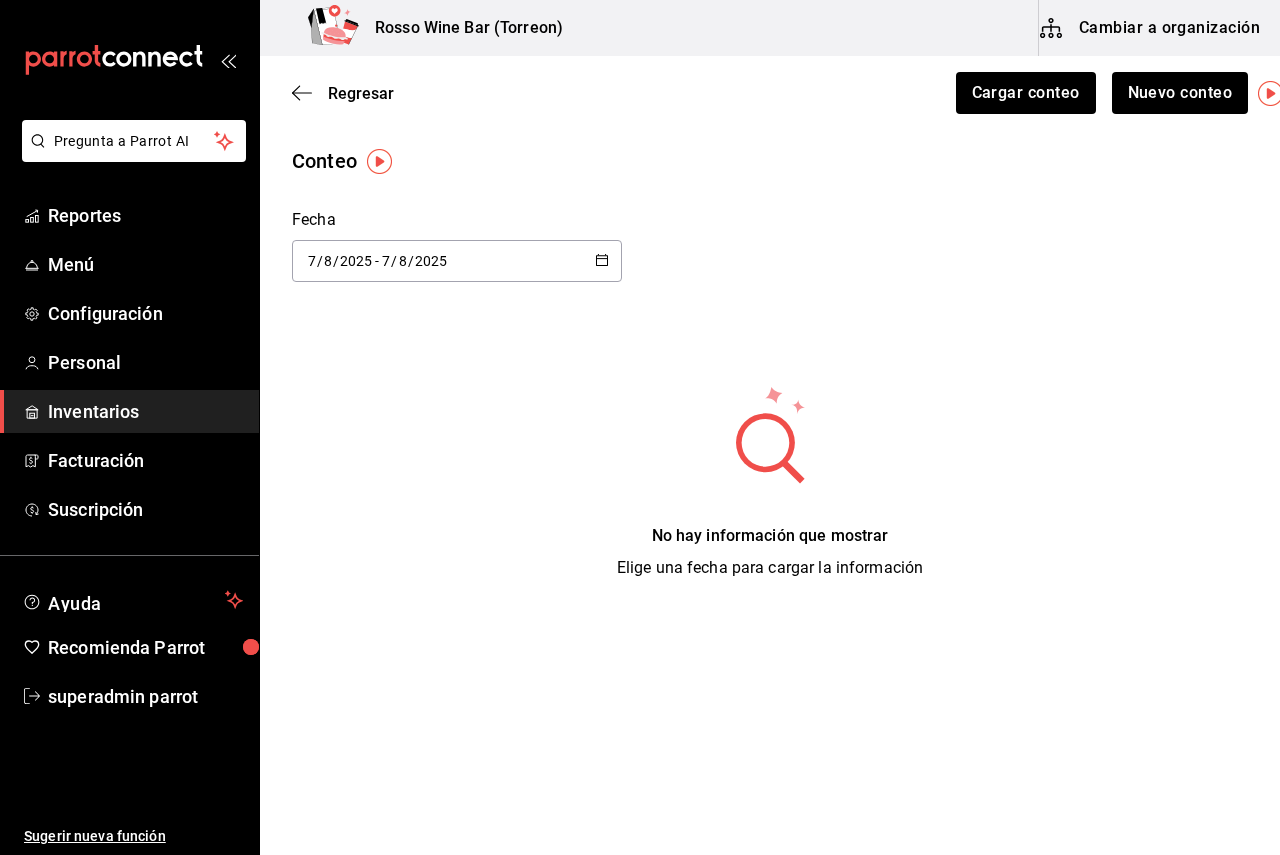 click on "Regresar Cargar conteo Nuevo conteo" at bounding box center [770, 93] 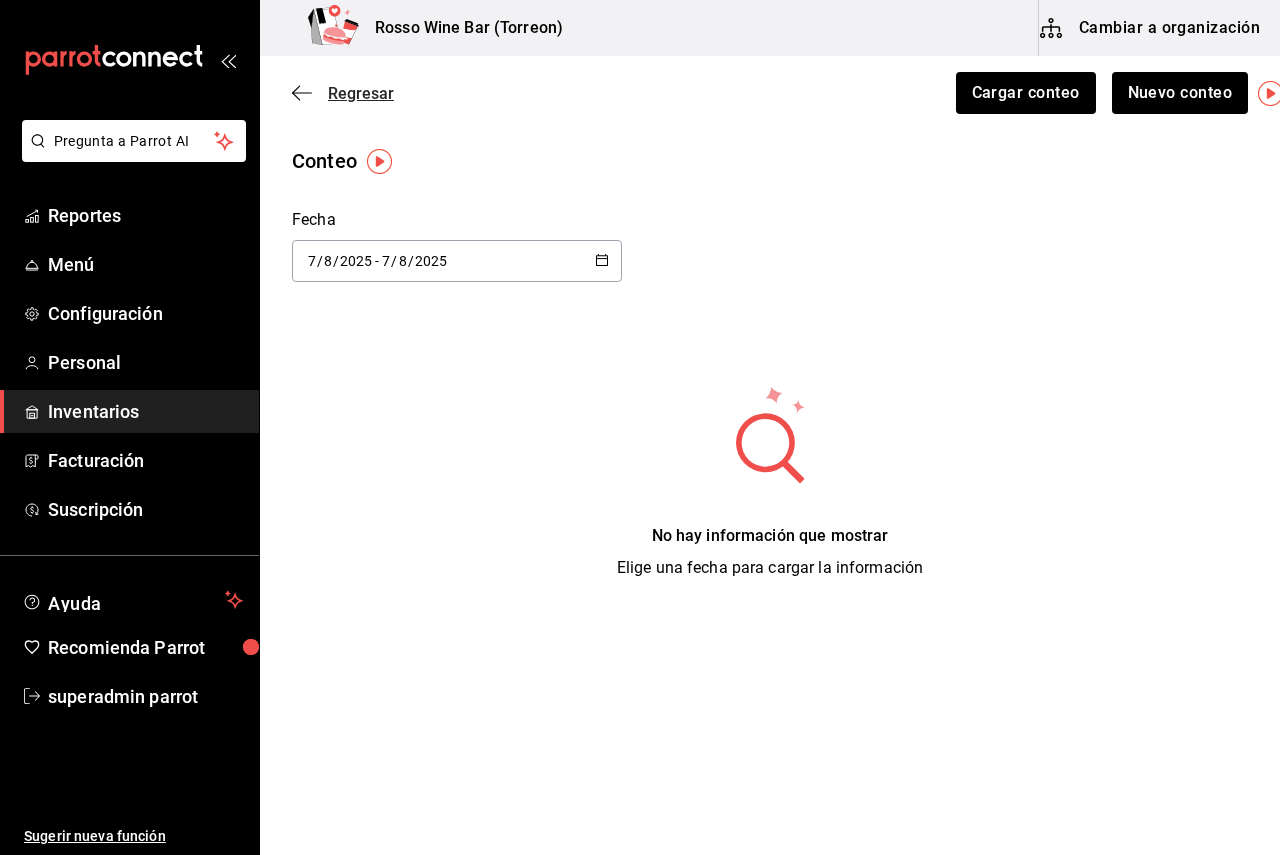 click on "Regresar" at bounding box center [343, 93] 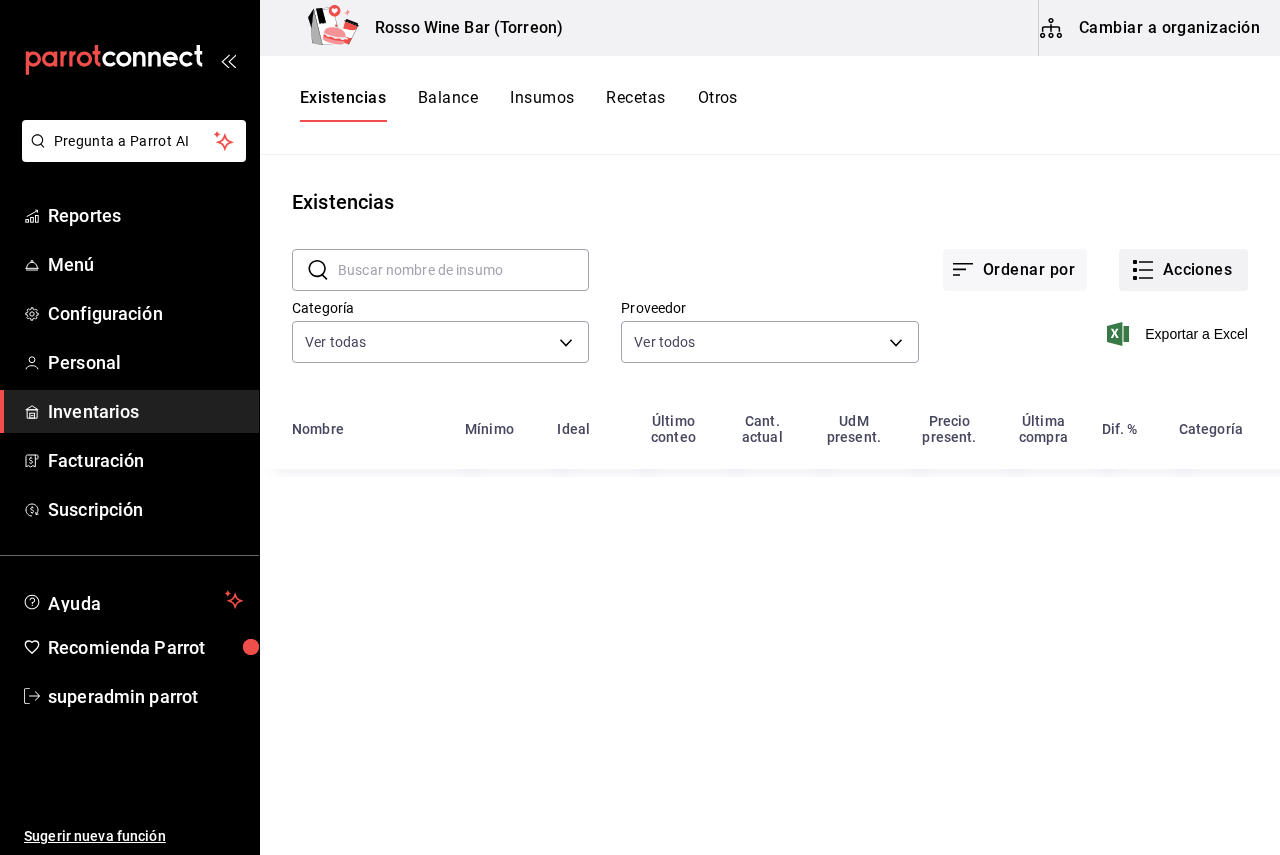 click on "Acciones" at bounding box center (1183, 270) 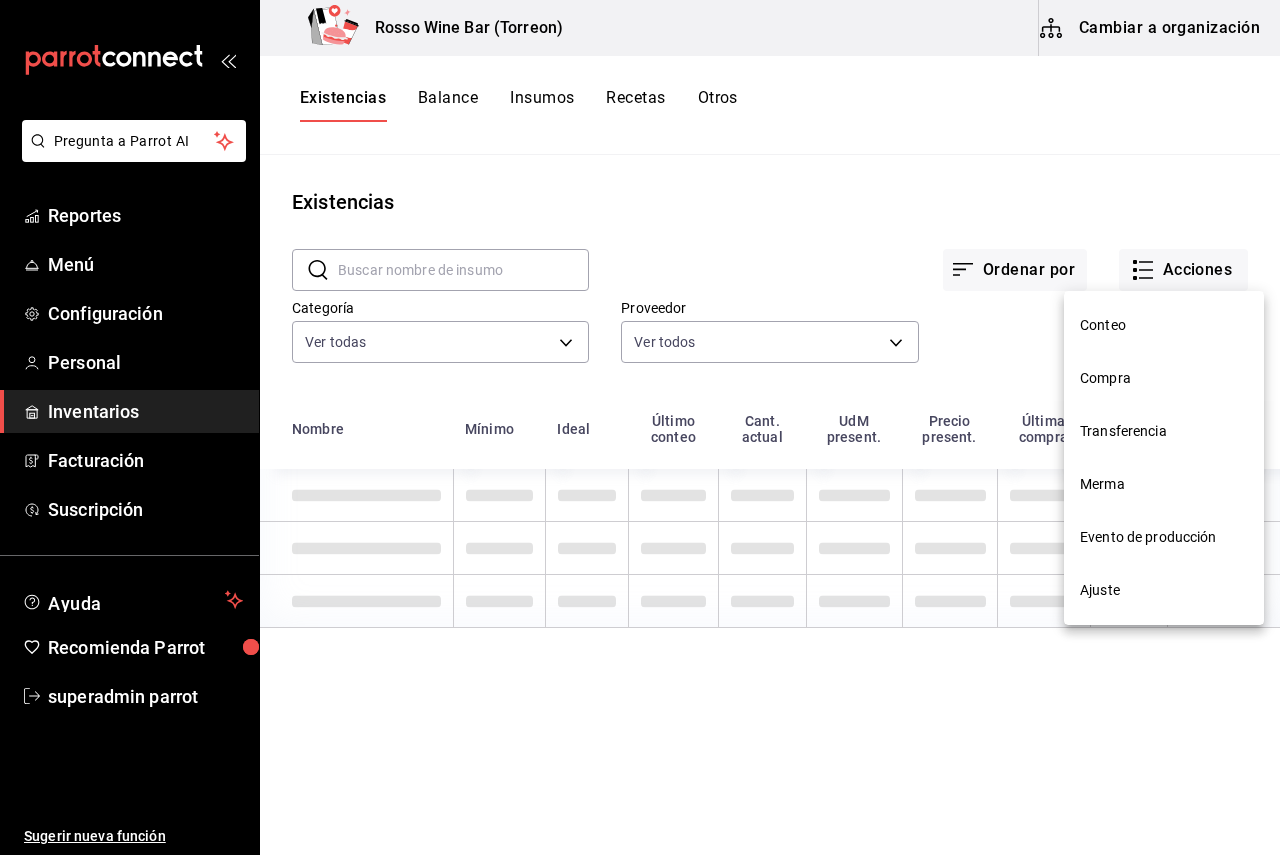 click at bounding box center (640, 427) 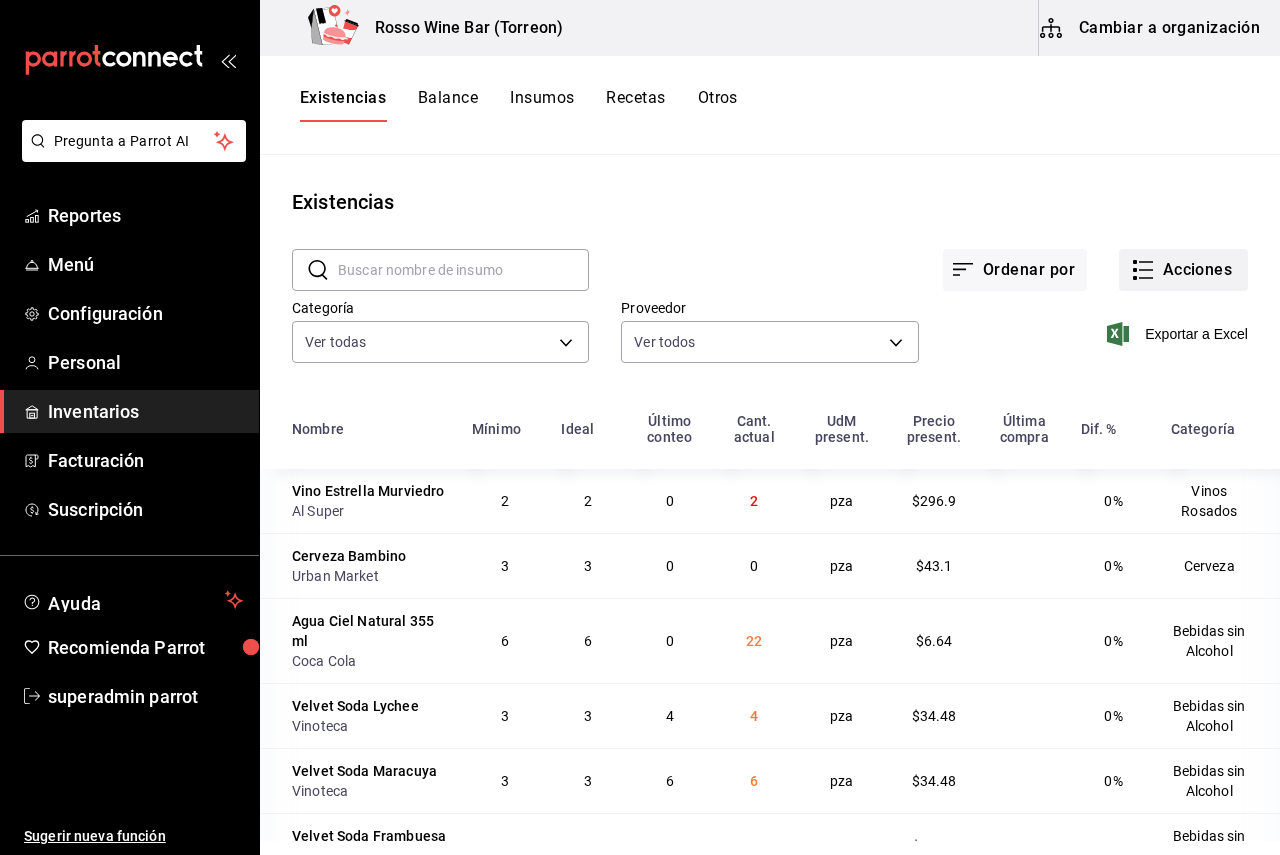 click on "Acciones" at bounding box center (1183, 270) 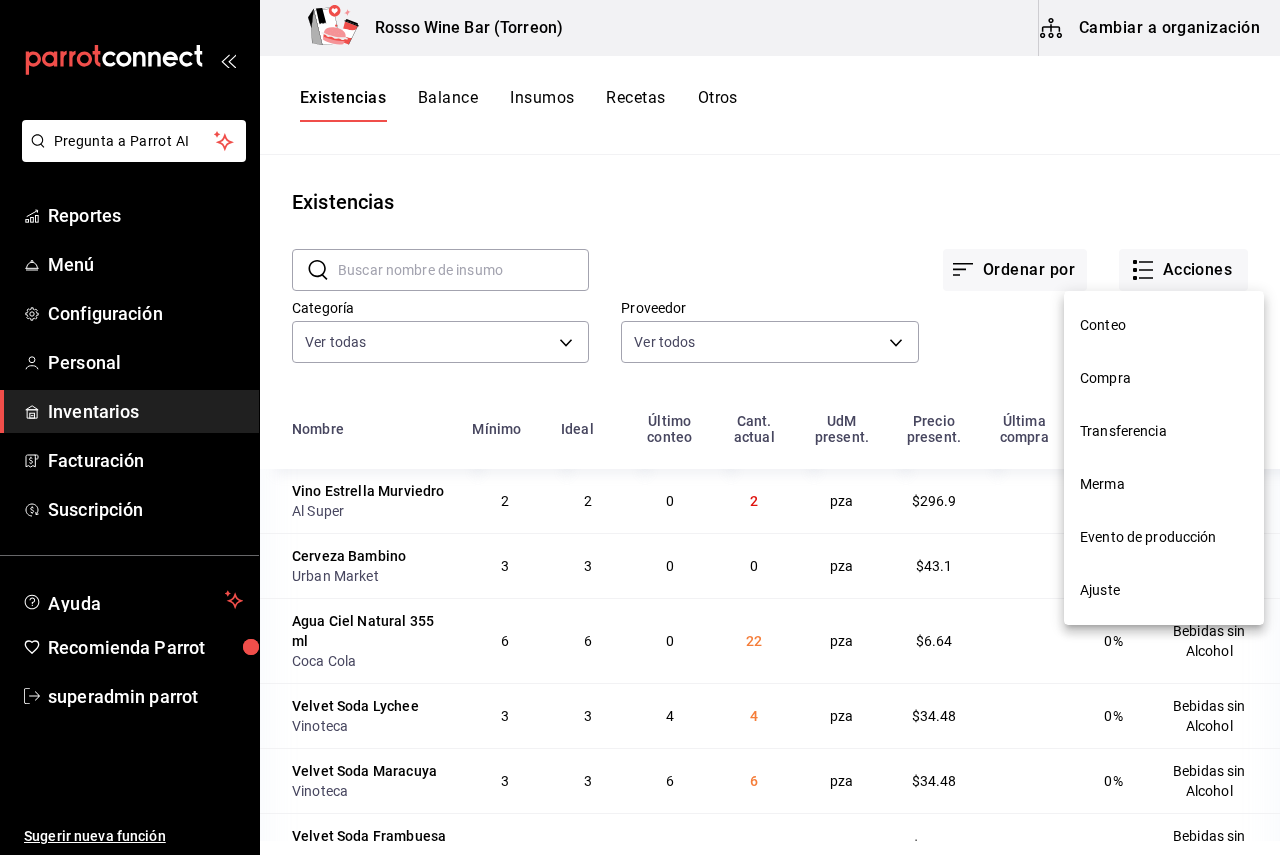 click on "Merma" at bounding box center (1164, 484) 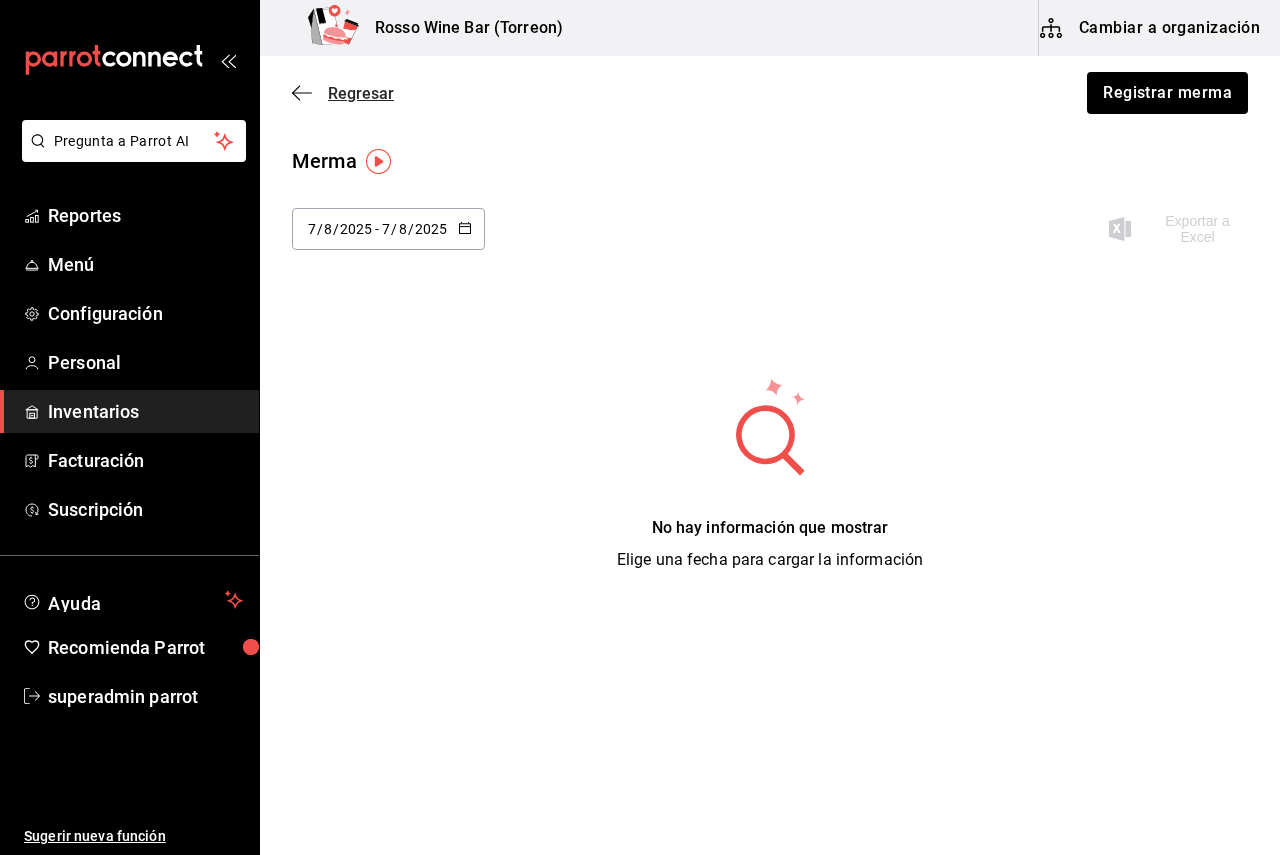 click on "Regresar" at bounding box center (343, 93) 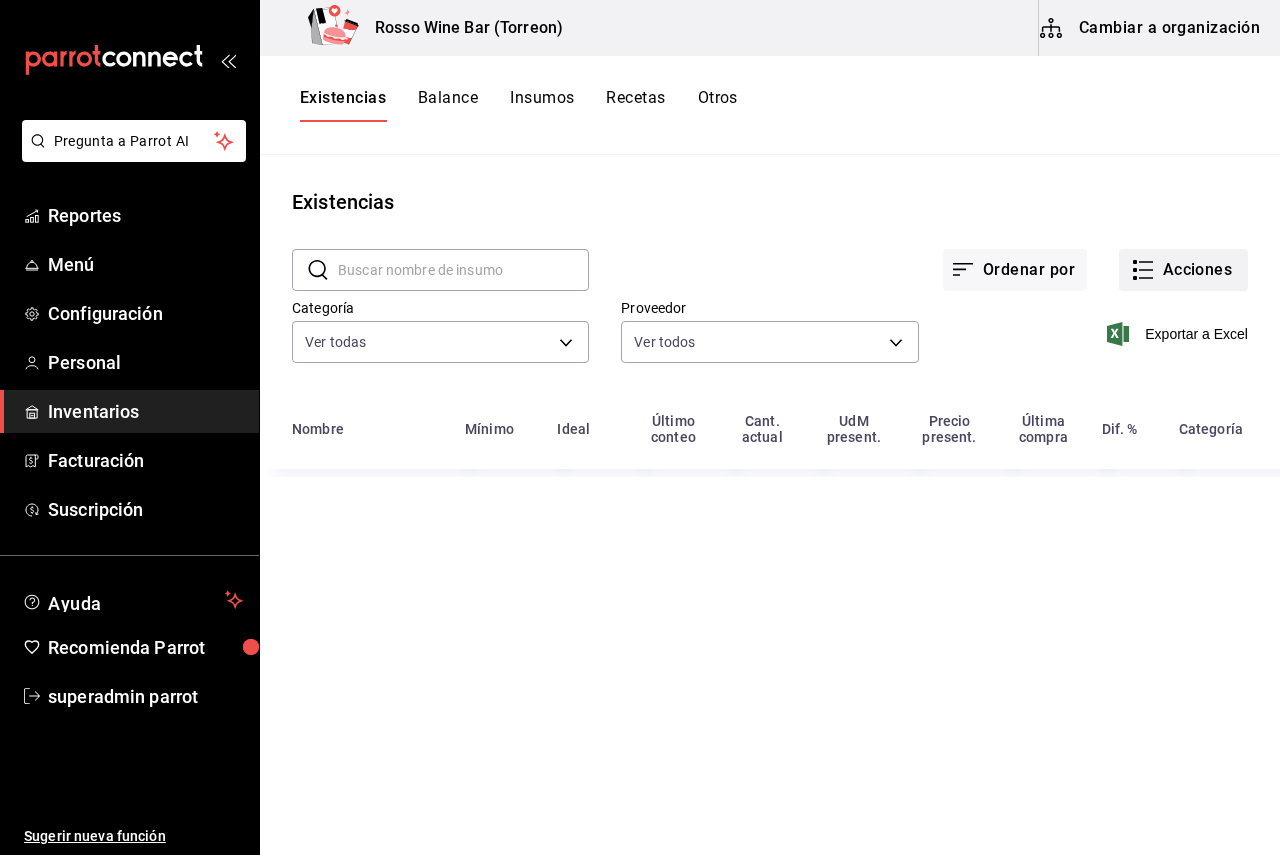 click on "Acciones" at bounding box center (1183, 270) 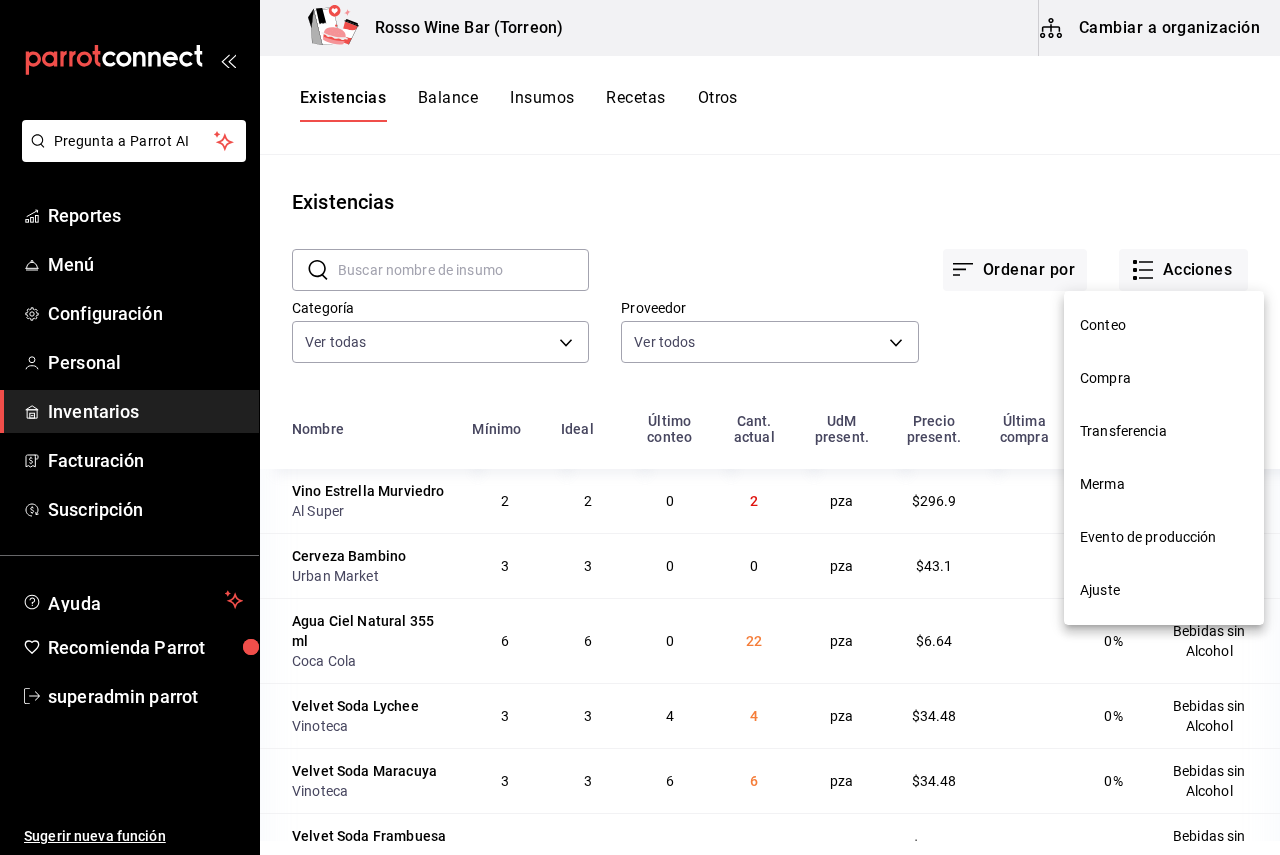 click on "Ajuste" at bounding box center [1164, 590] 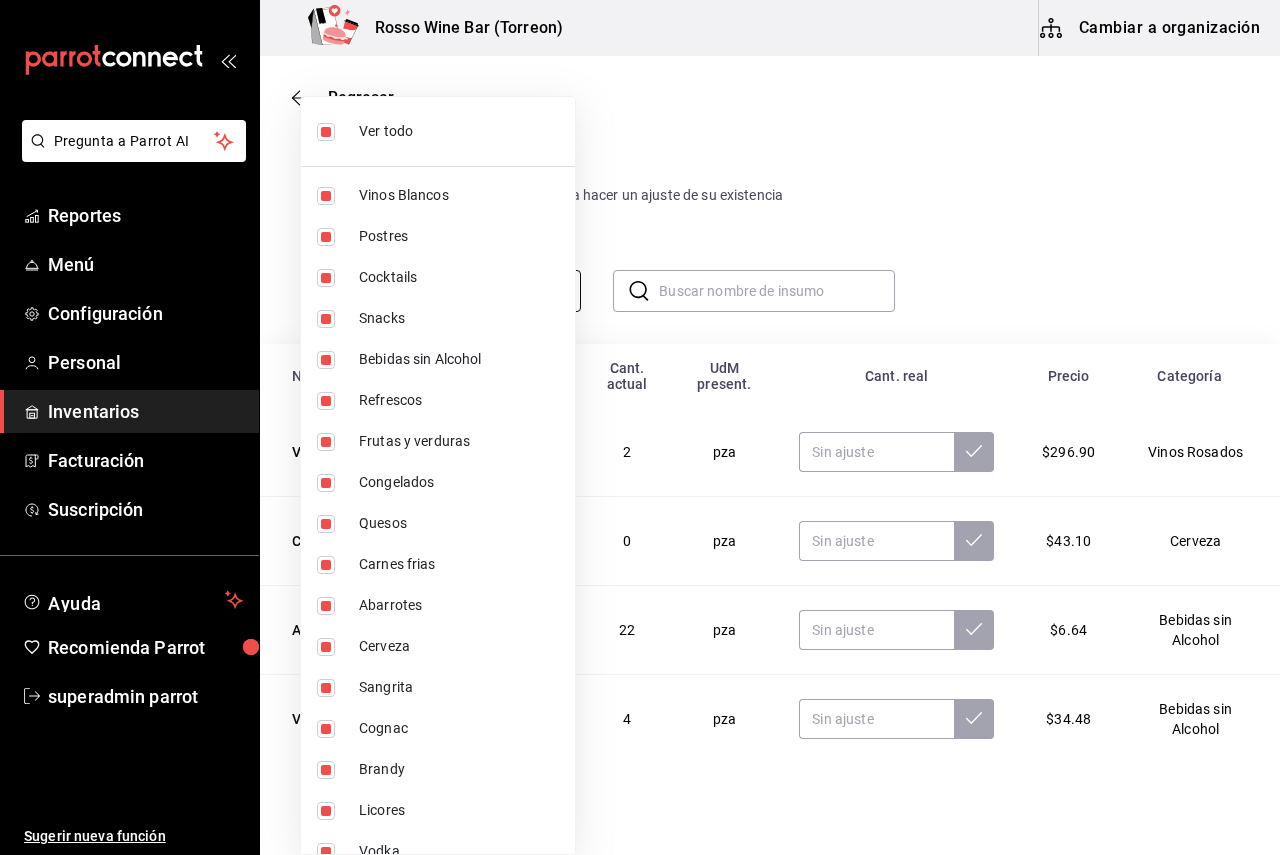 click on "Pregunta a Parrot AI Reportes   Menú   Configuración   Personal   Inventarios   Facturación   Suscripción   Ayuda Recomienda Parrot   superadmin parrot   Sugerir nueva función   Rosso Wine Bar (Torreon) Cambiar a organización Regresar Ajuste Ingresa la cantidad real de tus insumos para hacer un ajuste de su existencia Categoría Ver todas ​ ​ Nombre Último conteo Cant. actual UdM present. Cant. real Precio Categoría Vino Estrella Murviedro 0 2 pza $296.90 Vinos Rosados Cerveza Bambino 0 0 pza $43.10 Cerveza Agua Ciel Natural 355 ml 0 22 pza $6.64 Bebidas sin Alcohol Velvet Soda Lychee 4 4 pza $34.48 Bebidas sin Alcohol Velvet Soda Maracuya 6 6 pza $34.48 Bebidas sin Alcohol Velvet Soda Frambuesa 6 6 pza $34.48 Bebidas sin Alcohol Botella Bacardi Blanco 980 ml 0 0 pza $284.48 Ron Botella Don Julio 70 1 1 pza $948.27 Tequila Vino Snoop Dogg Rosé 2 2 pza $348.27 Vinos Rosados Cerveza Odin 4 4 pza $51.72 Cerveza GANA 1 MES GRATIS EN TU SUSCRIPCIÓN AQUÍ Pregunta a Parrot AI Reportes   Menú" at bounding box center (640, 371) 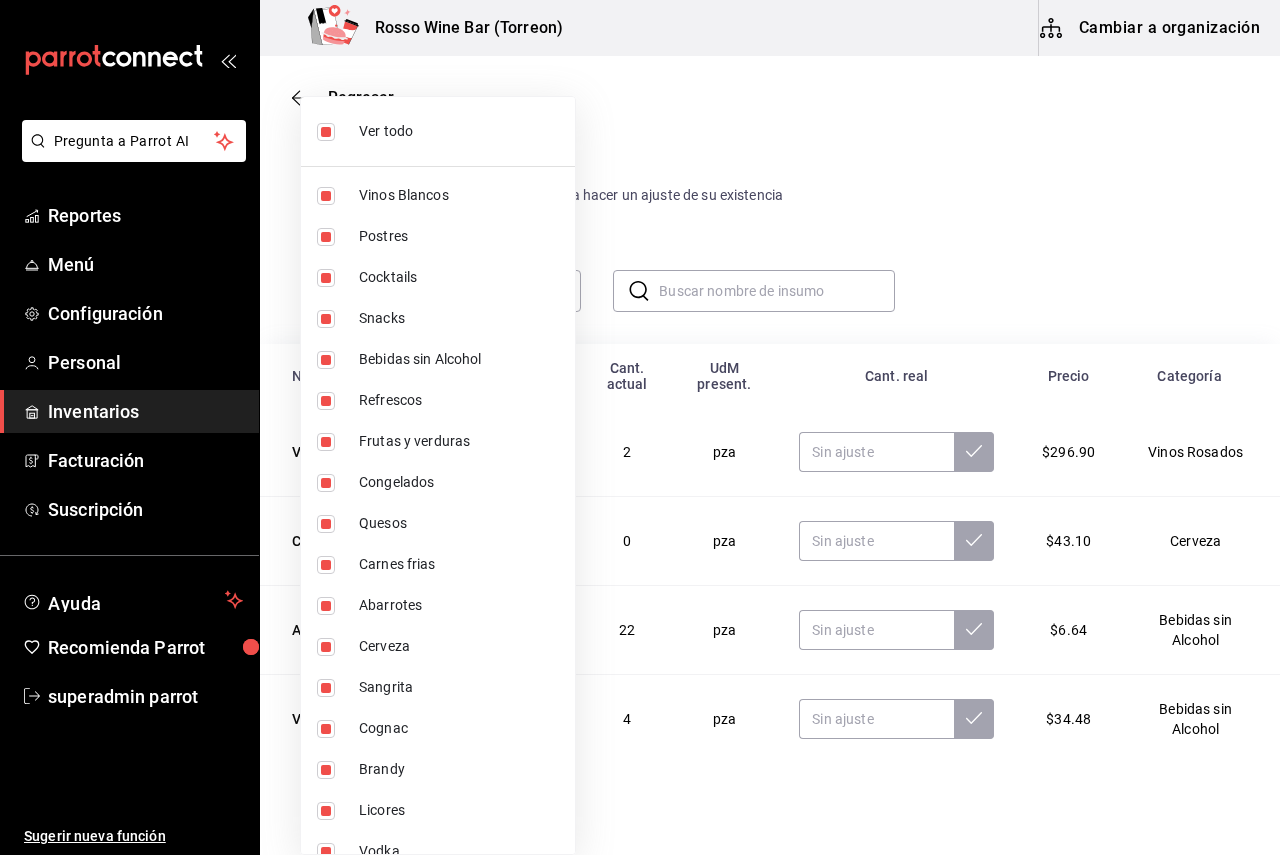 click on "Ver todo" at bounding box center (438, 131) 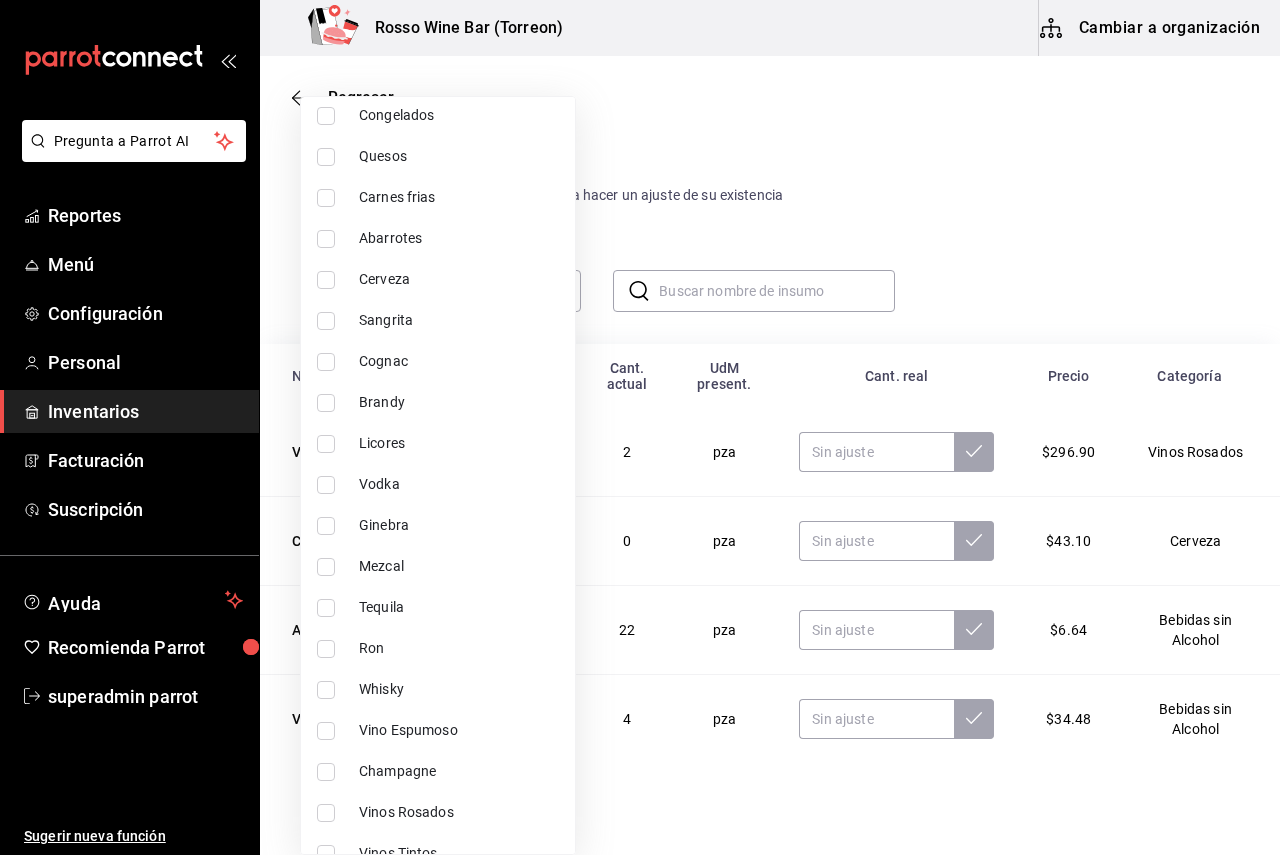 scroll, scrollTop: 395, scrollLeft: 0, axis: vertical 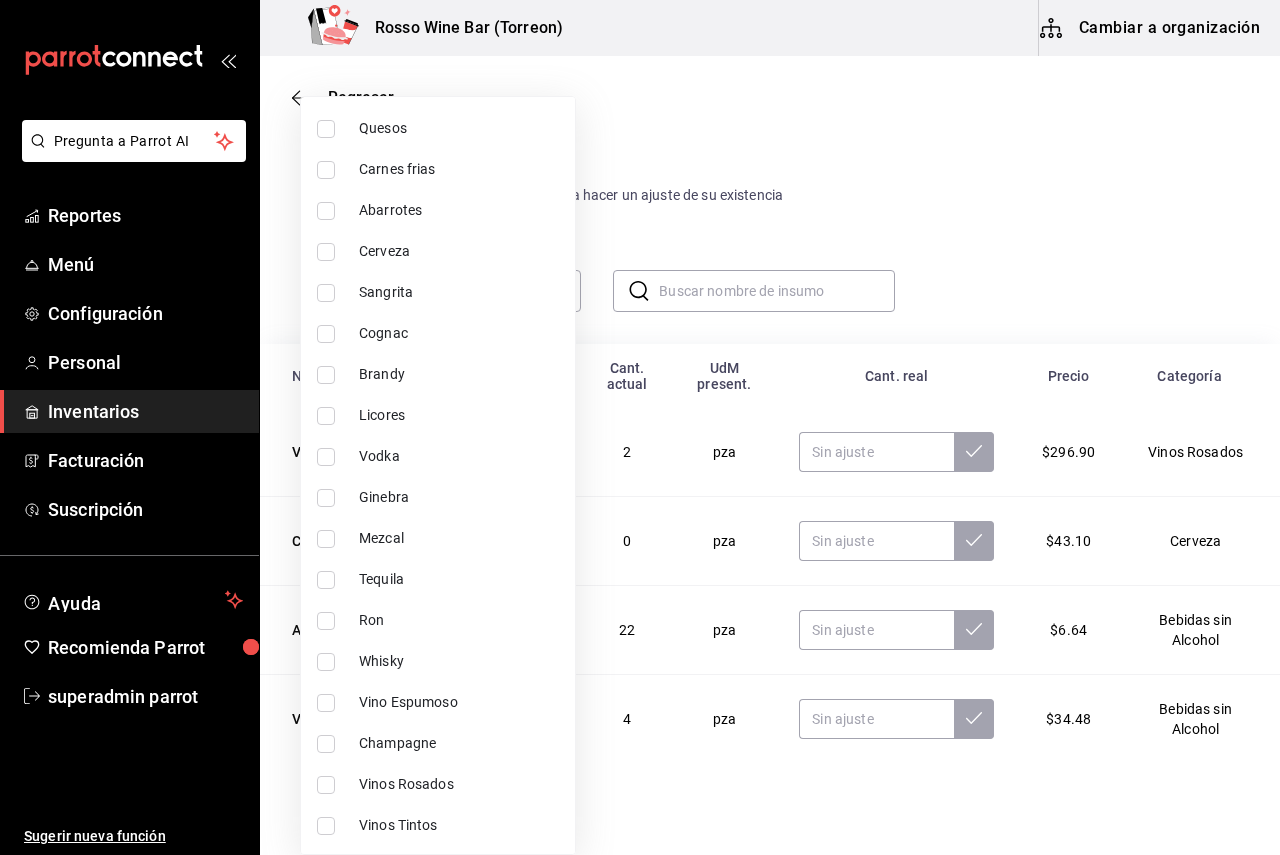 click on "Vinos Tintos" at bounding box center [459, 825] 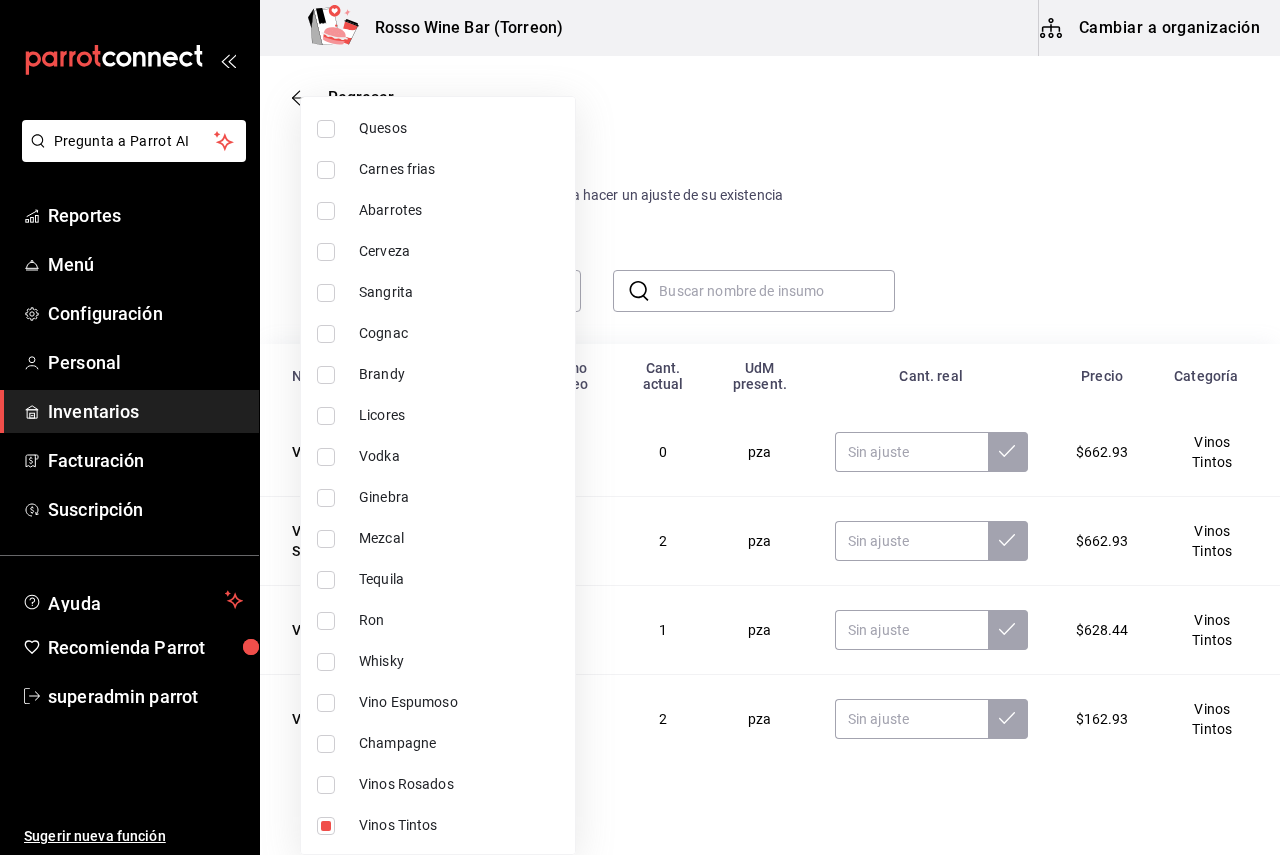 click at bounding box center [640, 427] 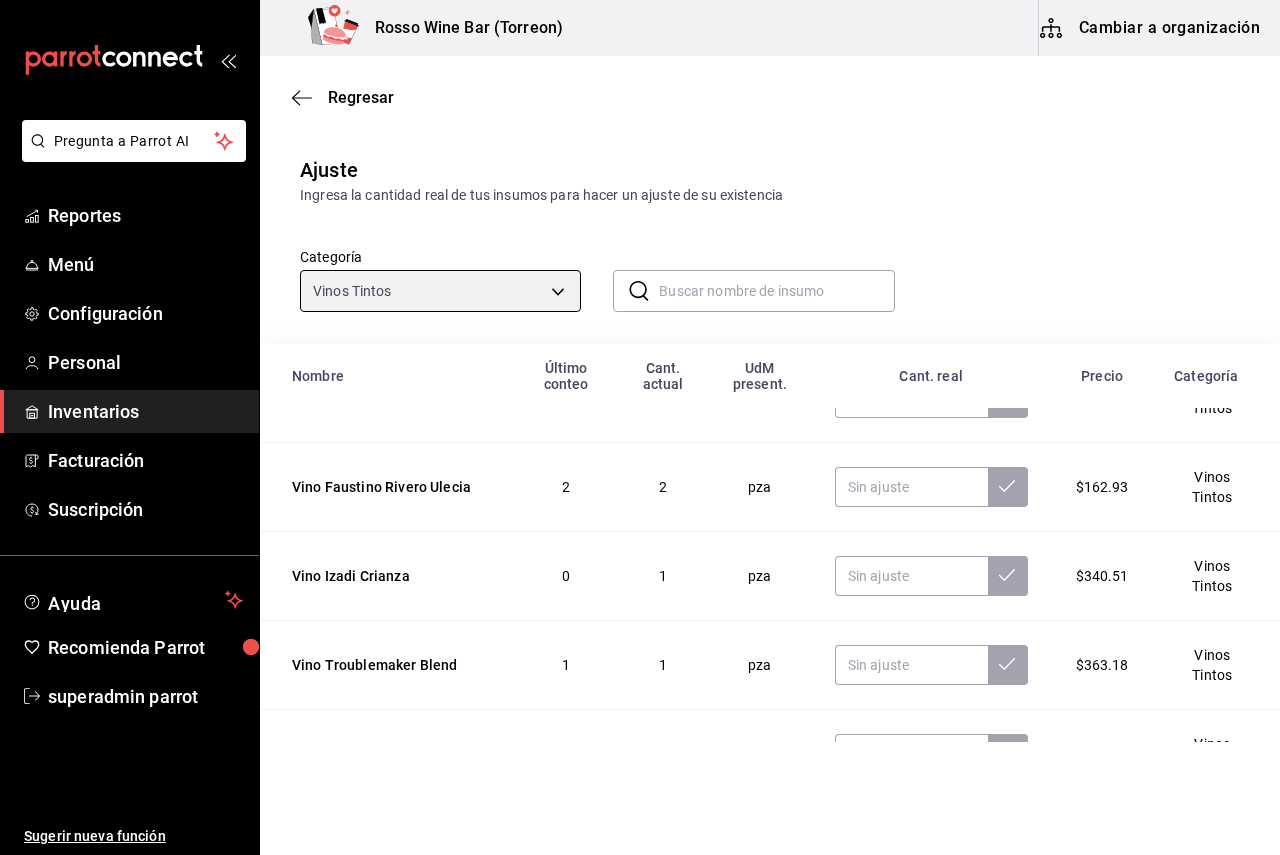scroll, scrollTop: 234, scrollLeft: 0, axis: vertical 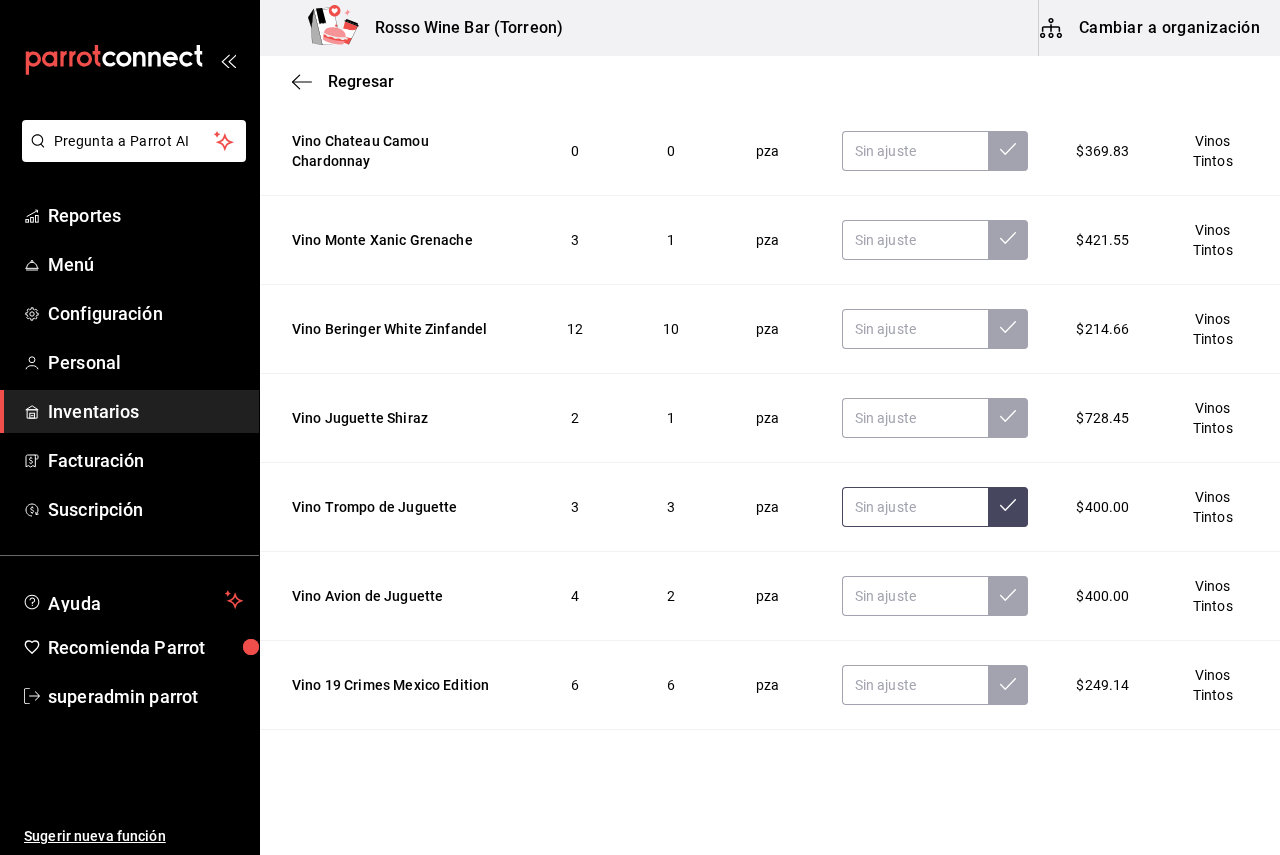 click at bounding box center (915, 507) 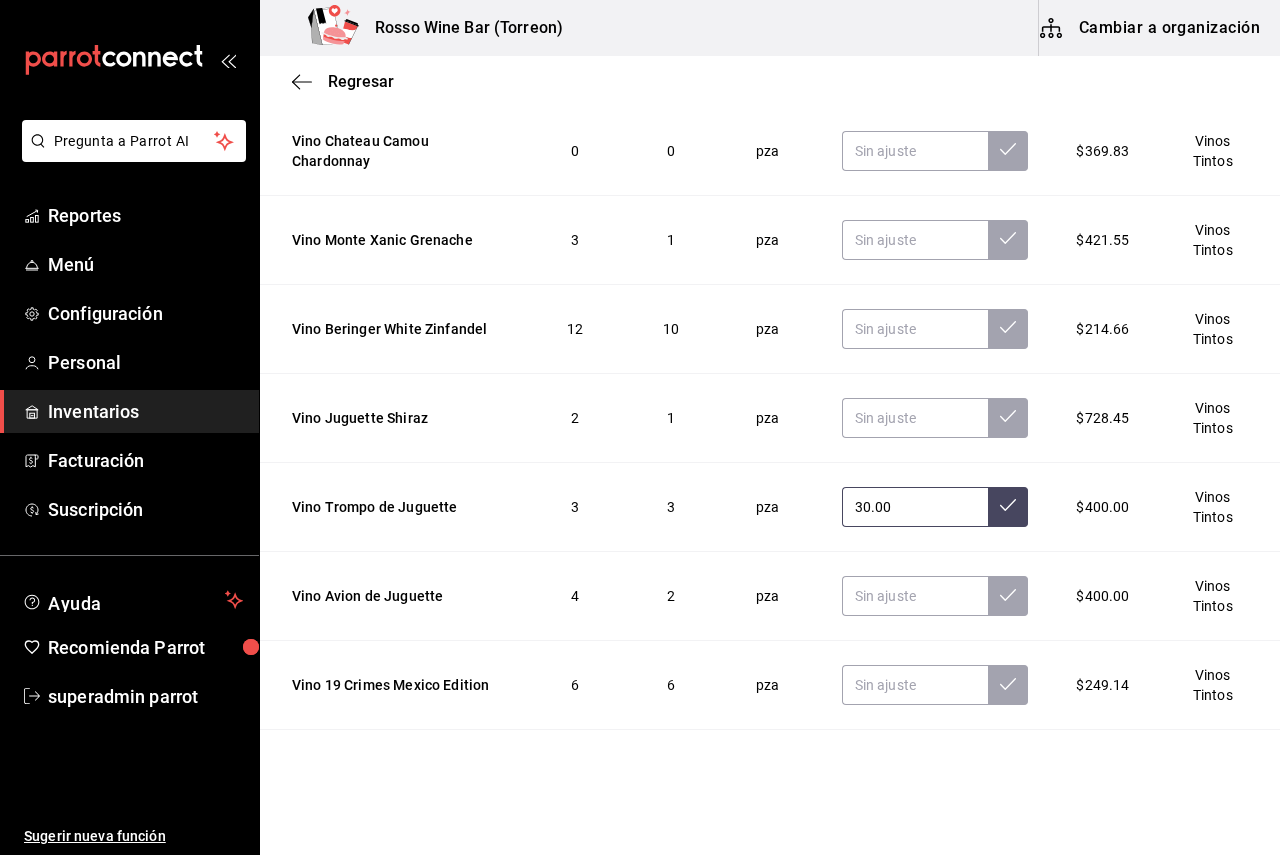 type on "3.00" 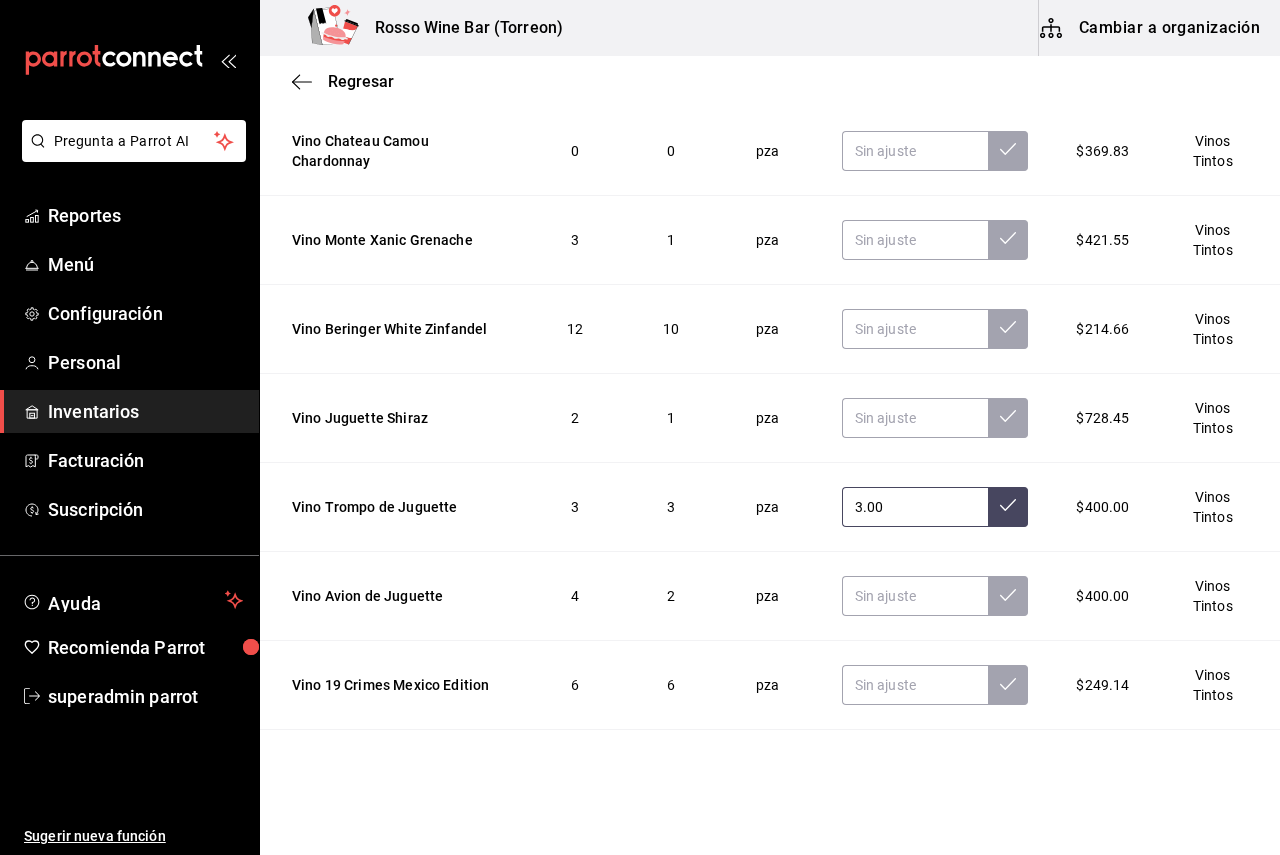 click on "3.00" at bounding box center (915, 507) 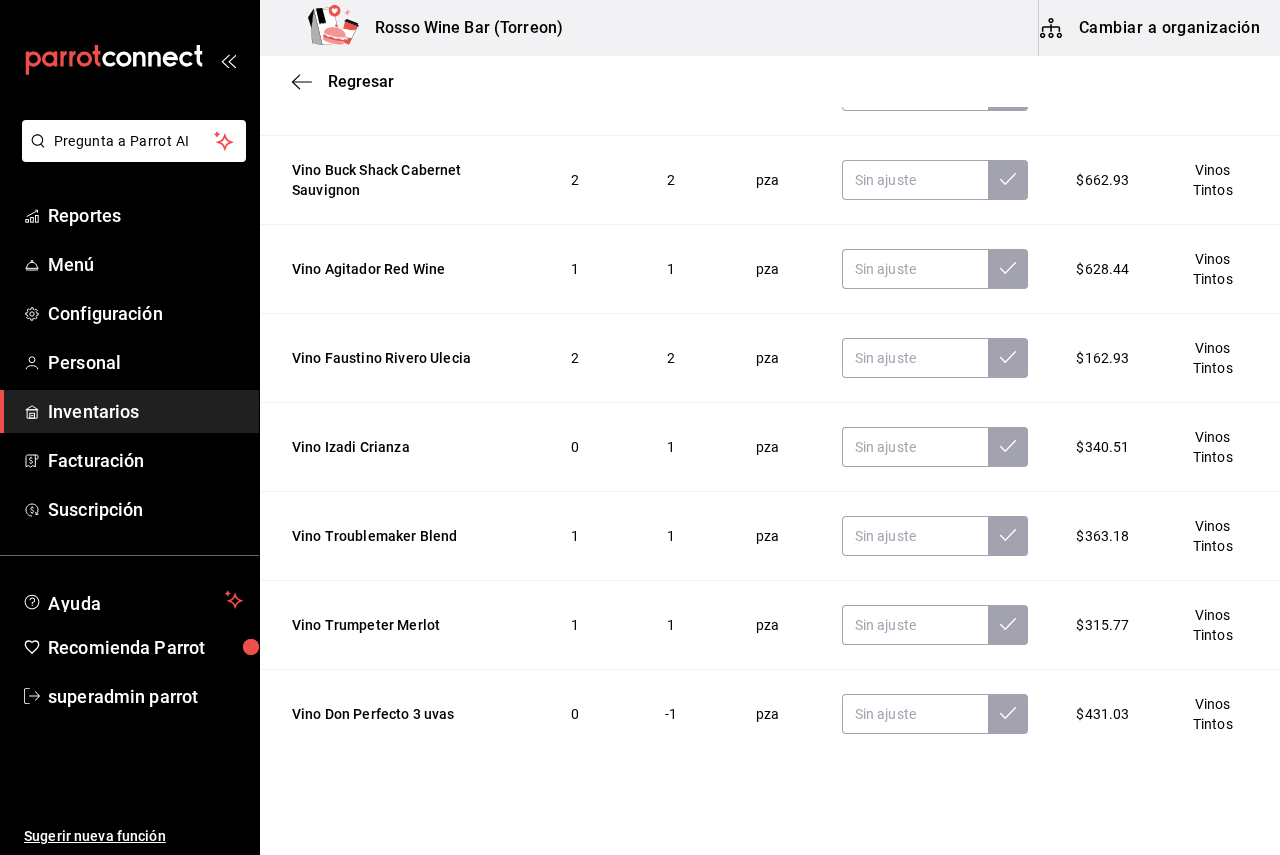 scroll, scrollTop: 0, scrollLeft: 0, axis: both 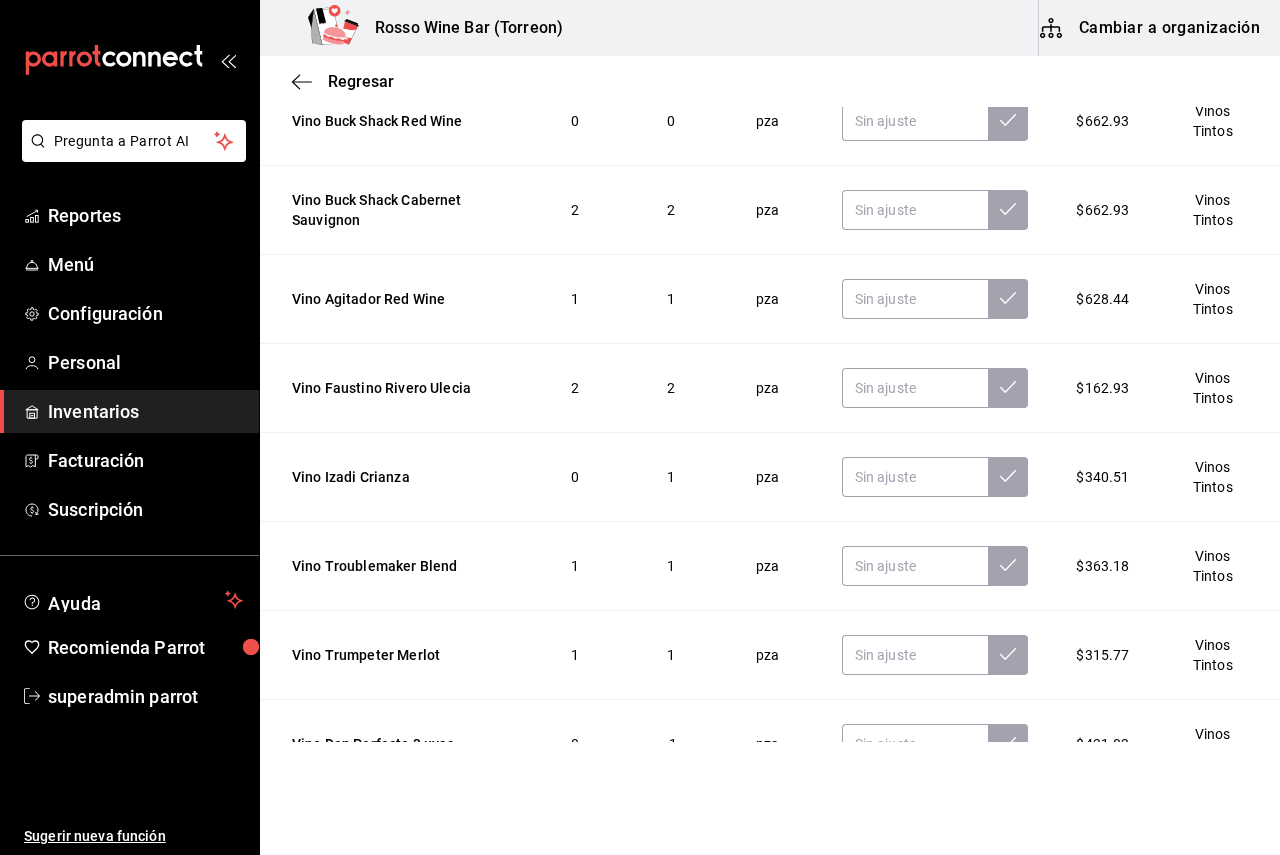 click on "Regresar" at bounding box center (770, 81) 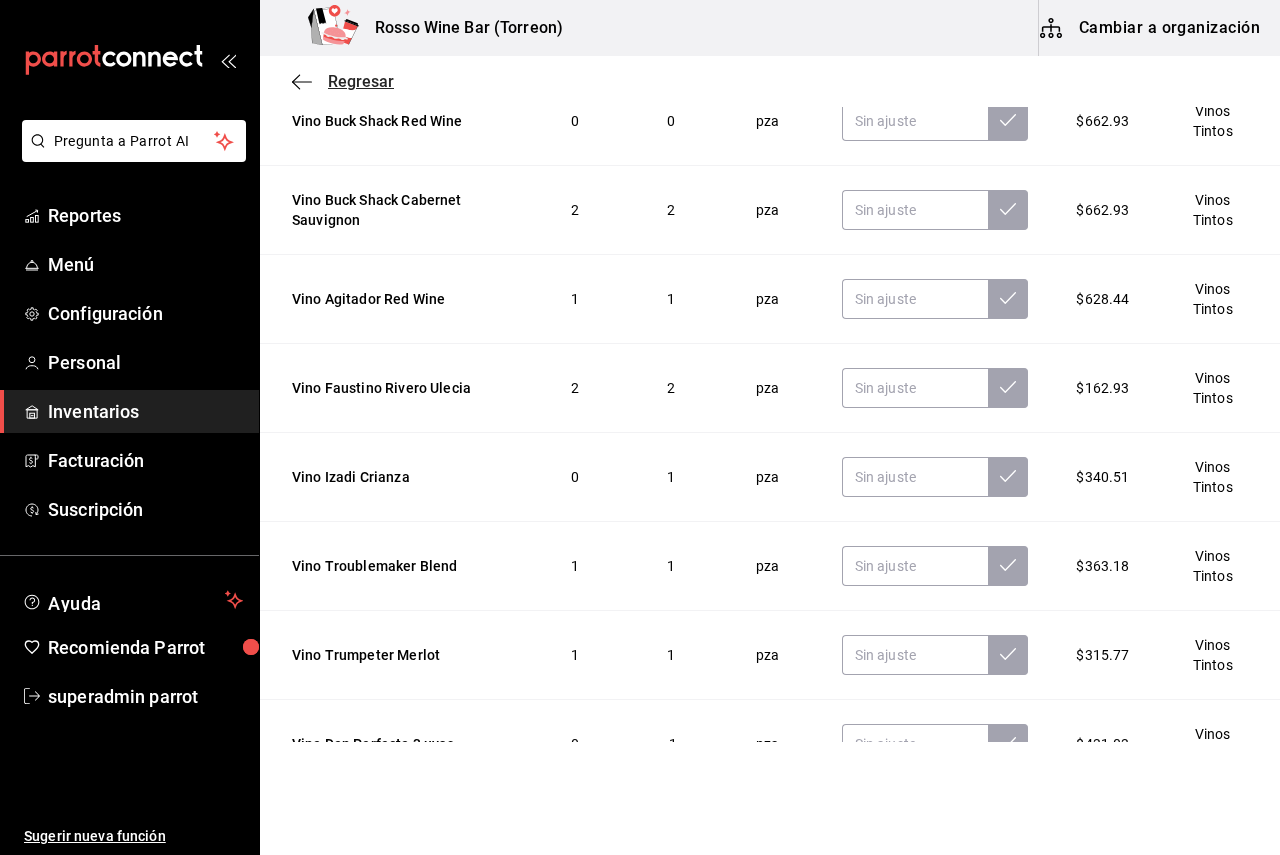 click 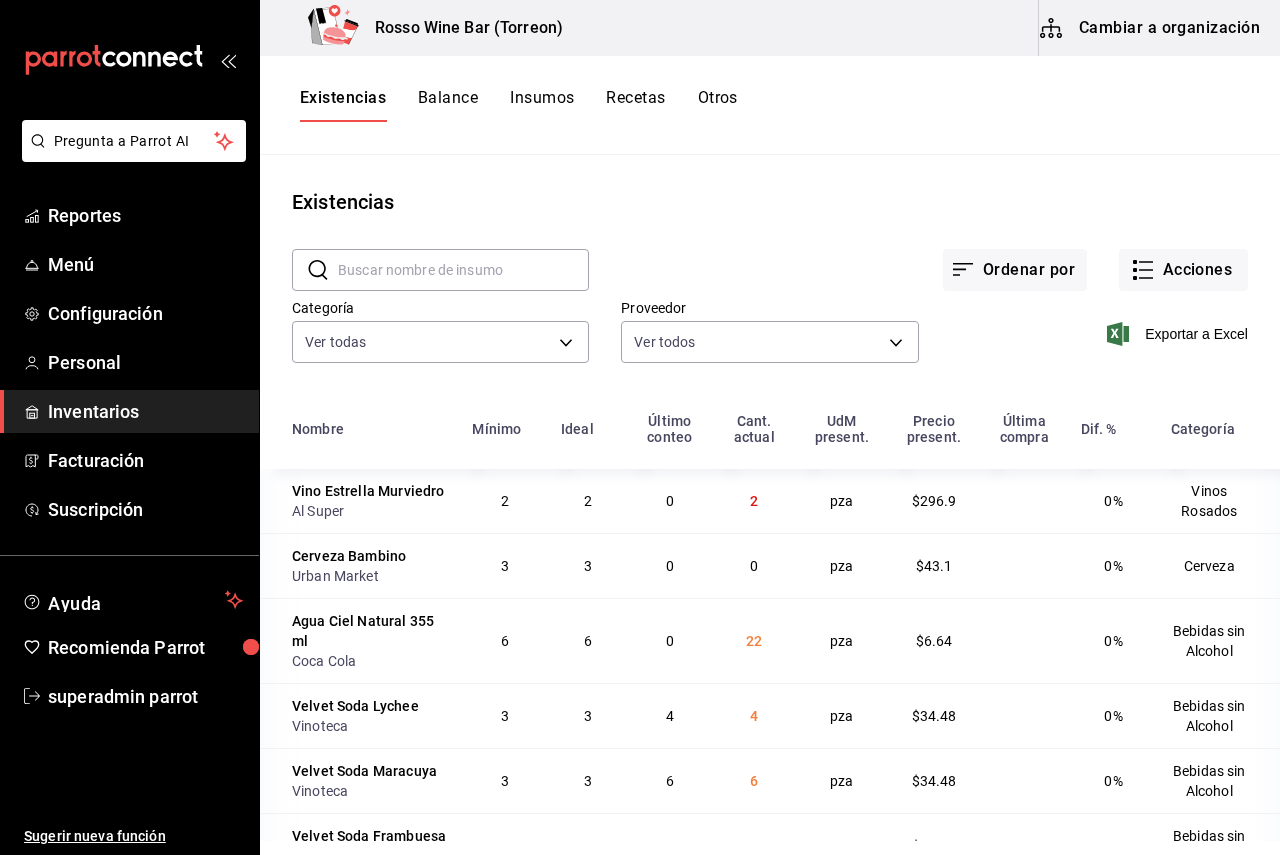 drag, startPoint x: 655, startPoint y: 82, endPoint x: 701, endPoint y: 82, distance: 46 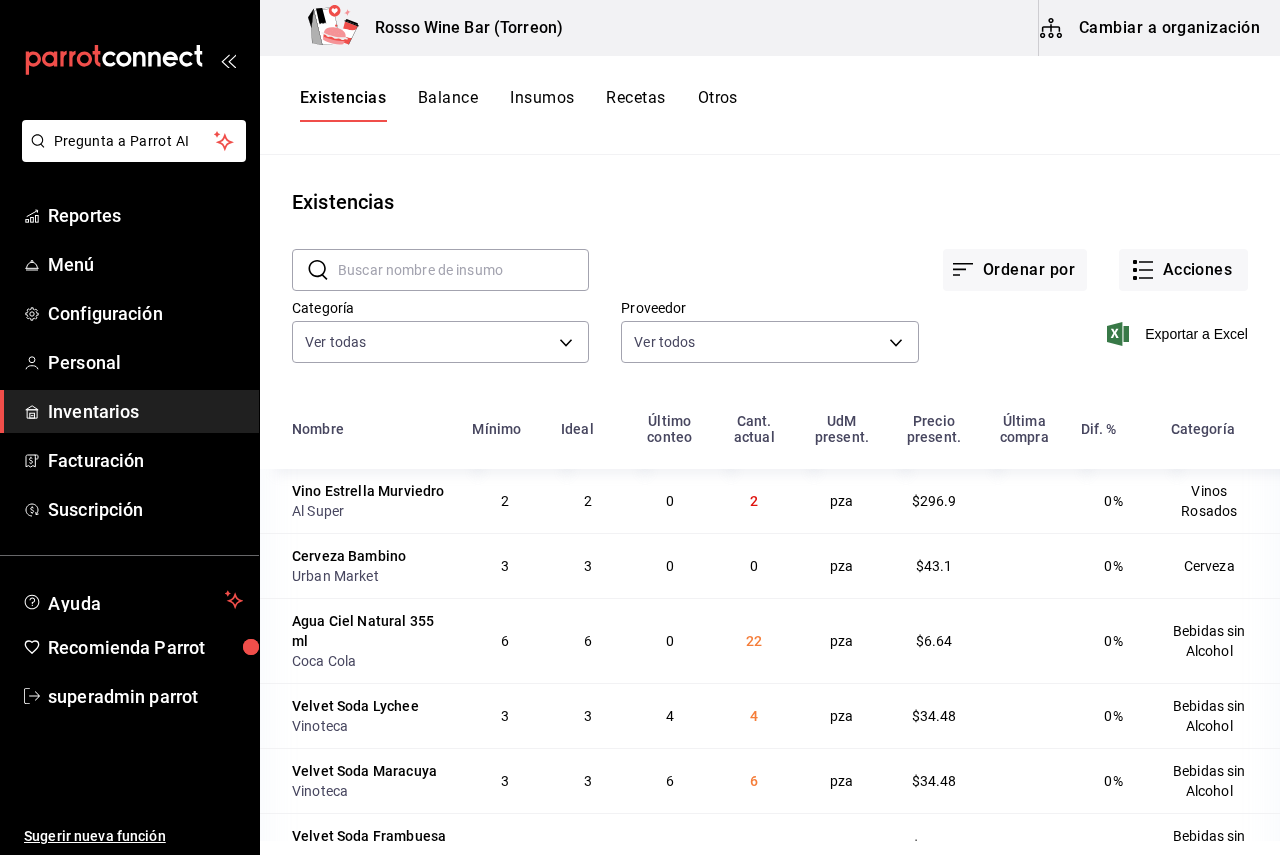 click on "Existencias Balance Insumos Recetas Otros" at bounding box center (770, 105) 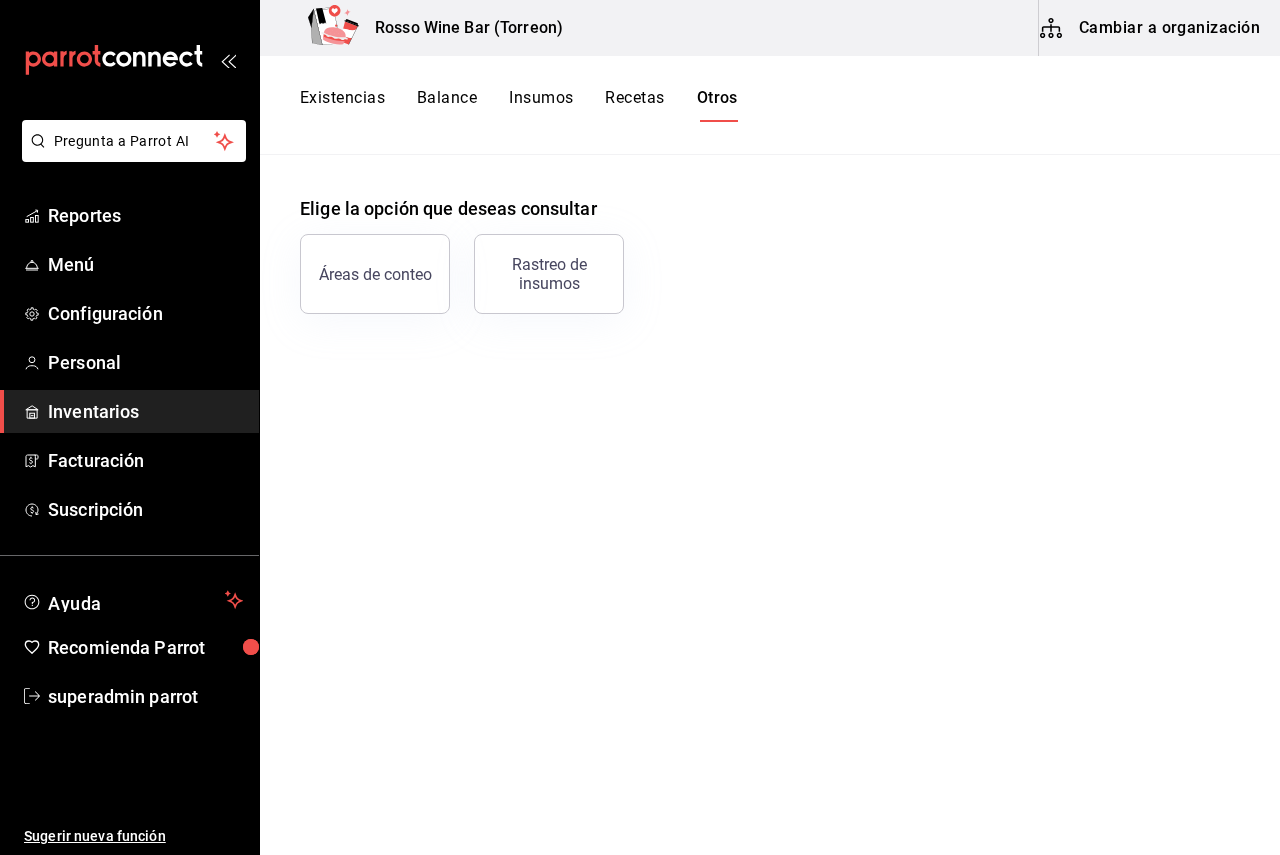 drag, startPoint x: 337, startPoint y: 97, endPoint x: 401, endPoint y: 110, distance: 65.30697 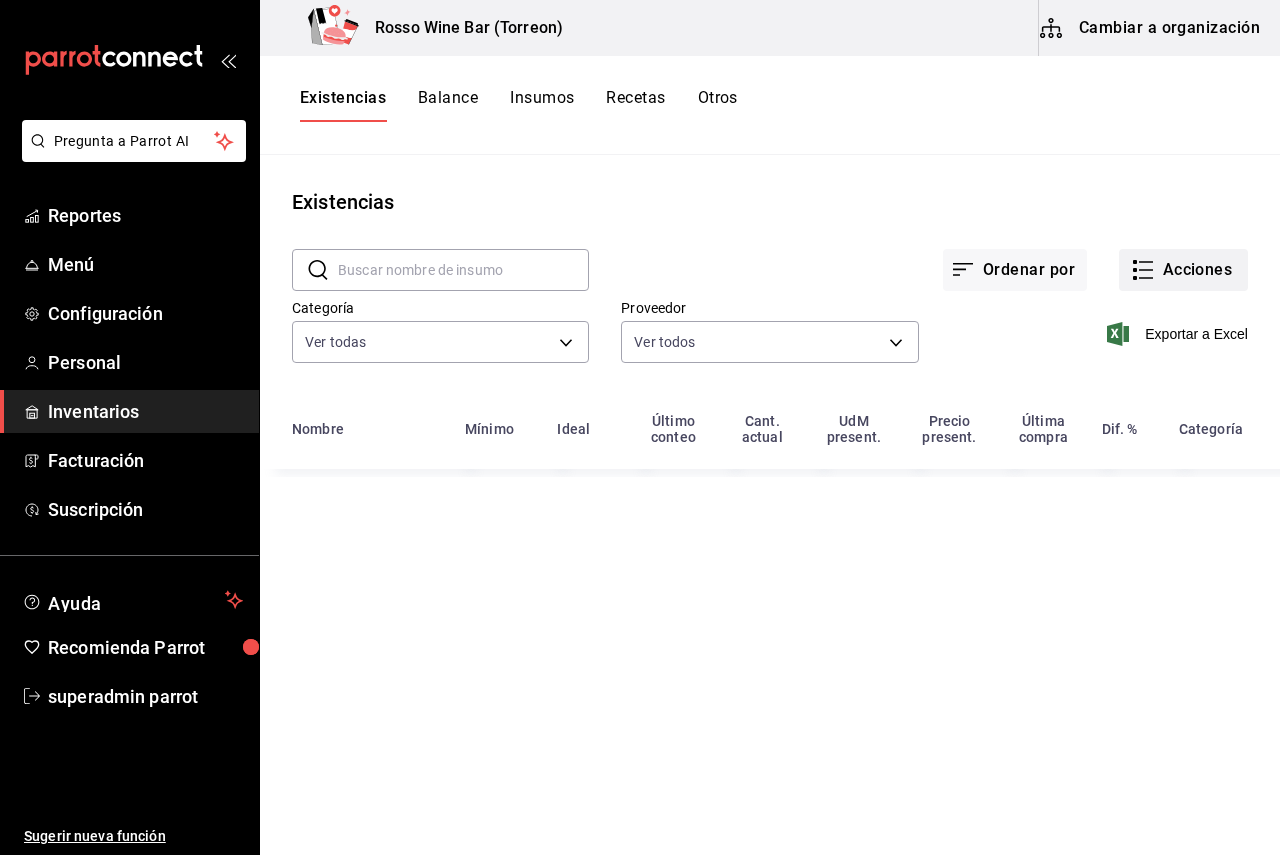 click on "Acciones" at bounding box center (1183, 270) 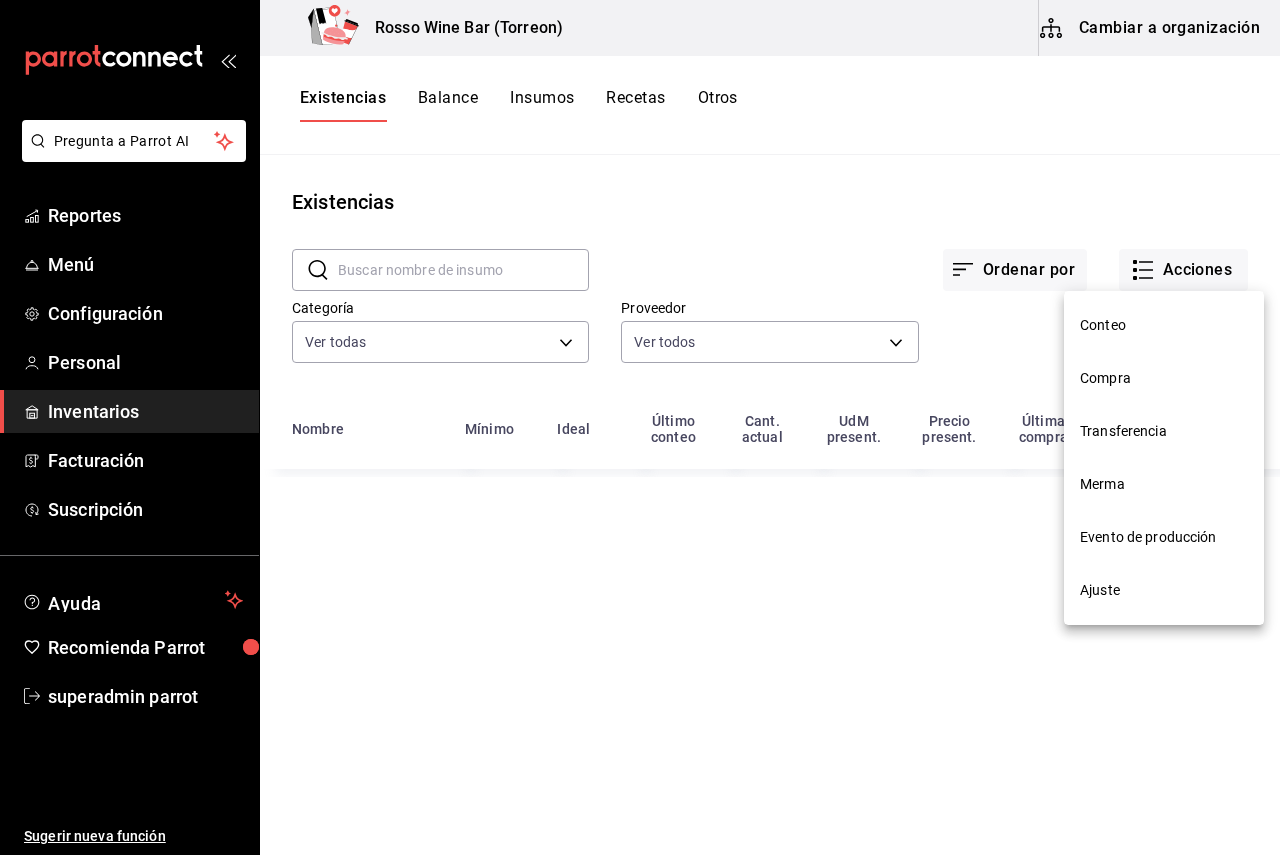 click on "Ajuste" at bounding box center [1164, 590] 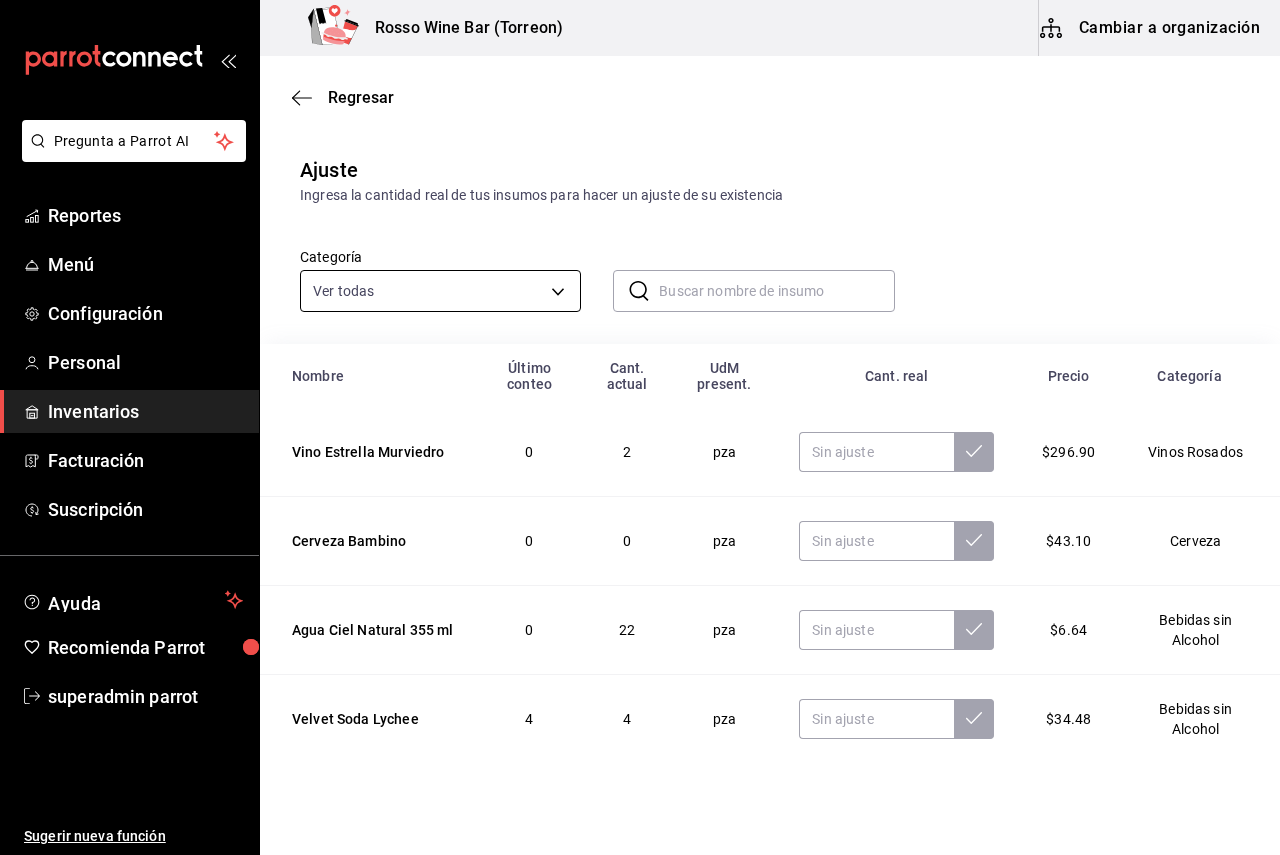 click on "Pregunta a Parrot AI Reportes   Menú   Configuración   Personal   Inventarios   Facturación   Suscripción   Ayuda Recomienda Parrot   superadmin parrot   Sugerir nueva función   Rosso Wine Bar (Torreon) Cambiar a organización Regresar Ajuste Ingresa la cantidad real de tus insumos para hacer un ajuste de su existencia Categoría Ver todas ​ ​ Nombre Último conteo Cant. actual UdM present. Cant. real Precio Categoría Vino Estrella Murviedro 0 2 pza $296.90 Vinos Rosados Cerveza Bambino 0 0 pza $43.10 Cerveza Agua Ciel Natural 355 ml 0 22 pza $6.64 Bebidas sin Alcohol Velvet Soda Lychee 4 4 pza $34.48 Bebidas sin Alcohol Velvet Soda Maracuya 6 6 pza $34.48 Bebidas sin Alcohol Velvet Soda Frambuesa 6 6 pza $34.48 Bebidas sin Alcohol Botella Bacardi Blanco 980 ml 0 0 pza $284.48 Ron Botella Don Julio 70 1 1 pza $948.27 Tequila Vino Snoop Dogg Rosé 2 2 pza $348.27 Vinos Rosados Cerveza Odin 4 4 pza $51.72 Cerveza GANA 1 MES GRATIS EN TU SUSCRIPCIÓN AQUÍ Pregunta a Parrot AI Reportes   Menú" at bounding box center [640, 371] 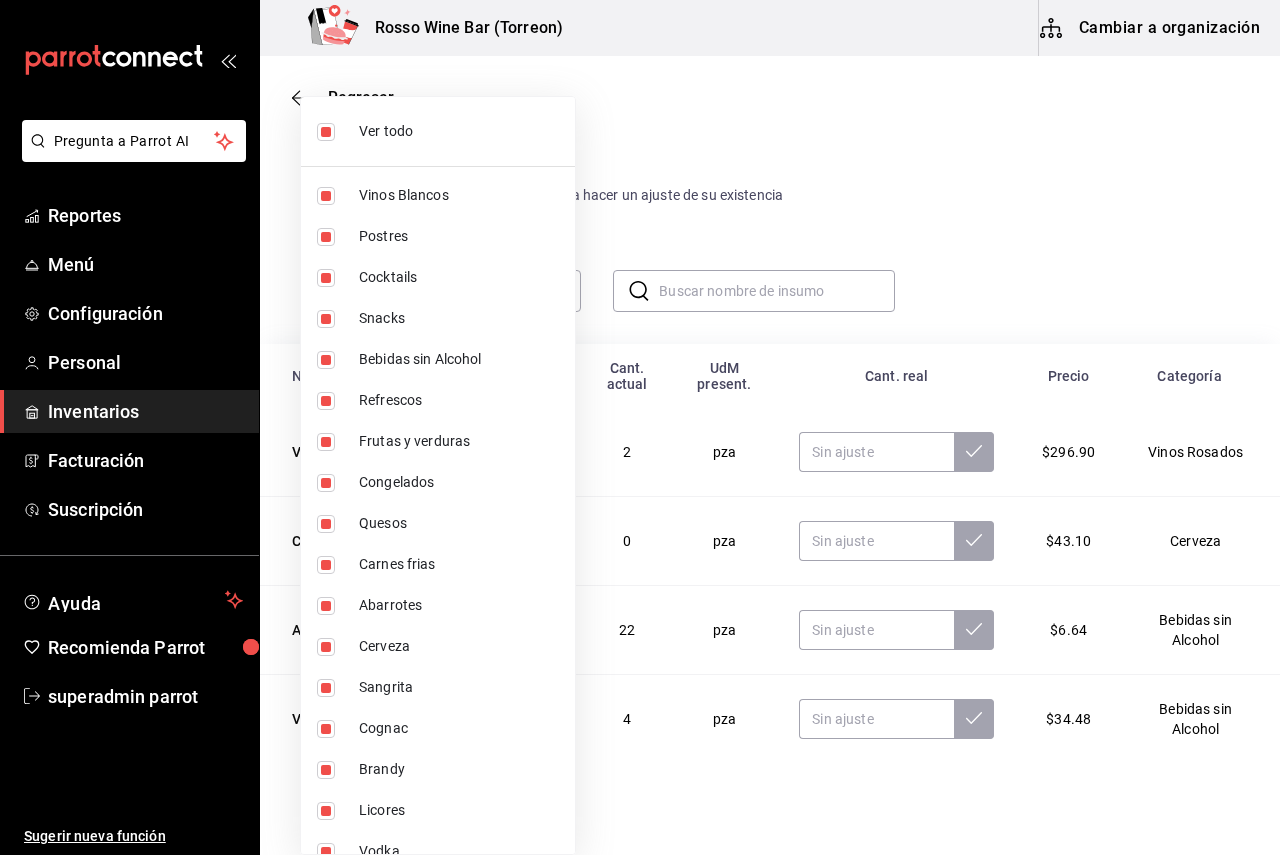 click at bounding box center [640, 427] 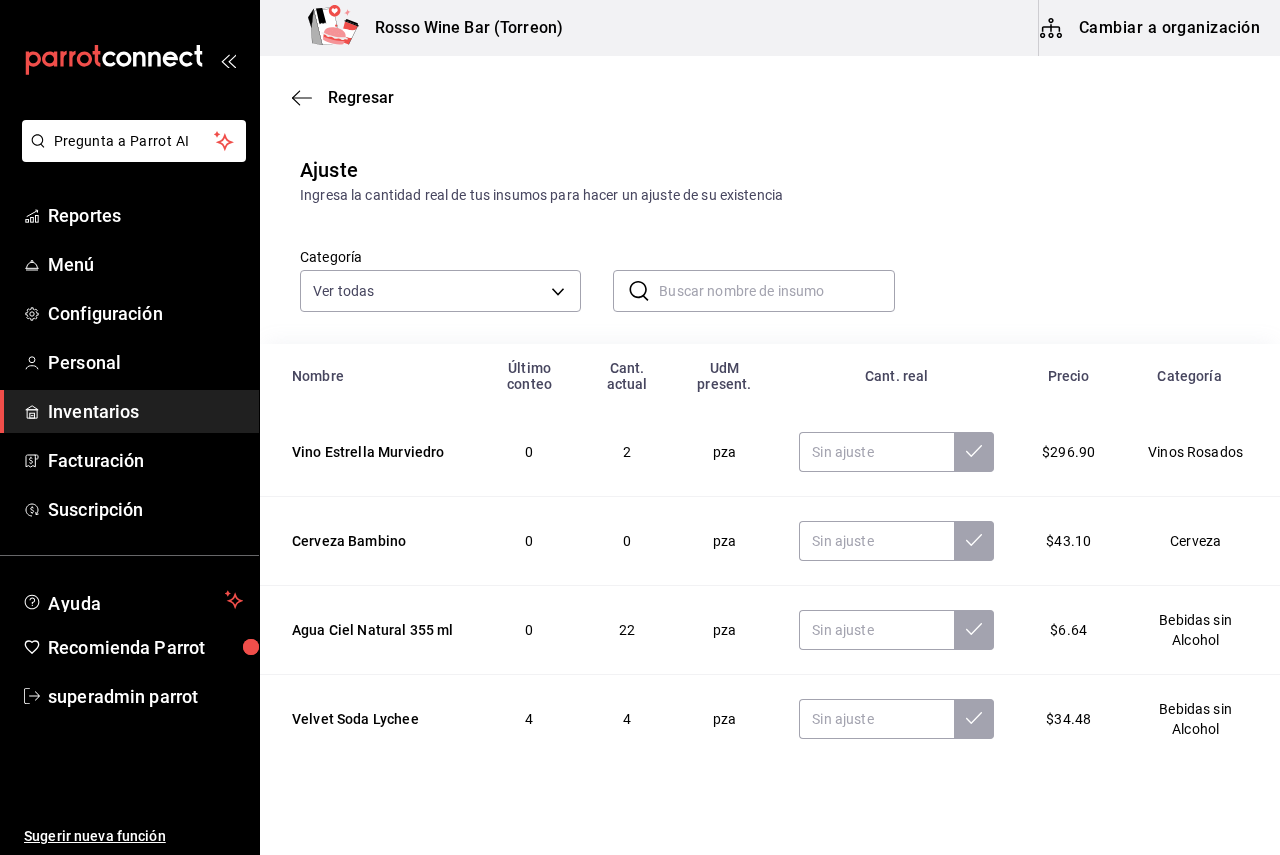 click at bounding box center (776, 291) 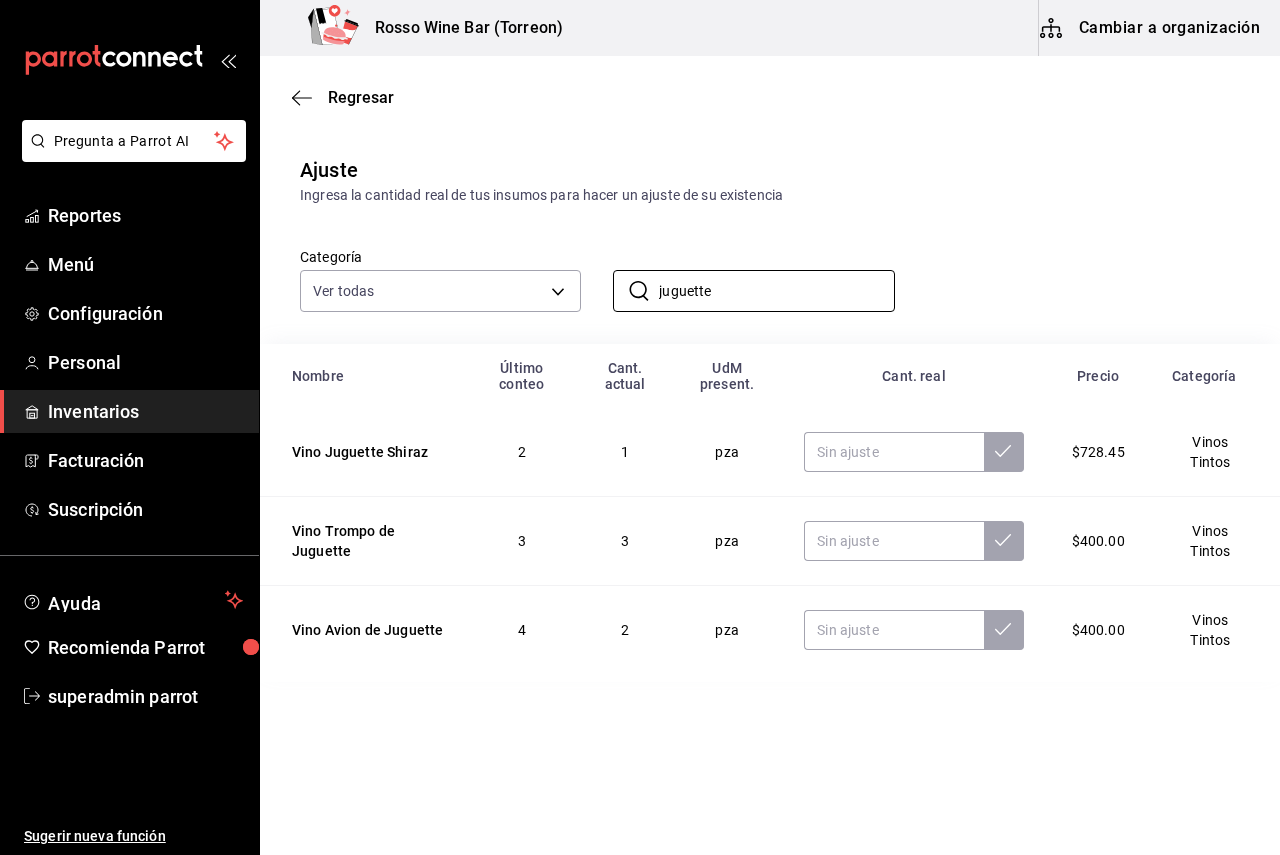 type on "juguette" 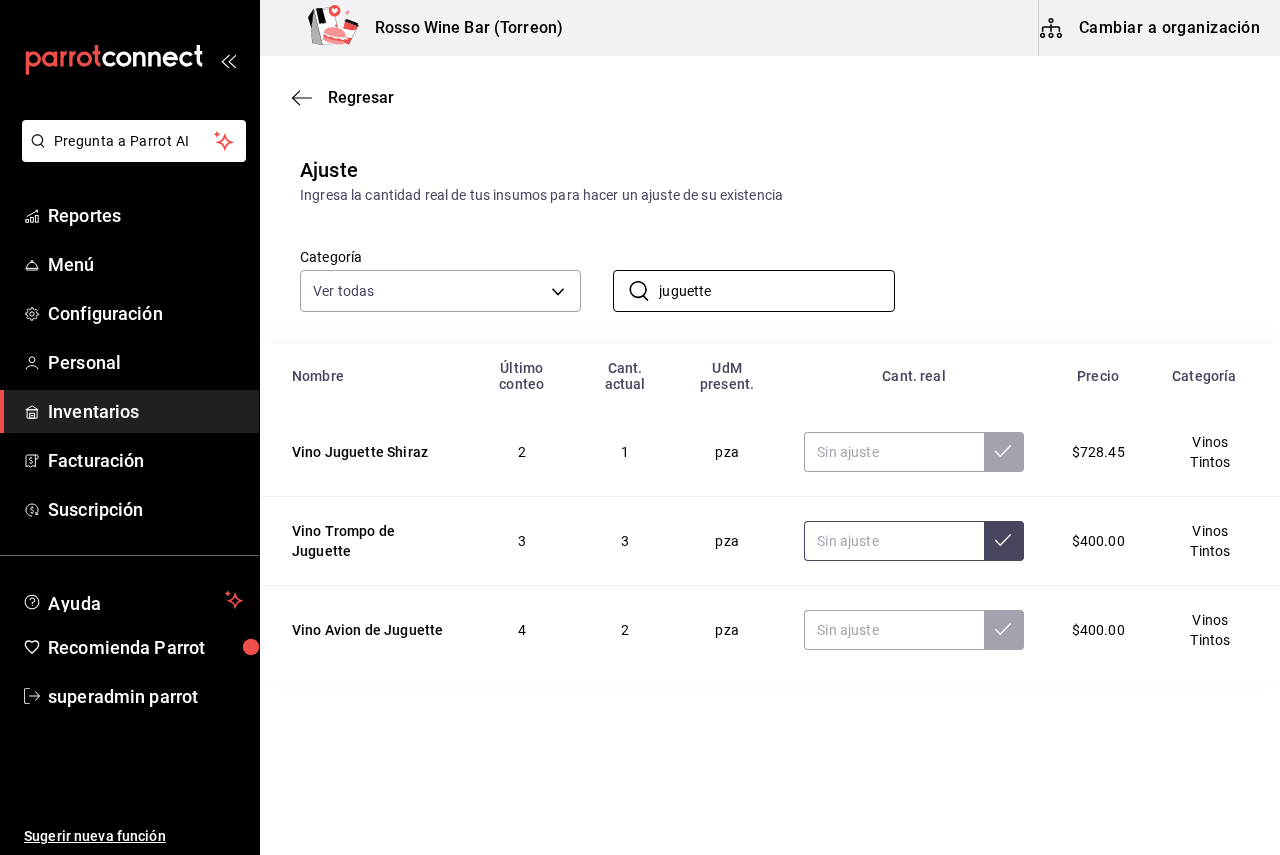 click at bounding box center [893, 541] 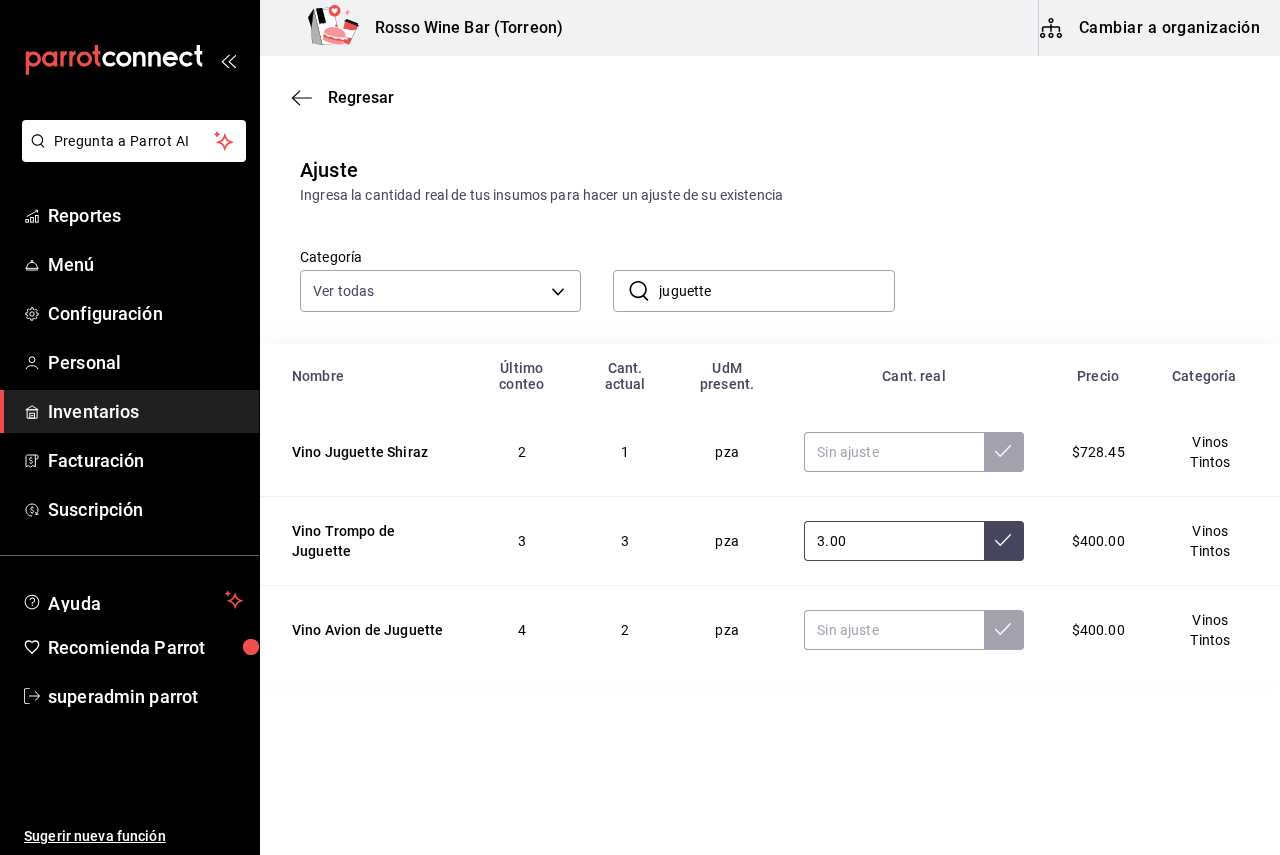 type on "3.00" 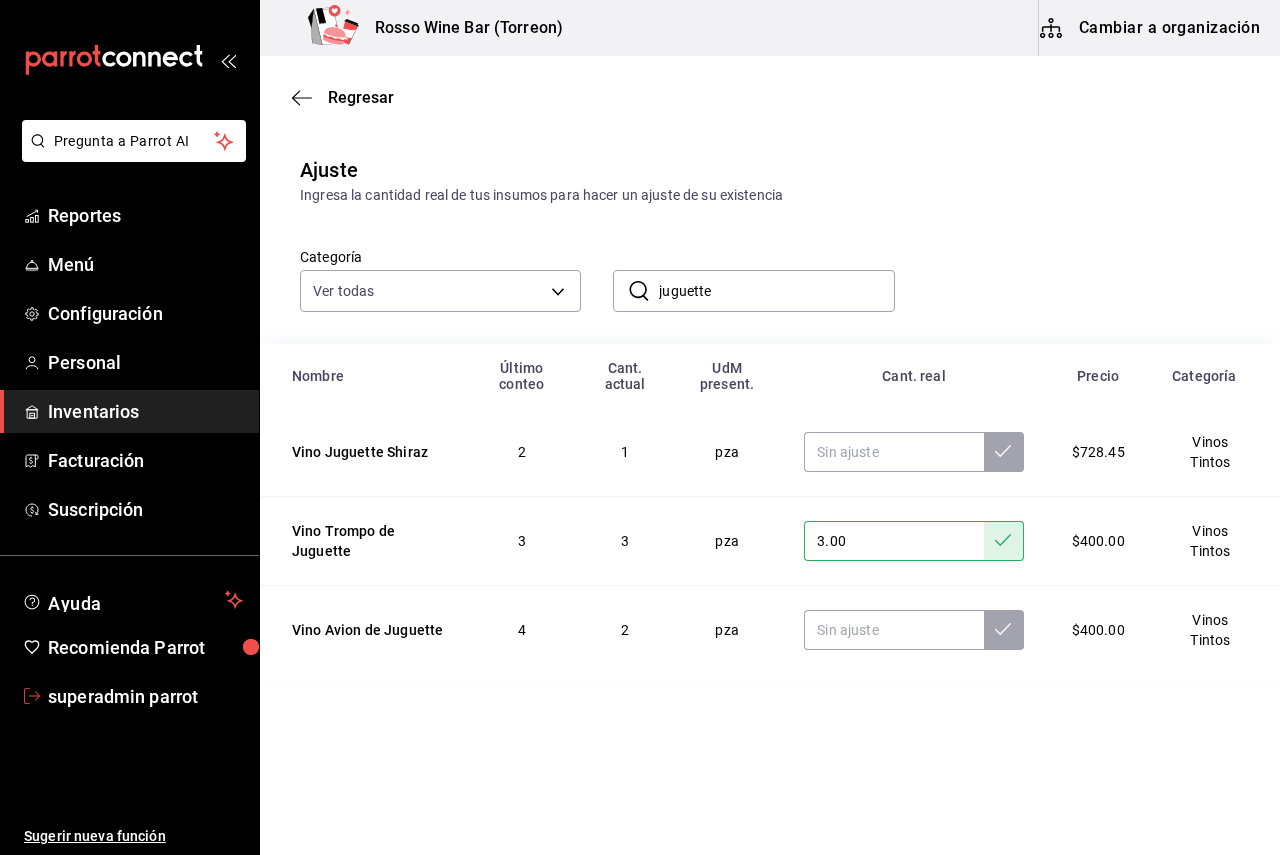 click on "superadmin parrot" at bounding box center (145, 696) 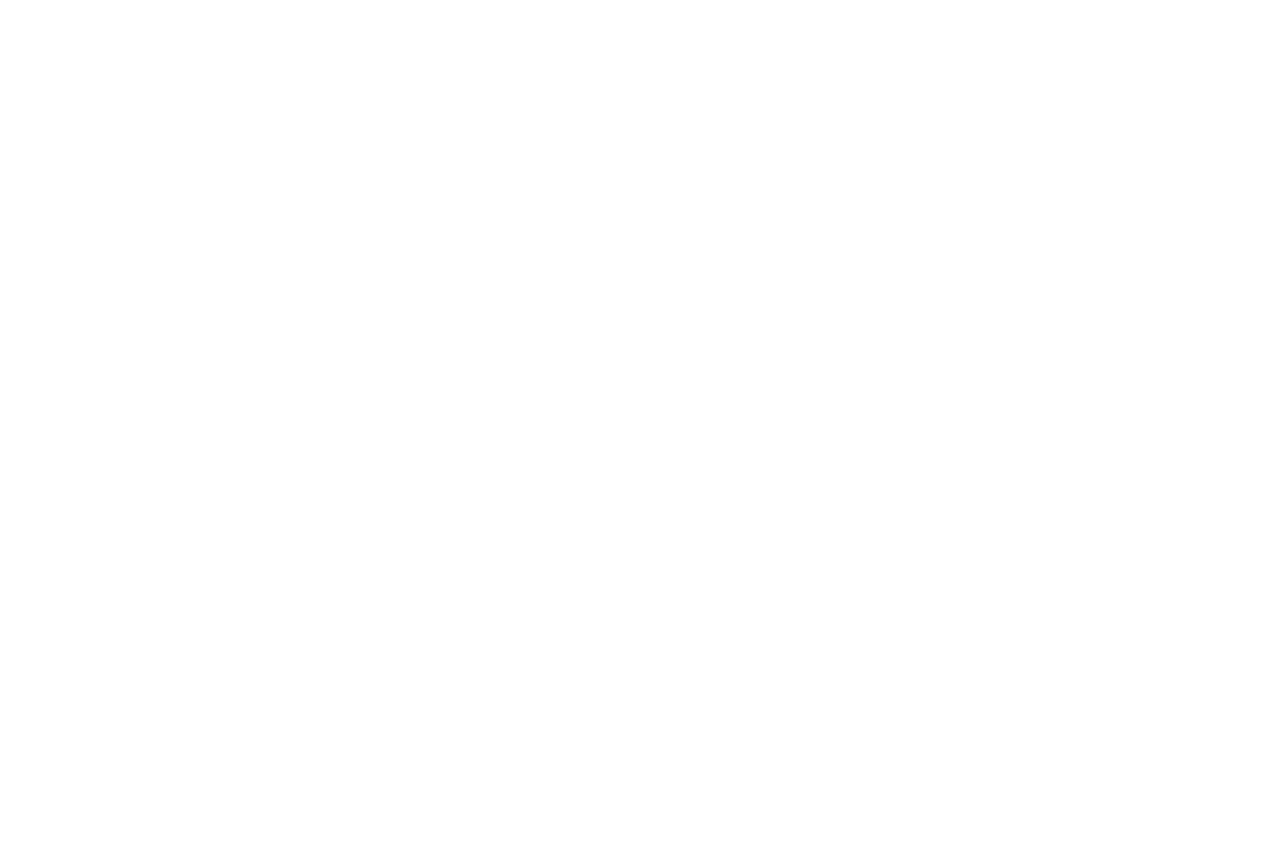 scroll, scrollTop: 0, scrollLeft: 0, axis: both 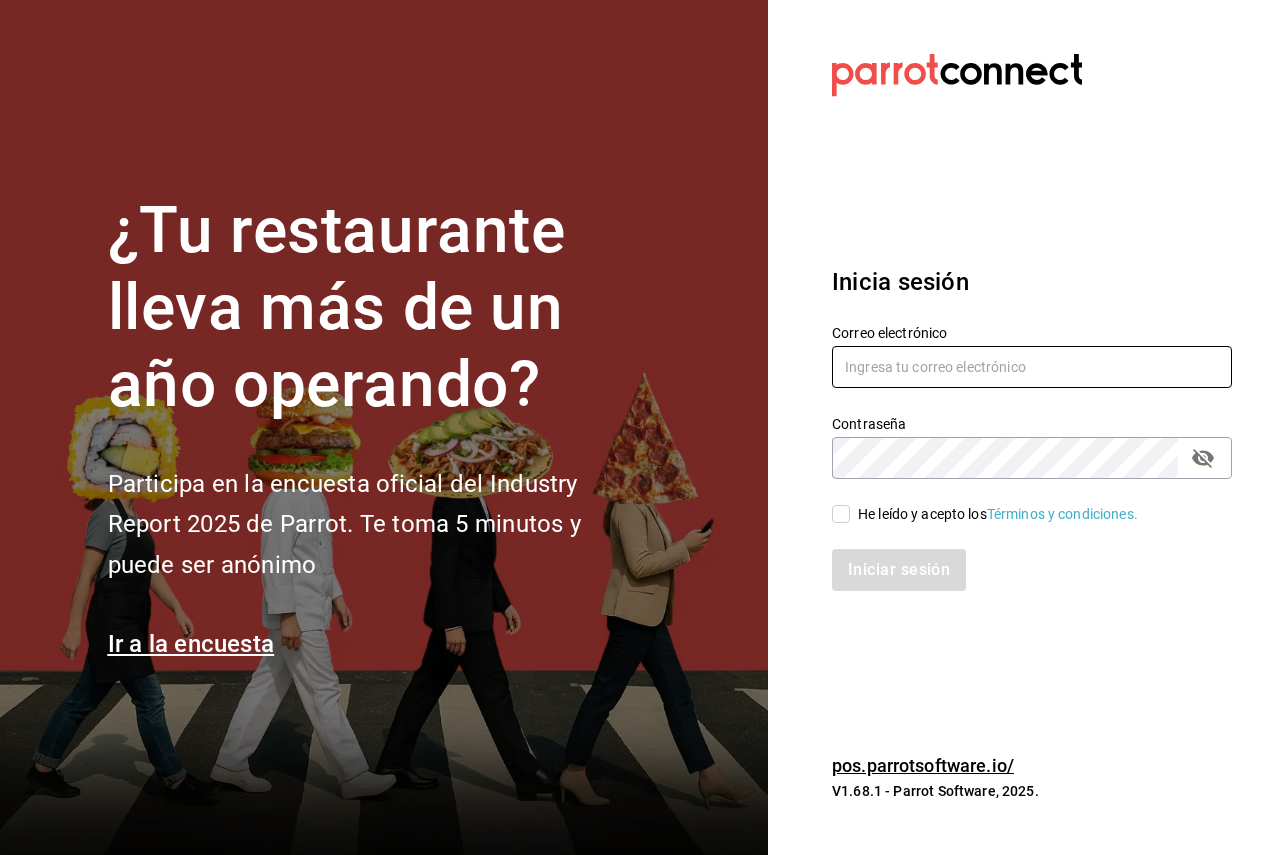 click at bounding box center (1032, 367) 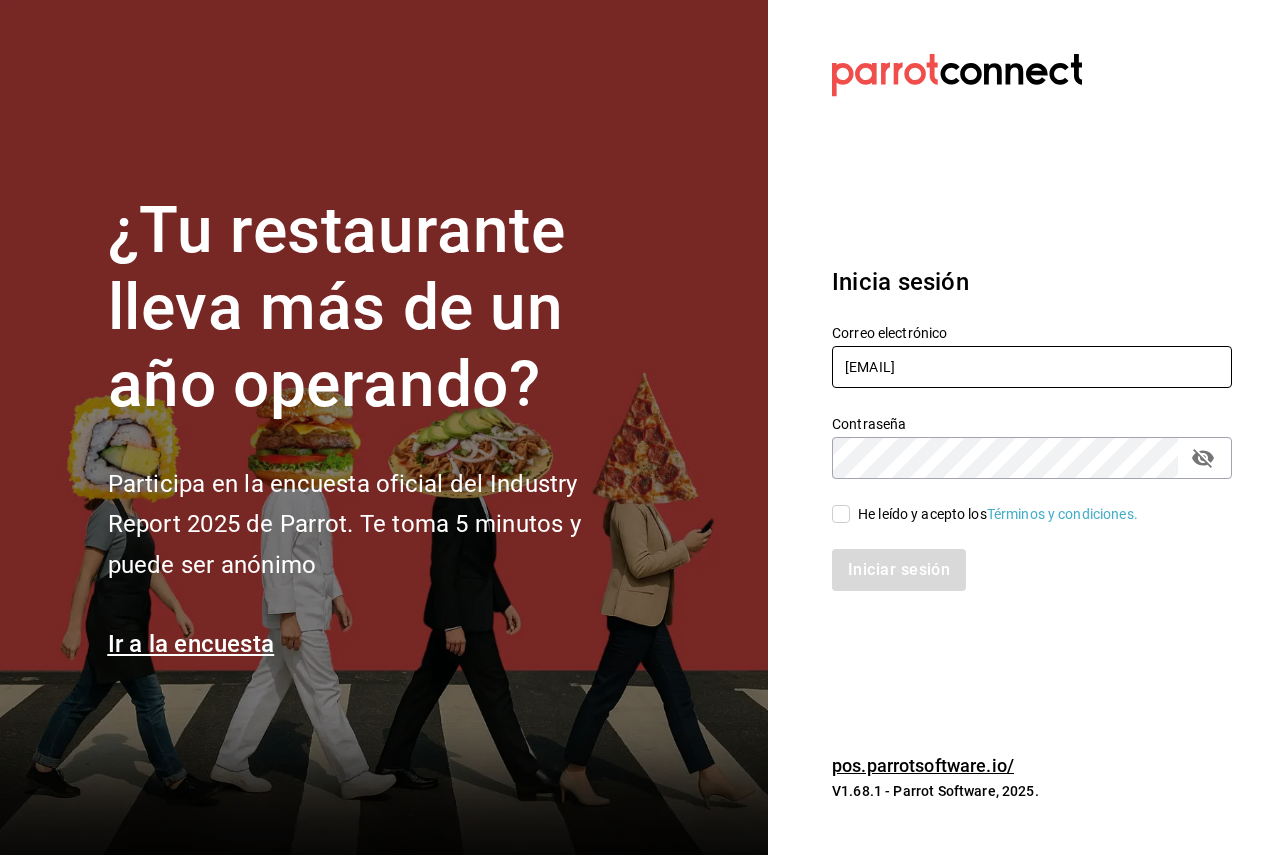 type on "[EMAIL]" 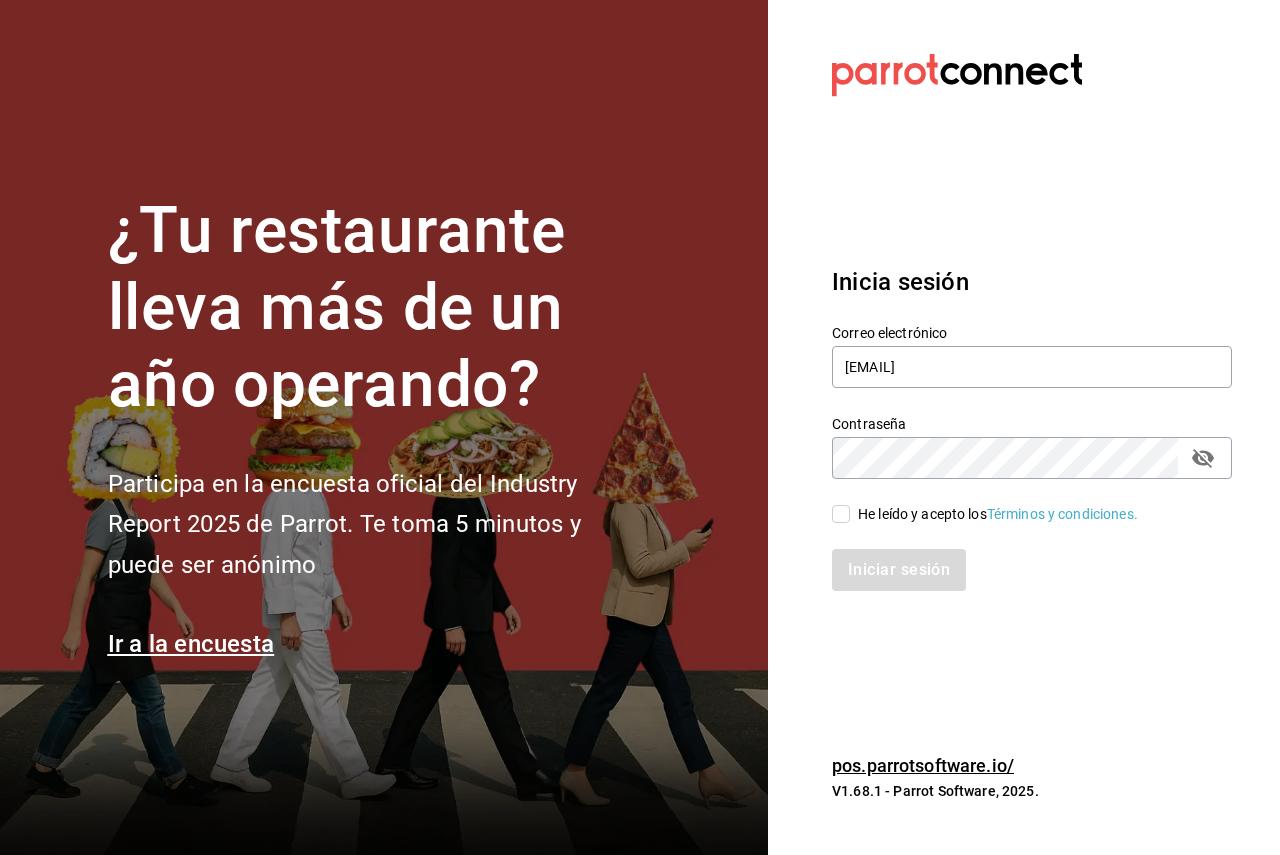 click on "Iniciar sesión" at bounding box center (1020, 558) 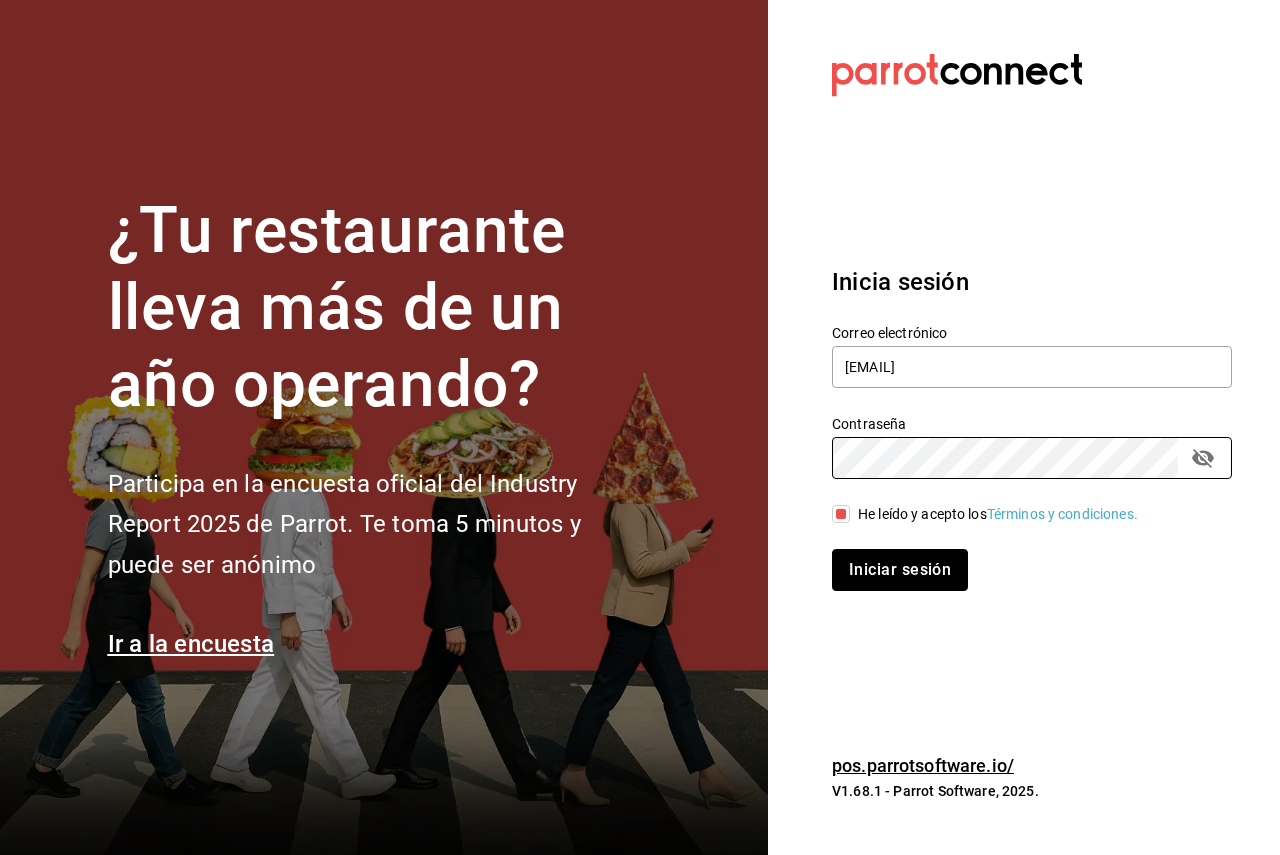 click on "Iniciar sesión" at bounding box center (900, 570) 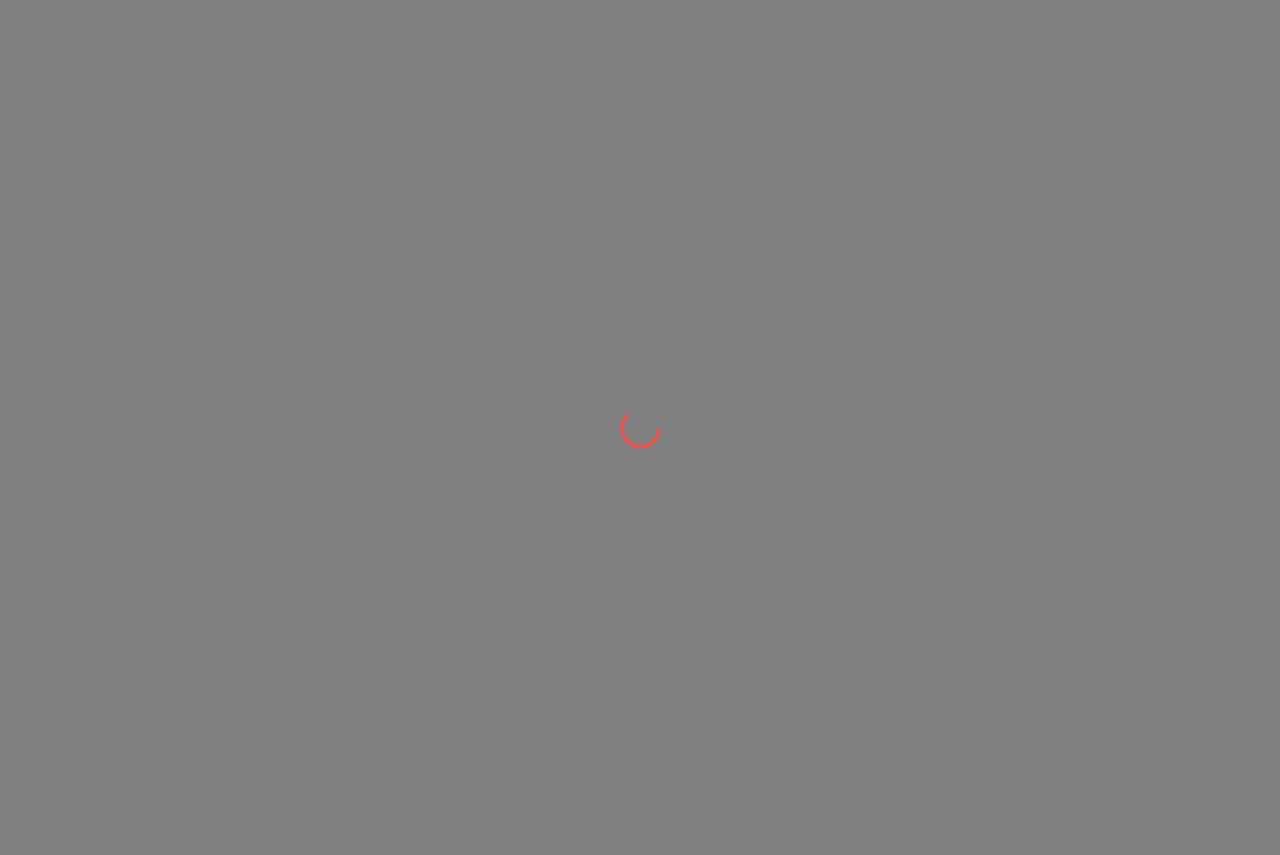 scroll, scrollTop: 0, scrollLeft: 0, axis: both 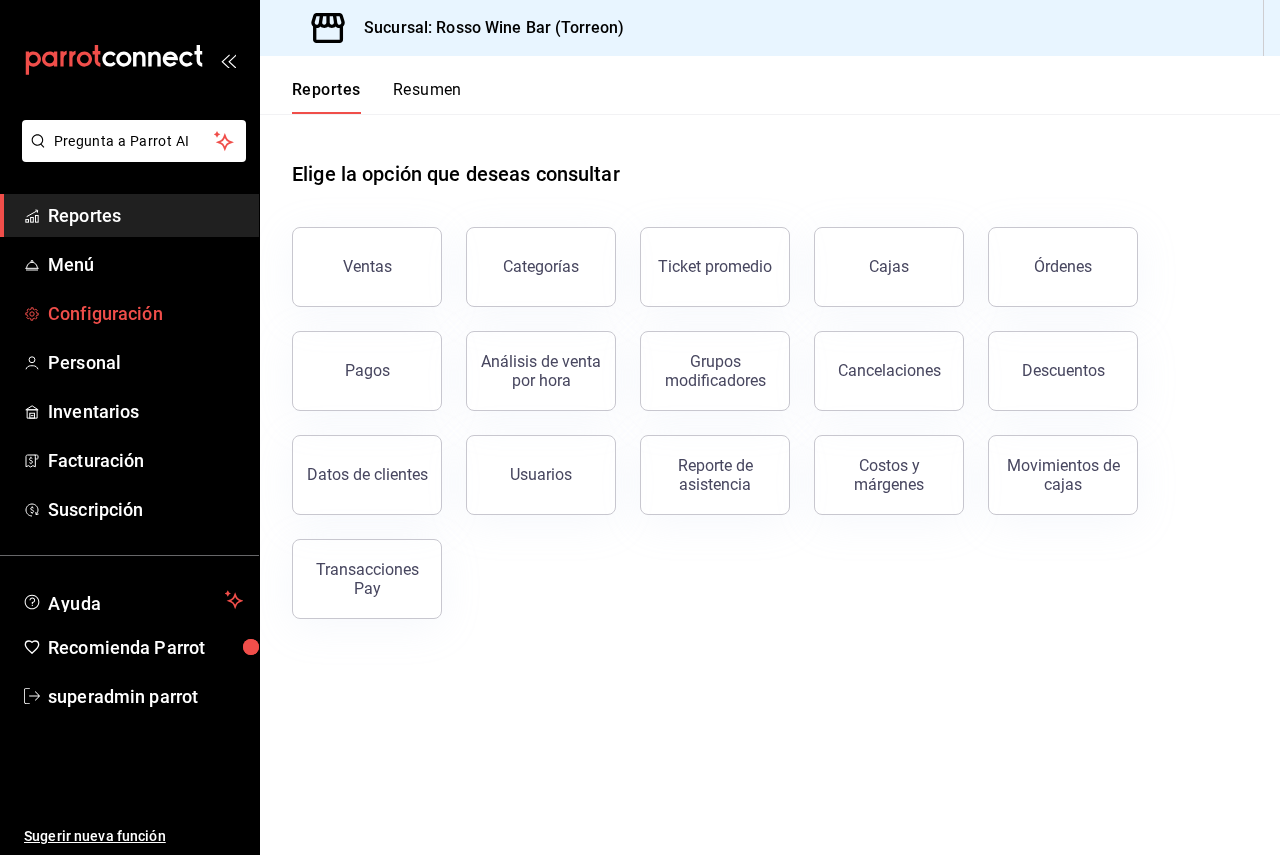 click on "Configuración" at bounding box center [145, 313] 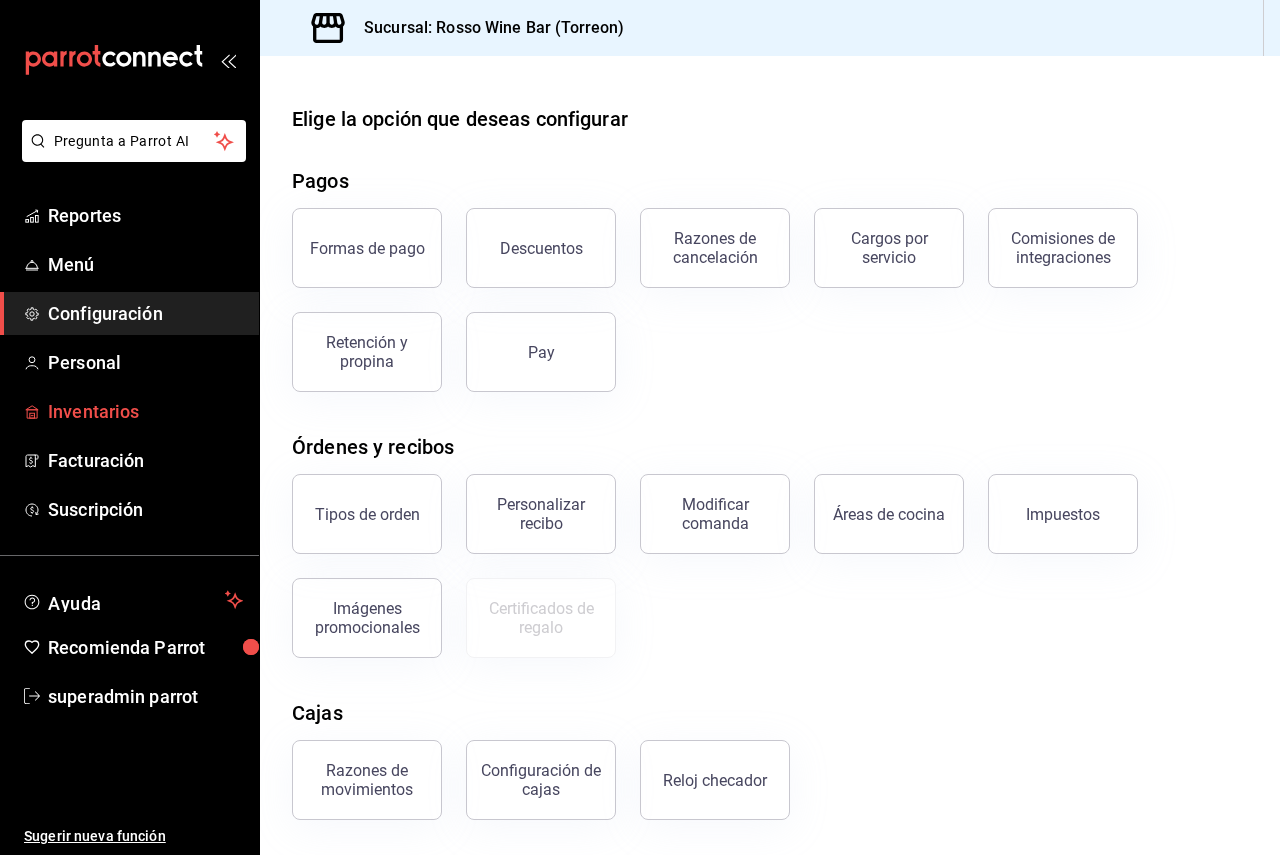 click on "Inventarios" at bounding box center (145, 411) 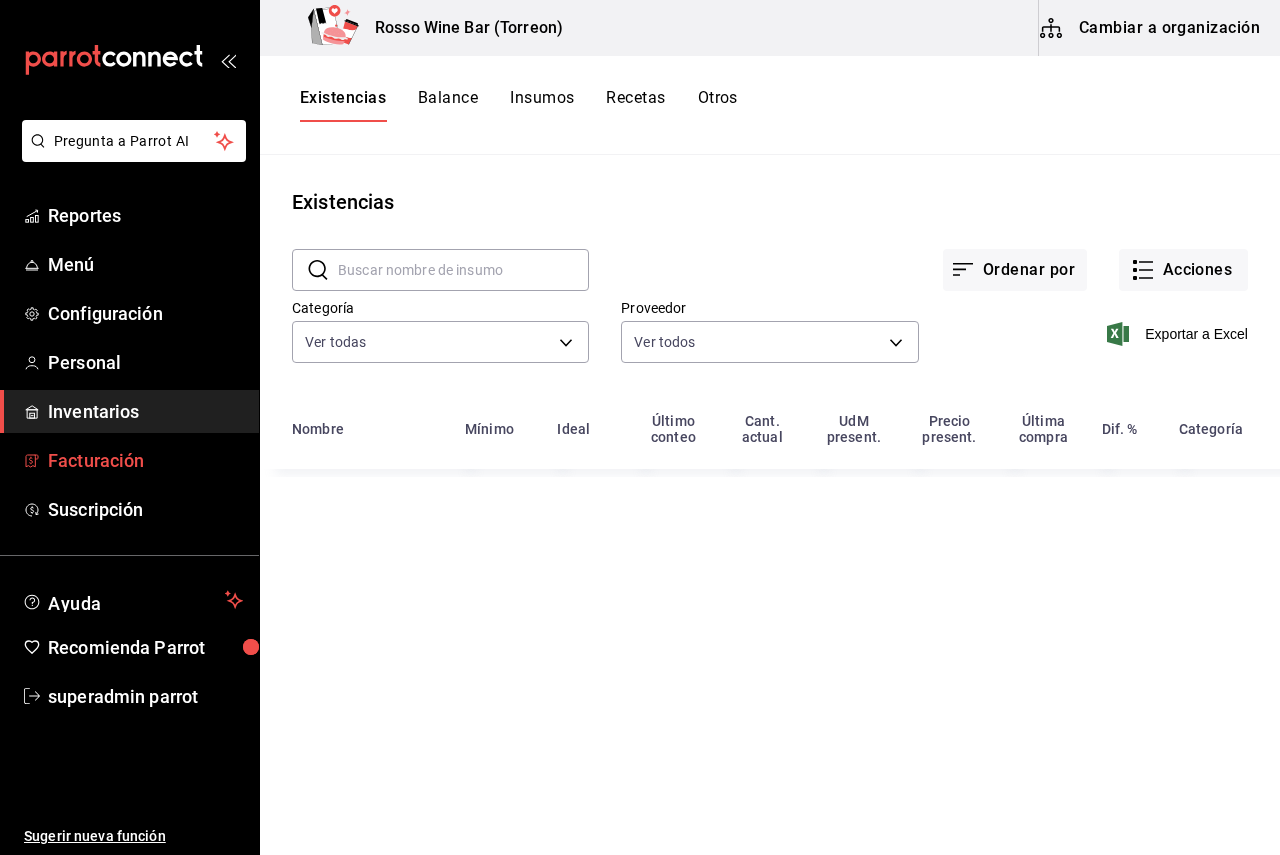 click on "Facturación" at bounding box center [129, 460] 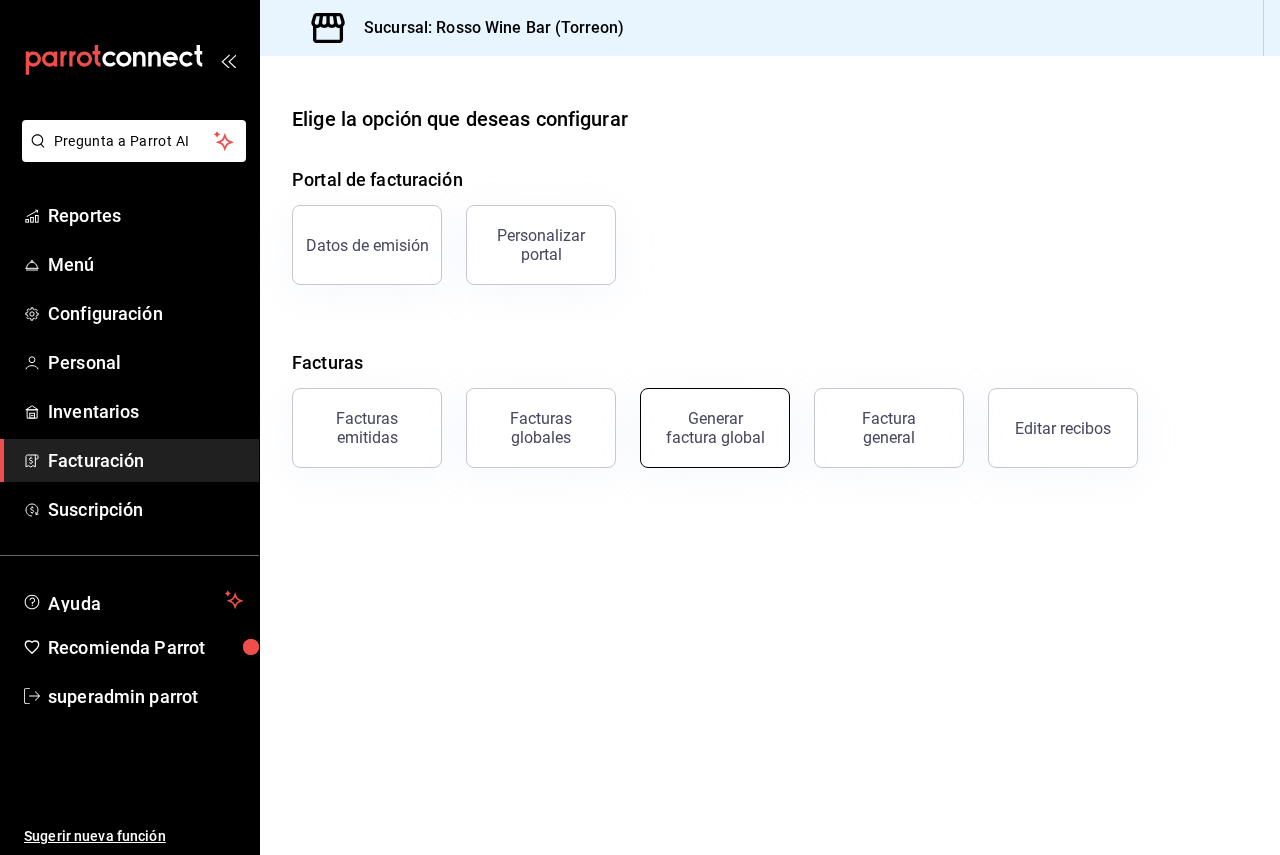 click on "Generar factura global" at bounding box center (715, 428) 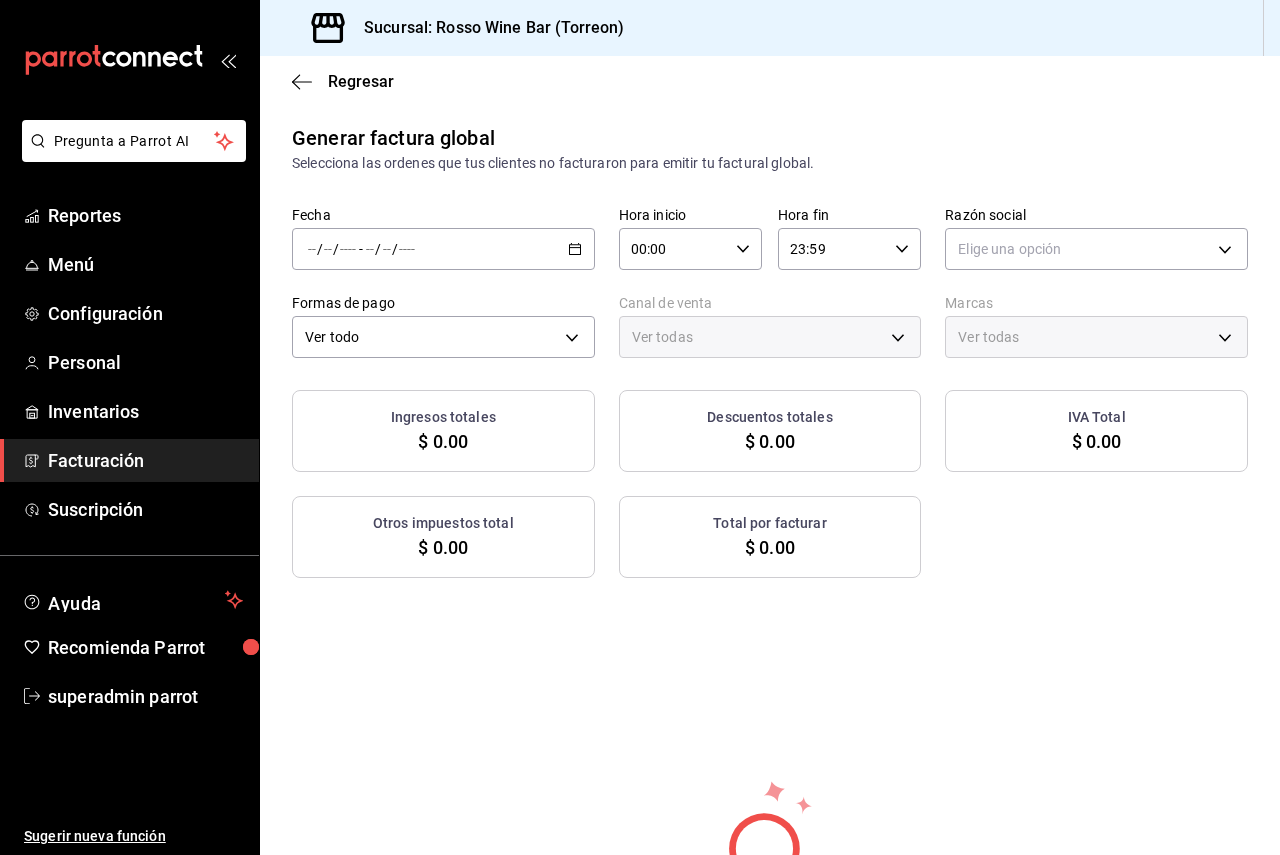 type on "PARROT,UBER_EATS,RAPPI,DIDI_FOOD,ONLINE" 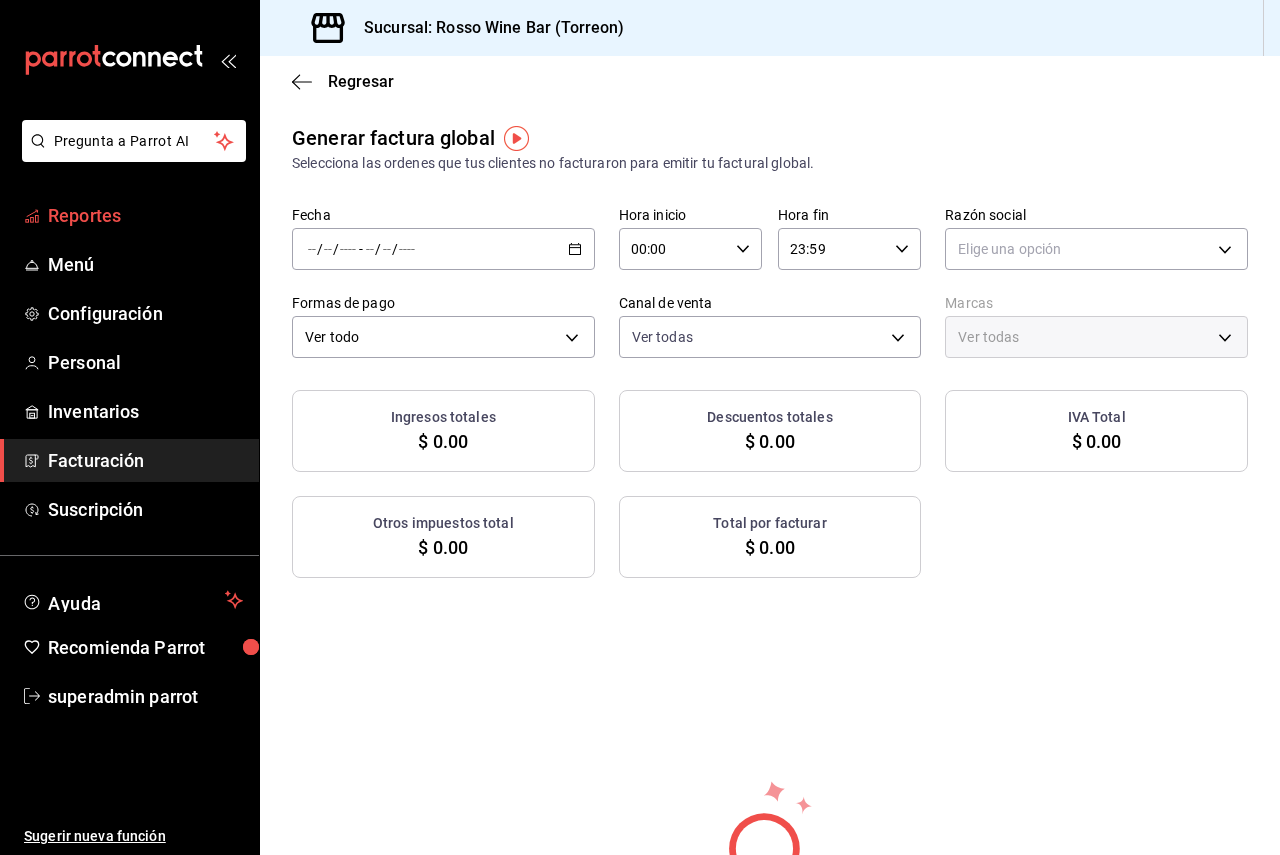 click on "Reportes" at bounding box center [145, 215] 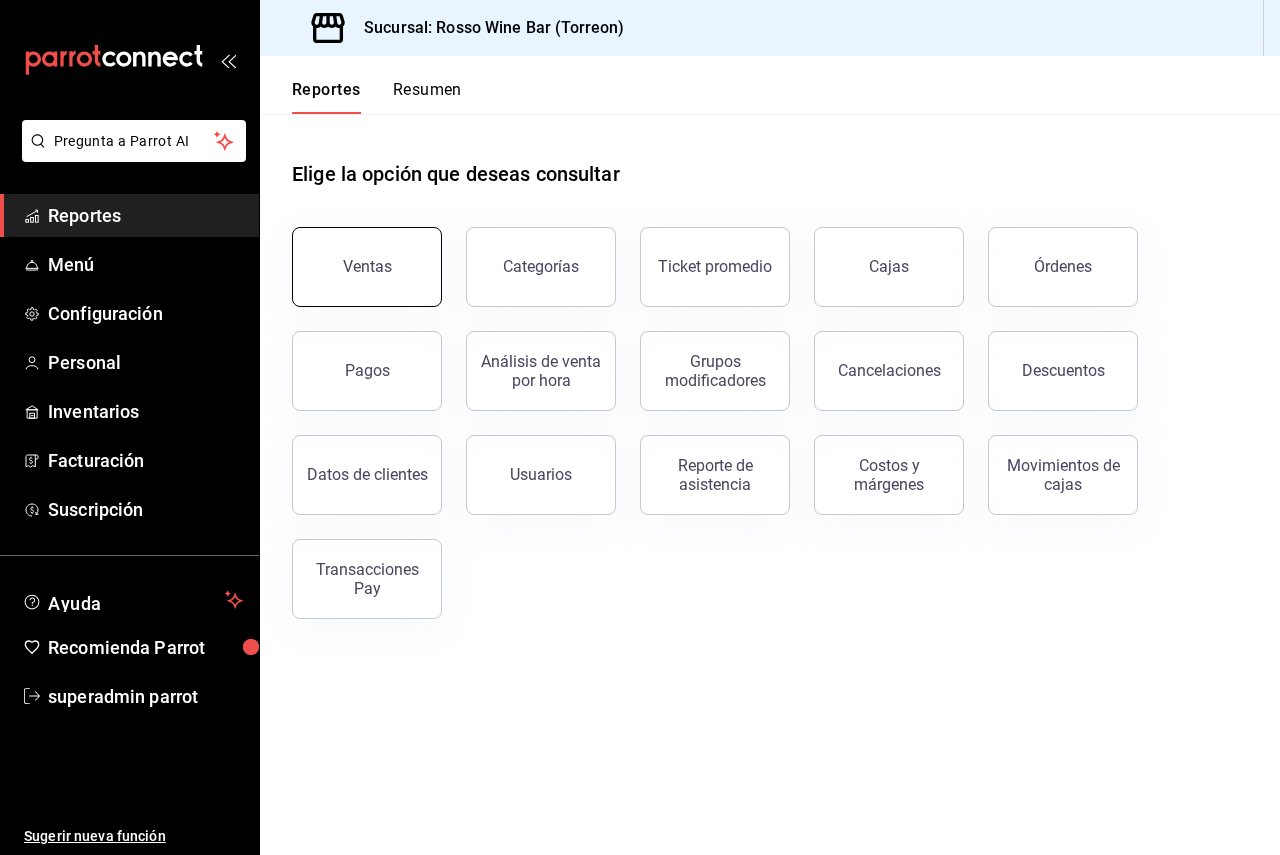 click on "Ventas" at bounding box center (367, 267) 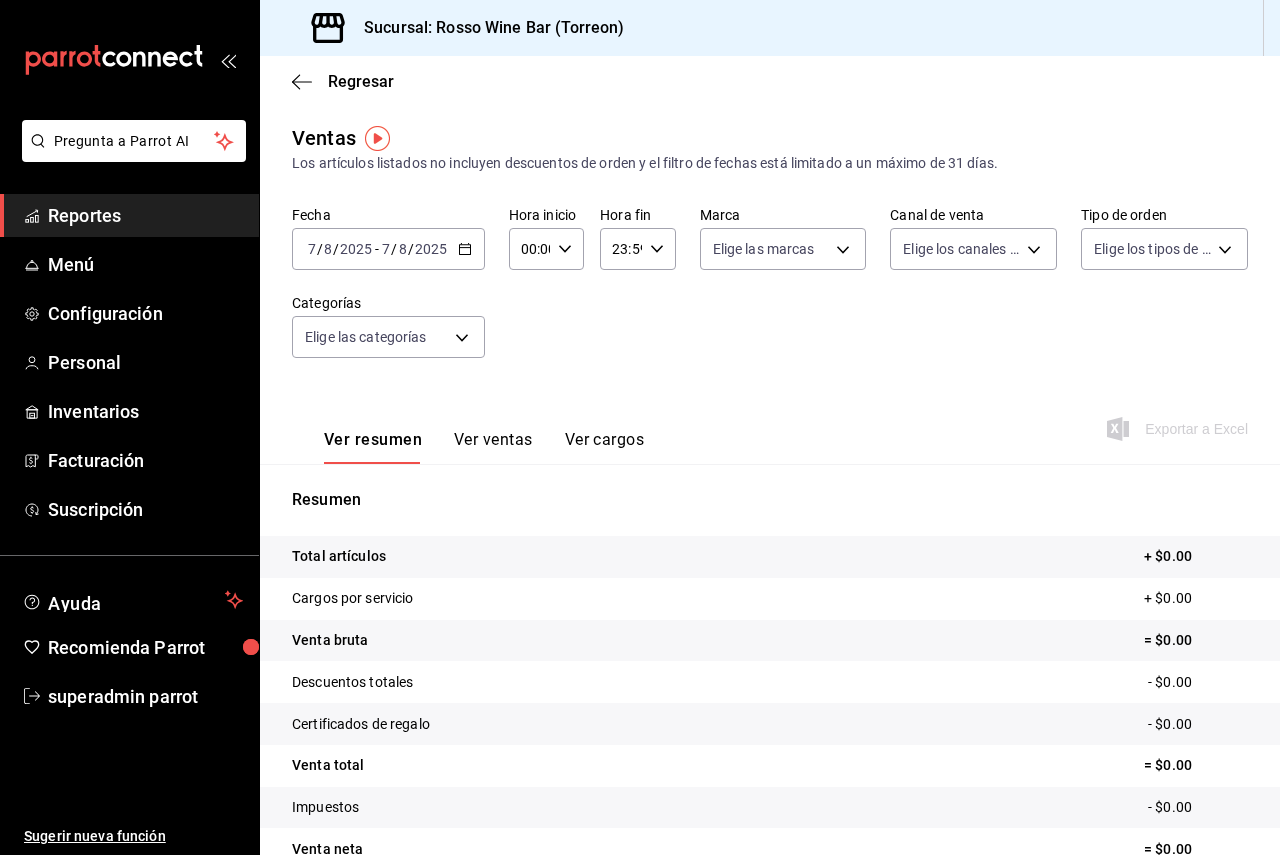 click on "2025" at bounding box center (356, 249) 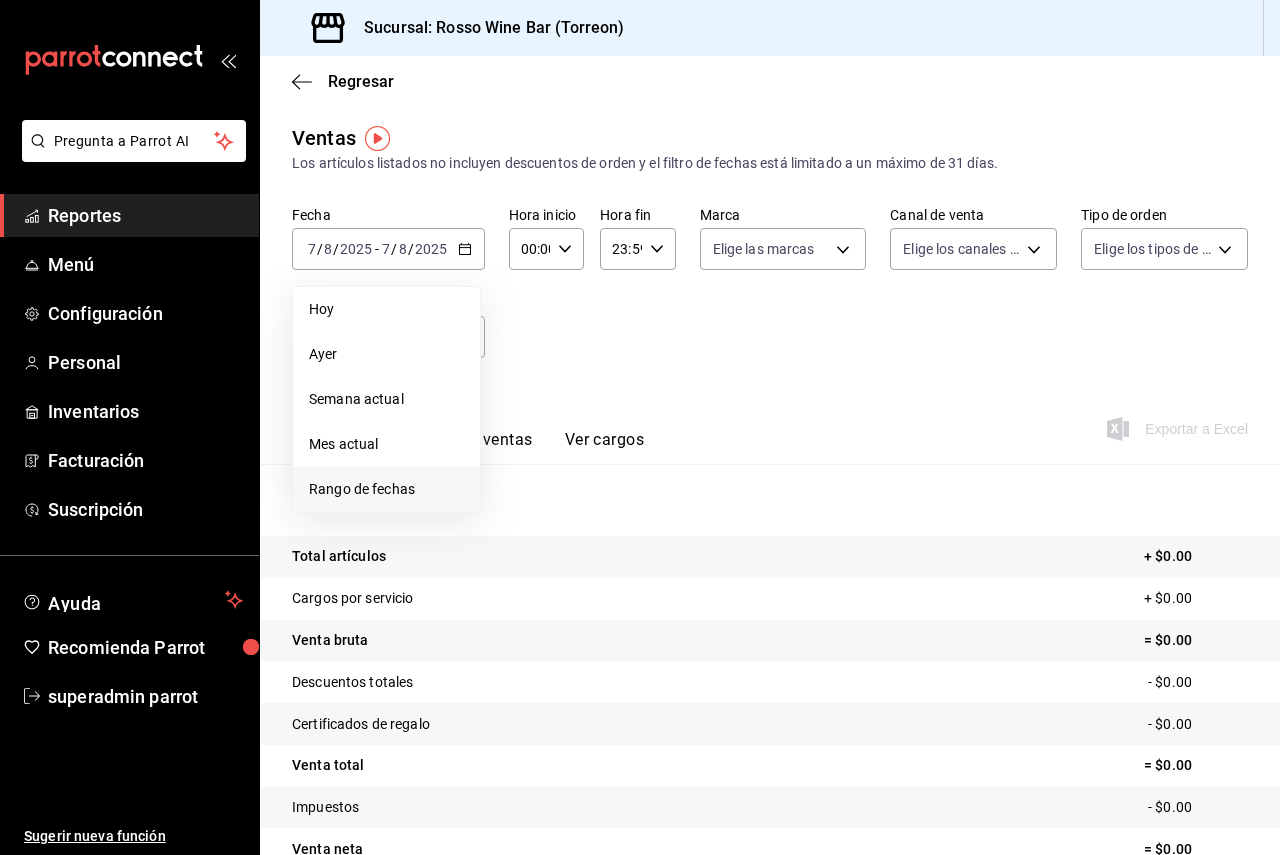 click on "Rango de fechas" at bounding box center (386, 489) 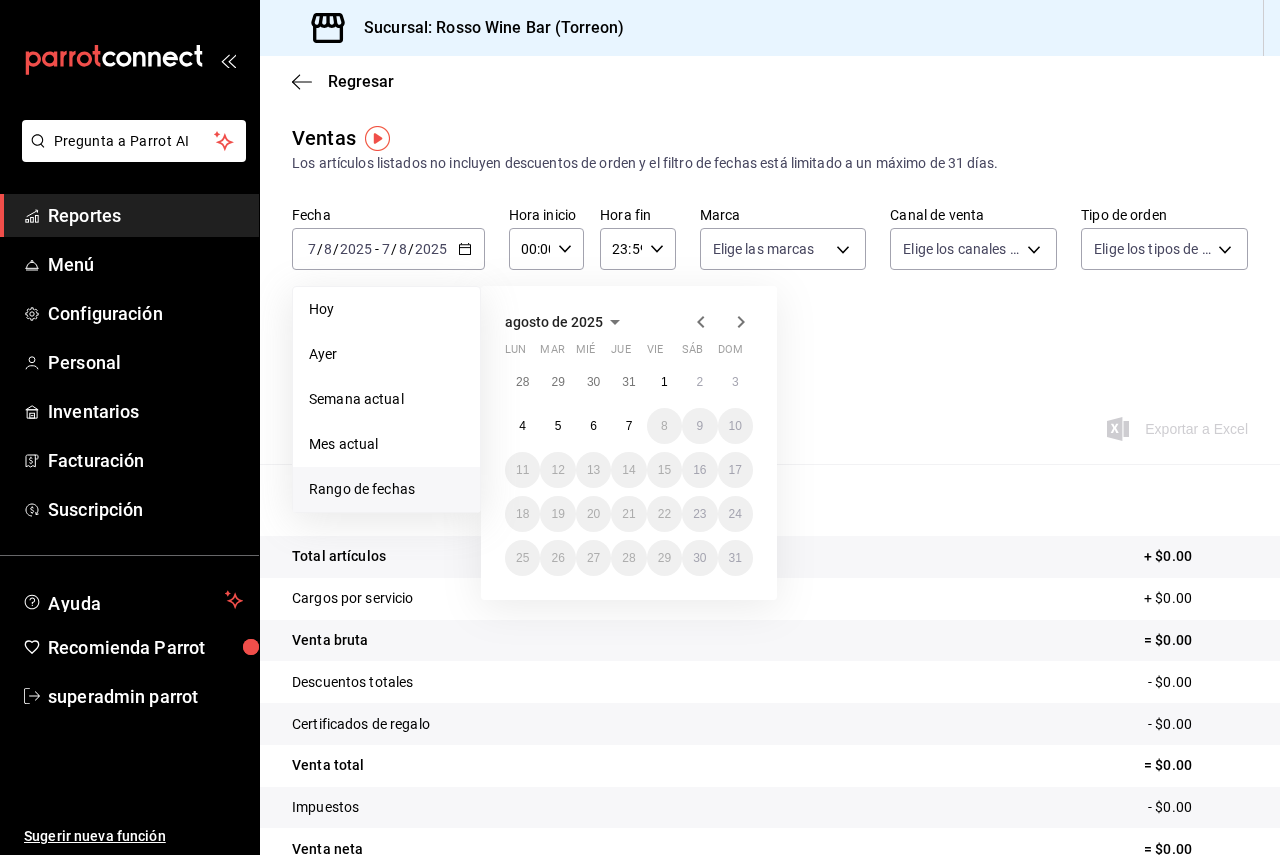 click 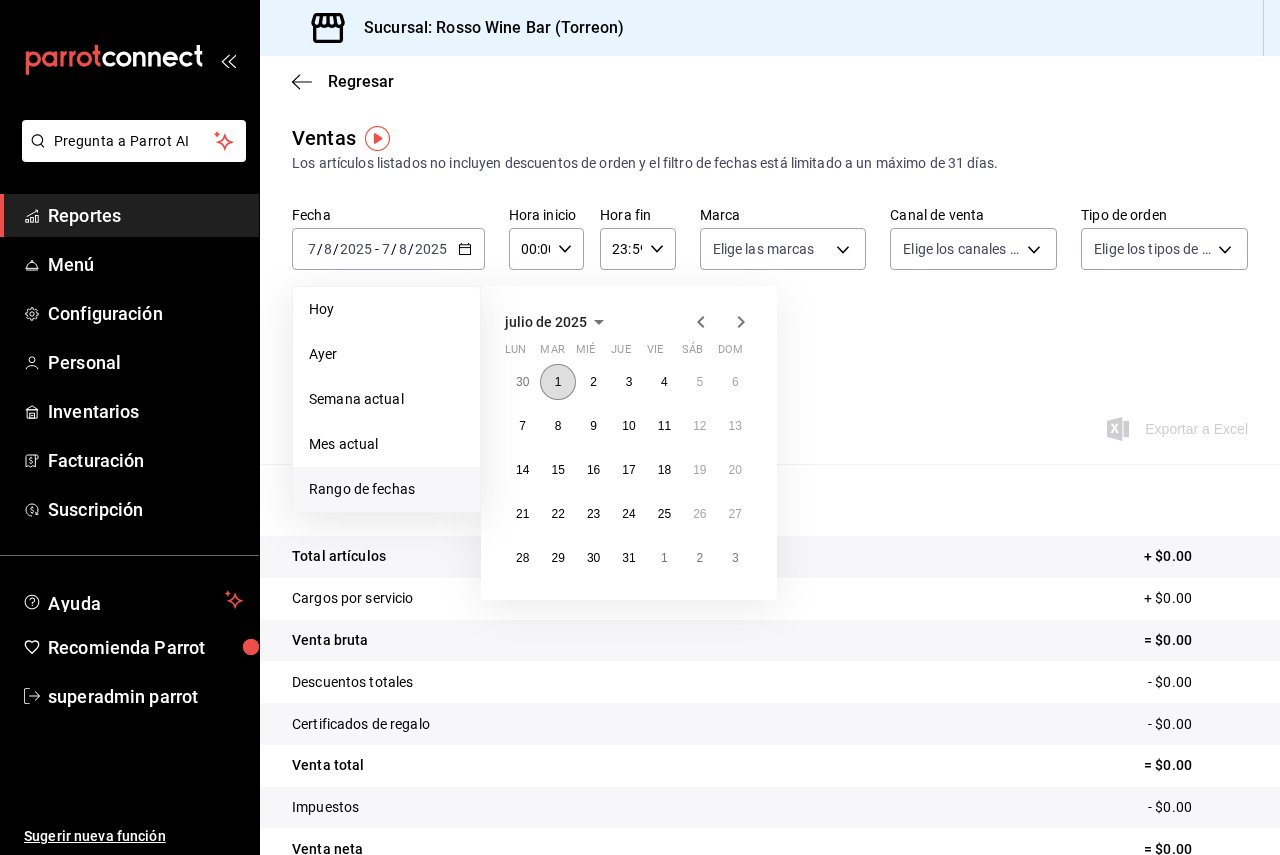 click on "1" at bounding box center [558, 382] 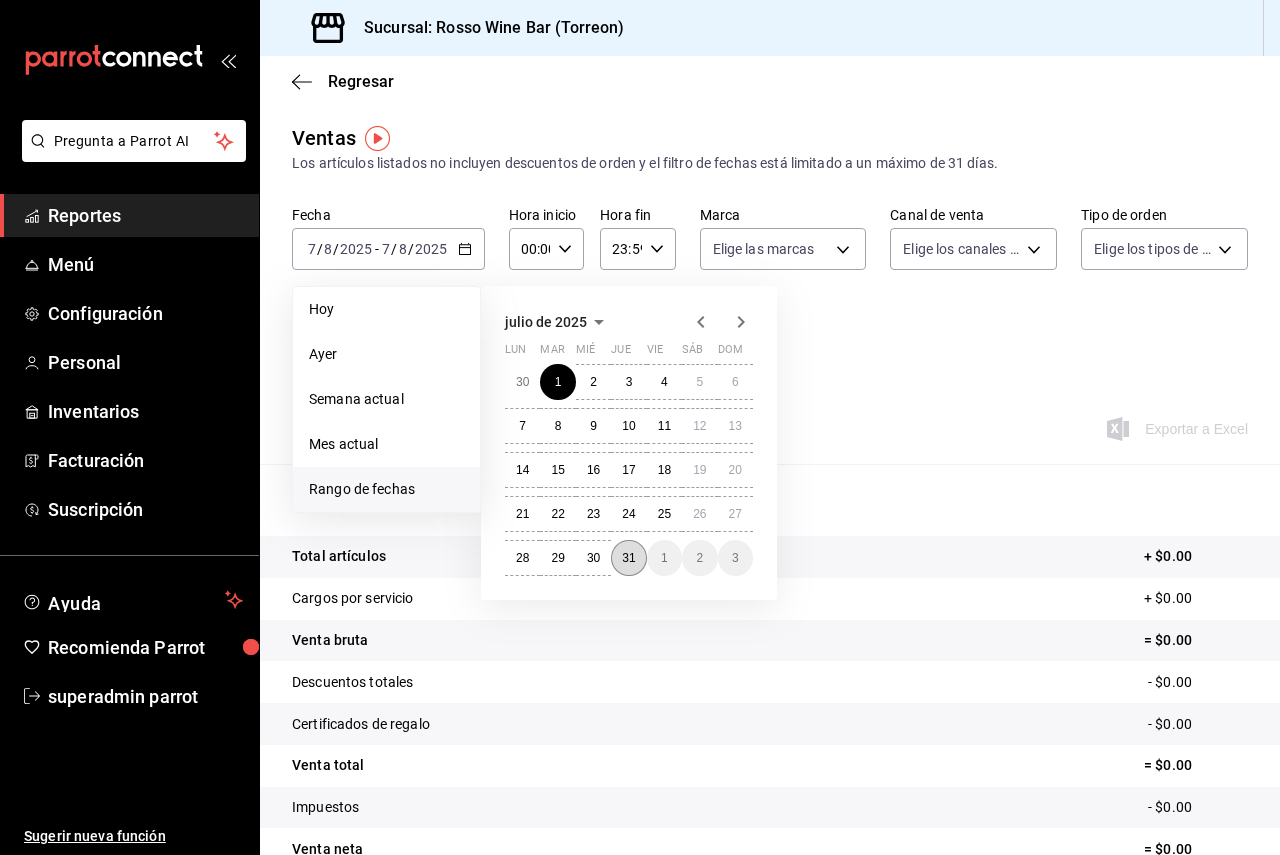 click on "31" at bounding box center (628, 558) 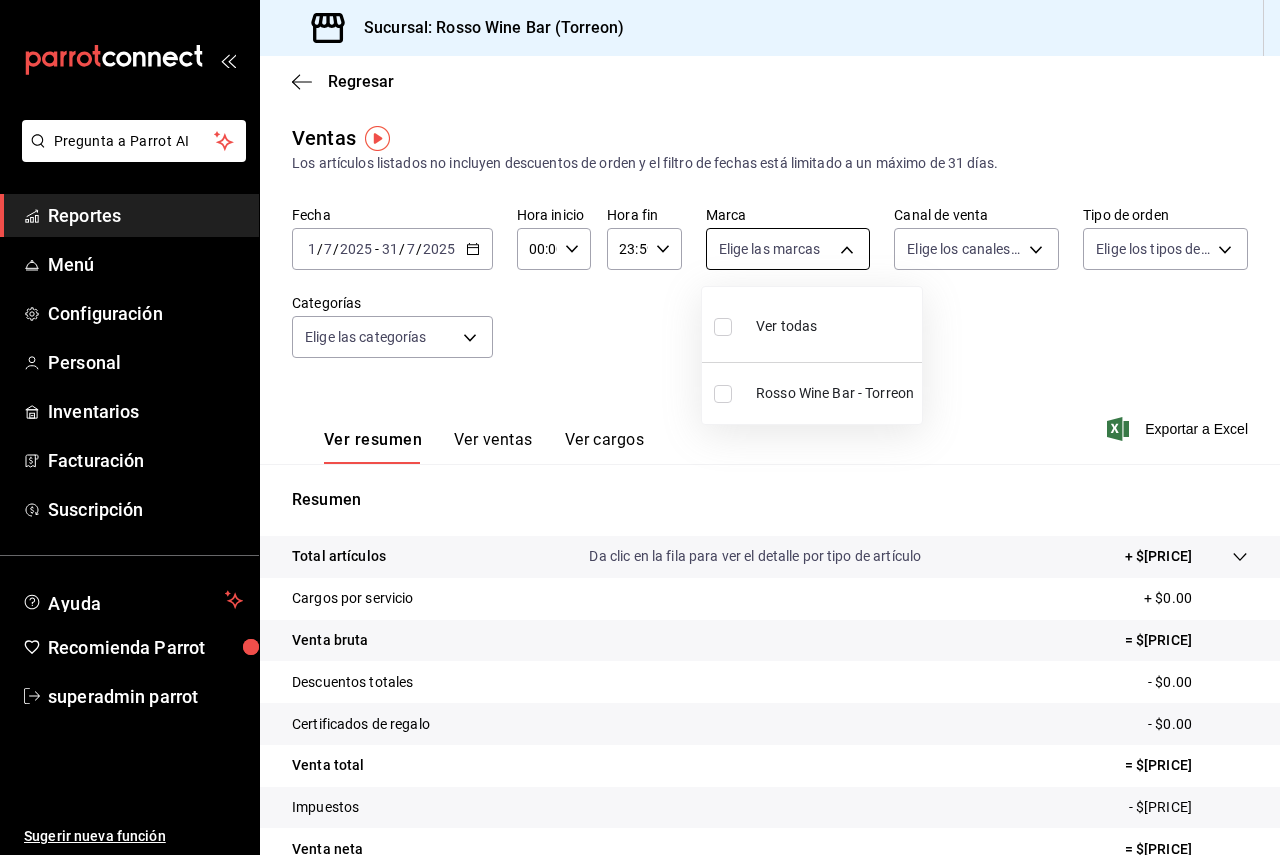 click on "Pregunta a Parrot AI Reportes   Menú   Configuración   Personal   Inventarios   Facturación   Suscripción   Ayuda Recomienda Parrot   superadmin parrot   Sugerir nueva función   Sucursal: Rosso Wine Bar (Torreon) Regresar Ventas Los artículos listados no incluyen descuentos de orden y el filtro de fechas está limitado a un máximo de 31 días. Fecha 2025-07-01 1 / 7 / 2025 - 2025-07-31 31 / 7 / 2025 Hora inicio 00:00 Hora inicio Hora fin 23:59 Hora fin Marca Elige las marcas Canal de venta Elige los canales de venta Tipo de orden Elige los tipos de orden Categorías Elige las categorías Ver resumen Ver ventas Ver cargos Exportar a Excel Resumen Total artículos Da clic en la fila para ver el detalle por tipo de artículo + $204,435.00 Cargos por servicio + $0.00 Venta bruta = $204,435.00 Descuentos totales - $0.00 Certificados de regalo - $0.00 Venta total = $204,435.00 Impuestos - $28,197.93 Venta neta = $176,237.07 GANA 1 MES GRATIS EN TU SUSCRIPCIÓN AQUÍ Ver video tutorial Ir a video Ir a video" at bounding box center [640, 427] 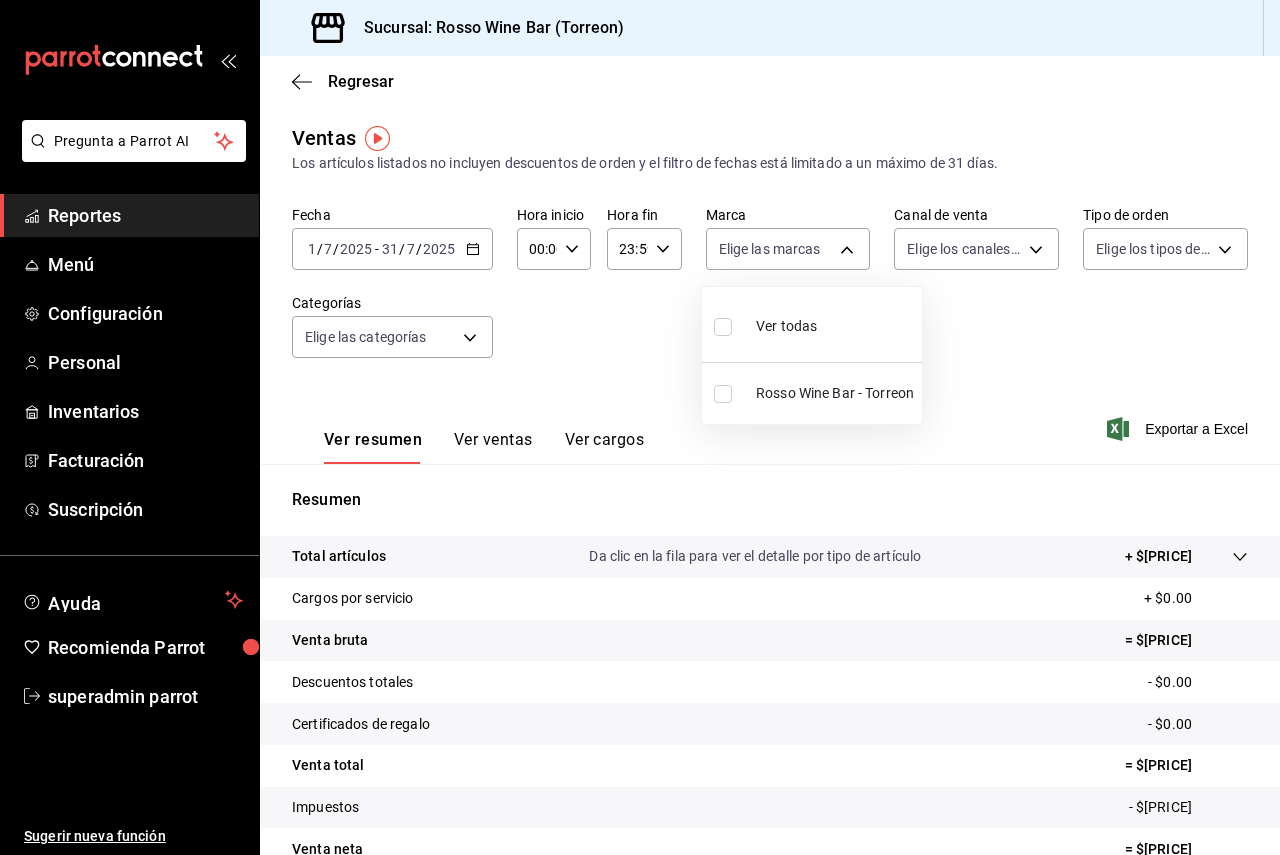 click on "Ver todas" at bounding box center (786, 326) 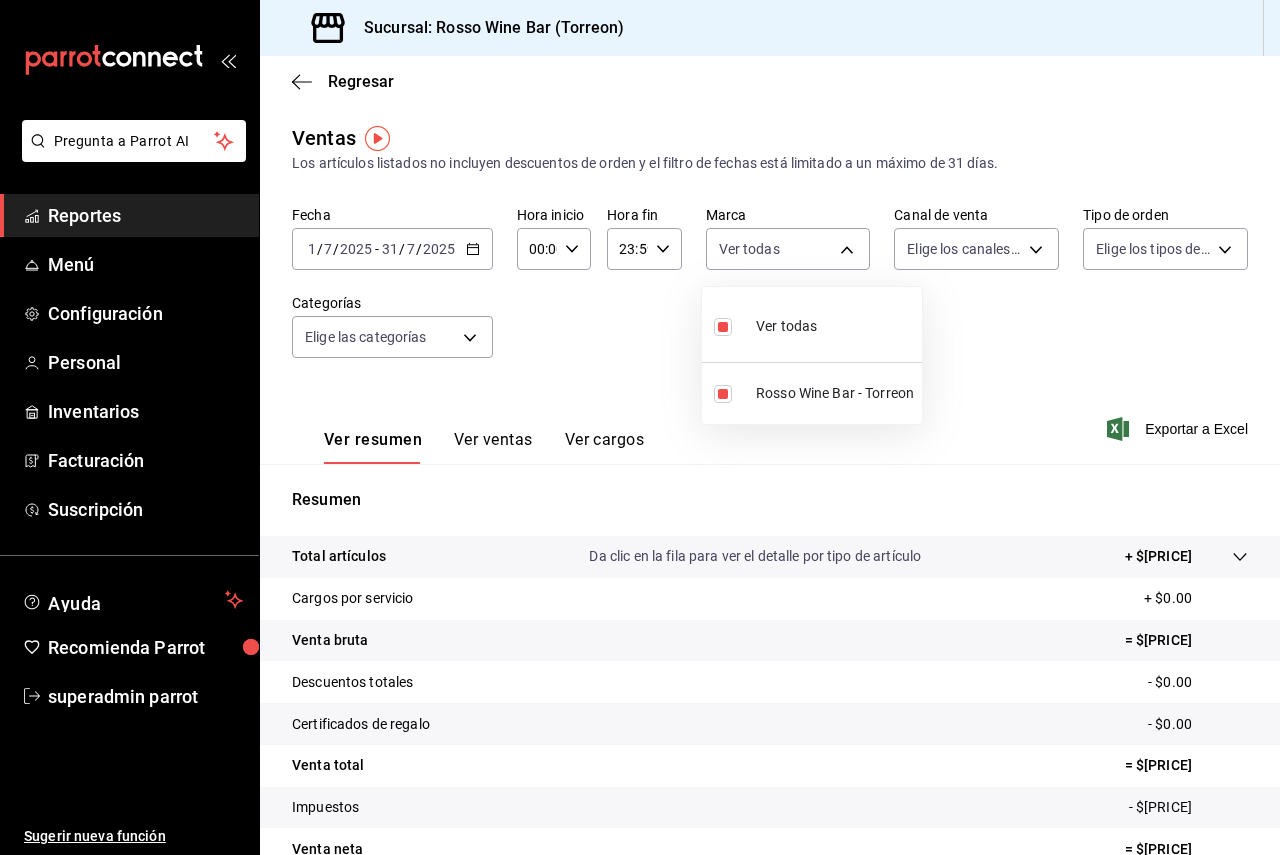 click at bounding box center (640, 427) 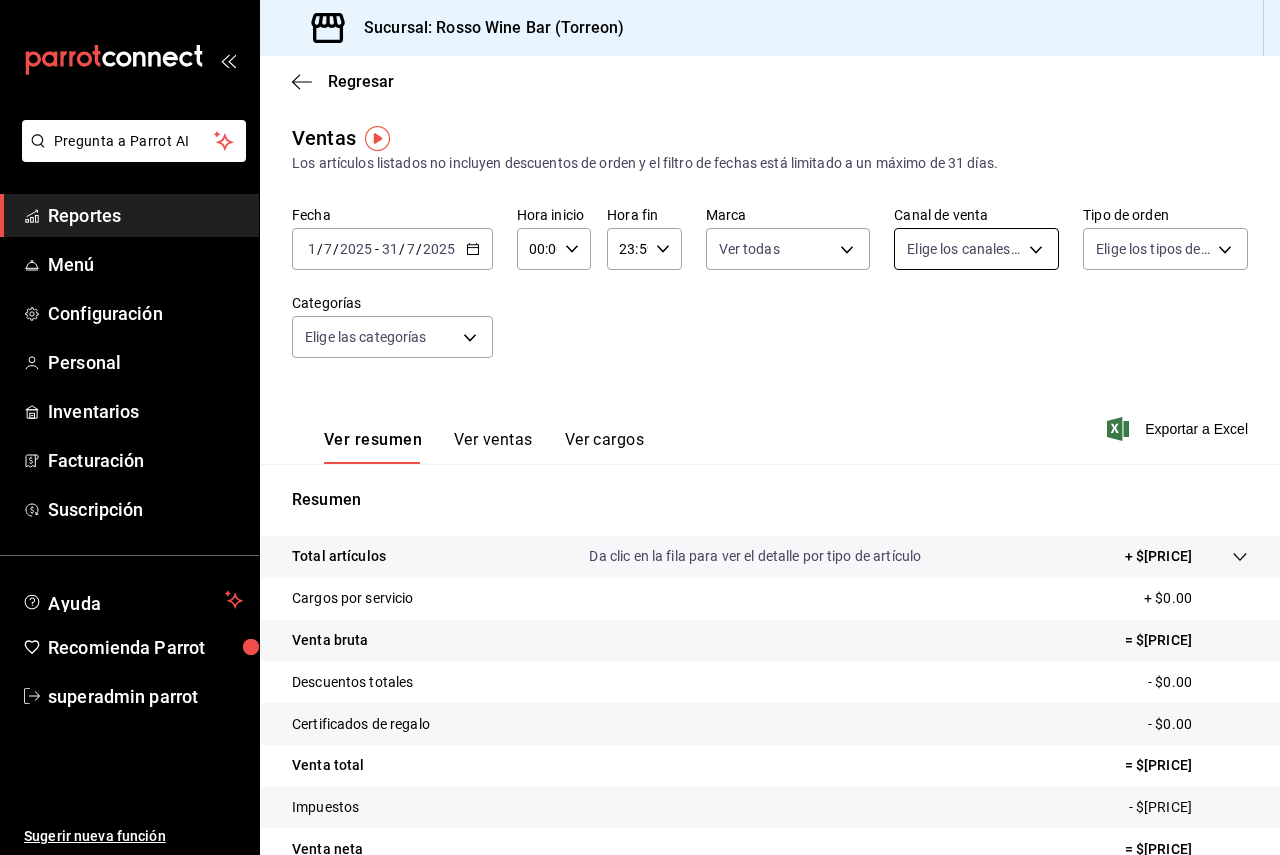 click on "Pregunta a Parrot AI Reportes   Menú   Configuración   Personal   Inventarios   Facturación   Suscripción   Ayuda Recomienda Parrot   superadmin parrot   Sugerir nueva función   Sucursal: Rosso Wine Bar (Torreon) Regresar Ventas Los artículos listados no incluyen descuentos de orden y el filtro de fechas está limitado a un máximo de 31 días. Fecha 2025-07-01 1 / 7 / 2025 - 2025-07-31 31 / 7 / 2025 Hora inicio 00:00 Hora inicio Hora fin 23:59 Hora fin Marca Ver todas c2c32ae7-1fc4-45ff-8039-656fc52e7daf Canal de venta Elige los canales de venta Tipo de orden Elige los tipos de orden Categorías Elige las categorías Ver resumen Ver ventas Ver cargos Exportar a Excel Resumen Total artículos Da clic en la fila para ver el detalle por tipo de artículo + $204,435.00 Cargos por servicio + $0.00 Venta bruta = $204,435.00 Descuentos totales - $0.00 Certificados de regalo - $0.00 Venta total = $204,435.00 Impuestos - $28,197.93 Venta neta = $176,237.07 GANA 1 MES GRATIS EN TU SUSCRIPCIÓN AQUÍ Ir a video" at bounding box center (640, 427) 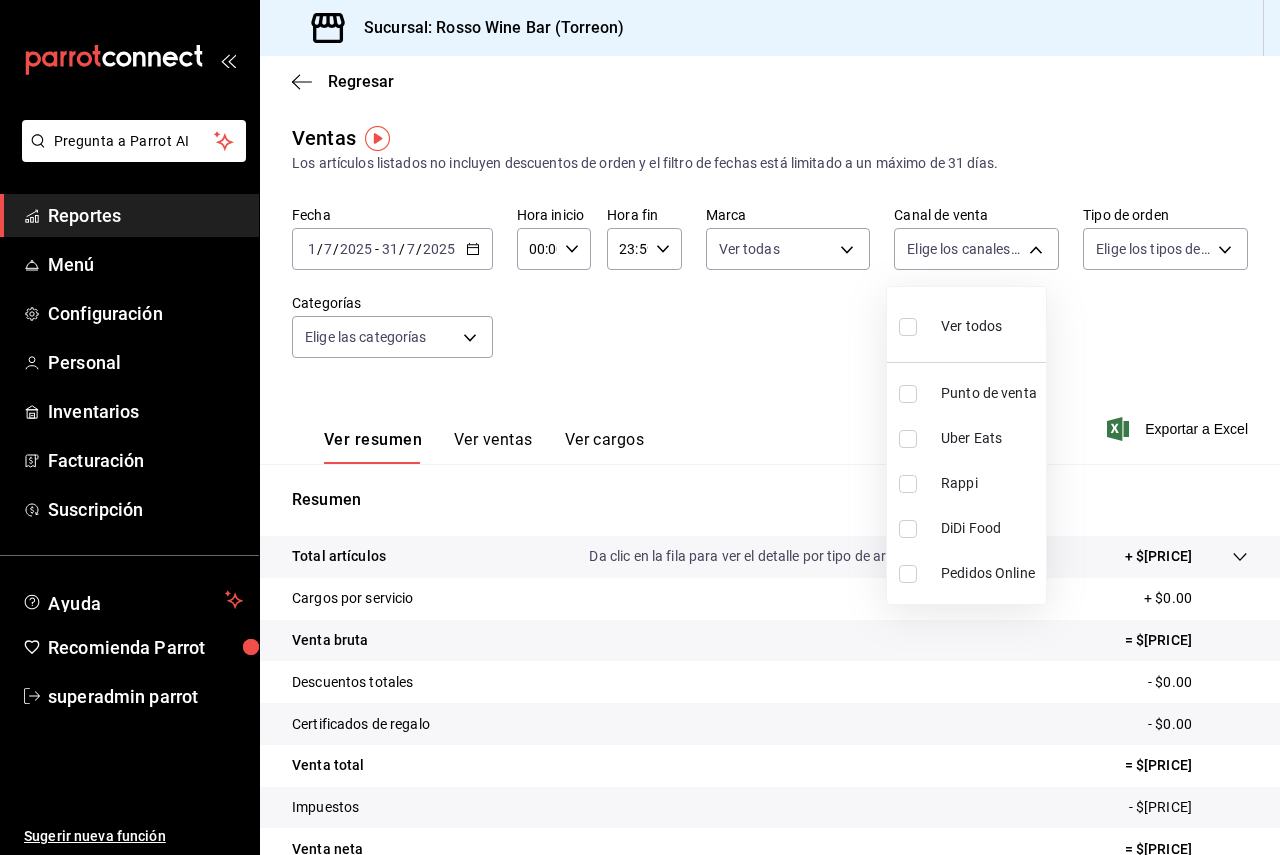 click at bounding box center (912, 326) 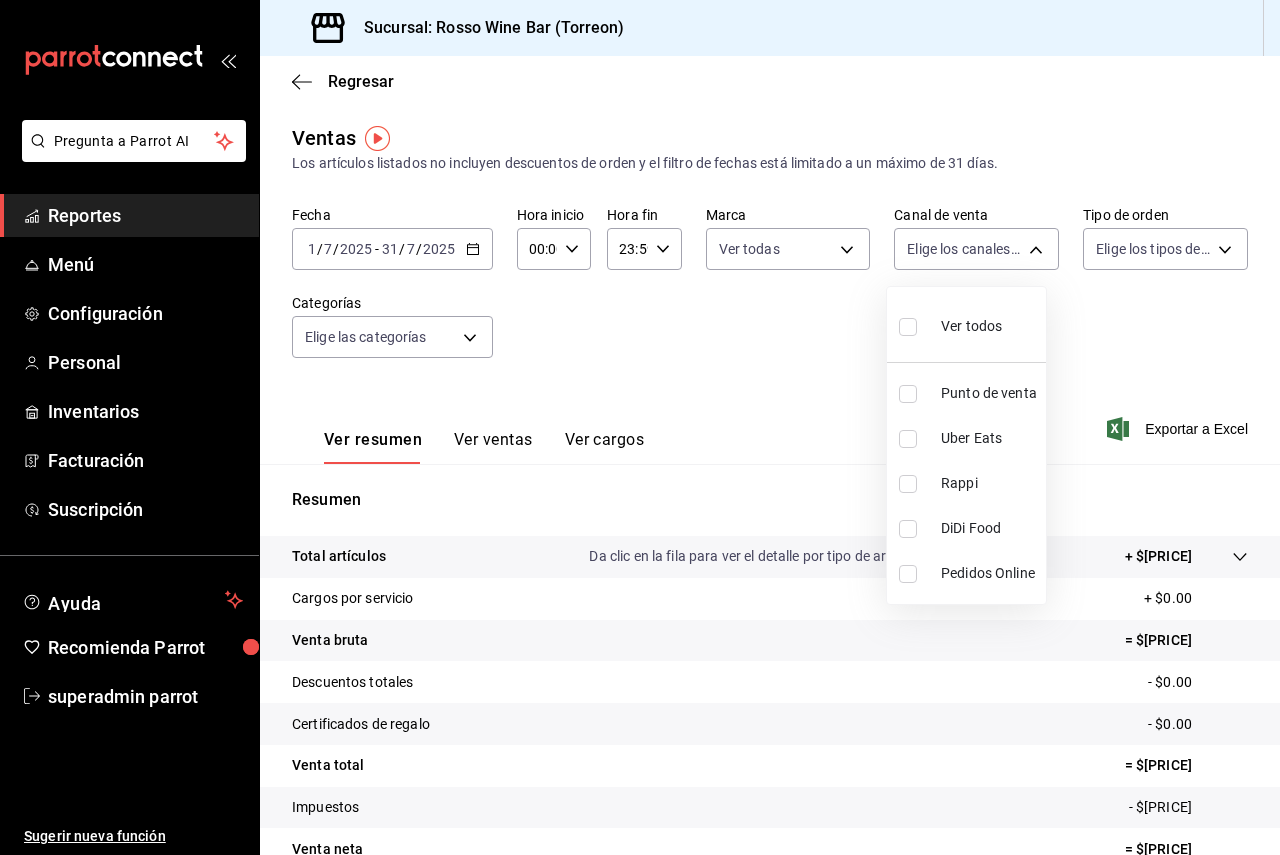 click on "Ver todos" at bounding box center (950, 324) 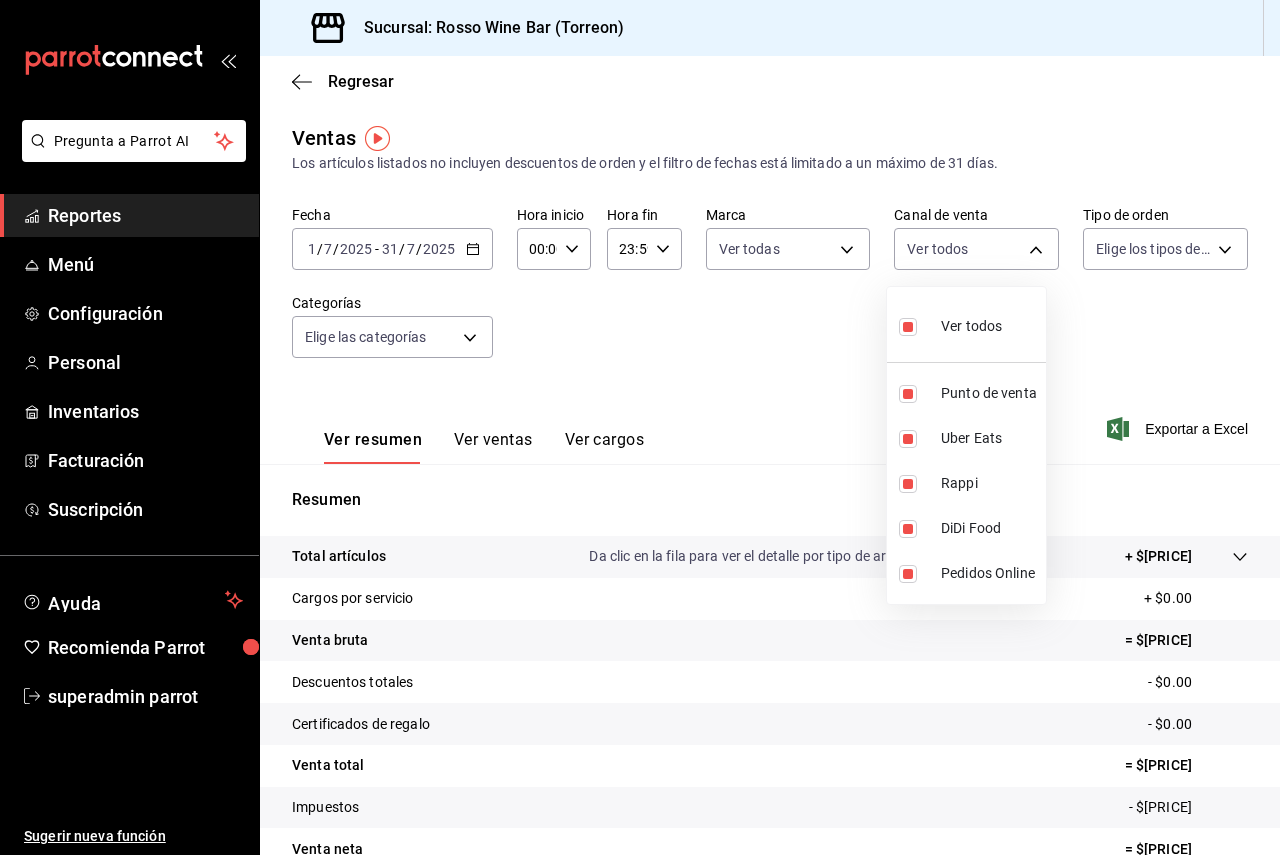 click at bounding box center [640, 427] 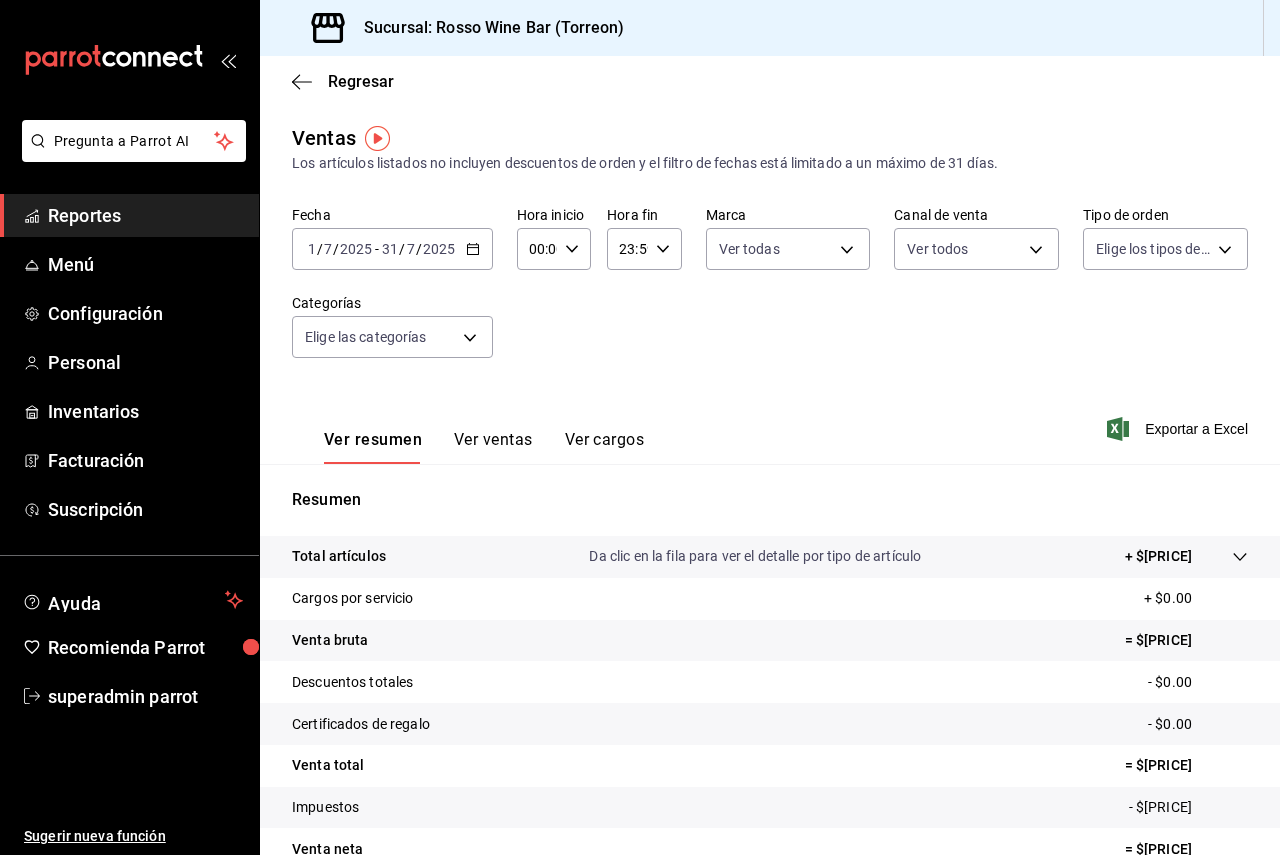 click on "Pregunta a Parrot AI Reportes   Menú   Configuración   Personal   Inventarios   Facturación   Suscripción   Ayuda Recomienda Parrot   superadmin parrot   Sugerir nueva función   Sucursal: Rosso Wine Bar (Torreon) Regresar Ventas Los artículos listados no incluyen descuentos de orden y el filtro de fechas está limitado a un máximo de 31 días. Fecha 2025-07-01 1 / 7 / 2025 - 2025-07-31 31 / 7 / 2025 Hora inicio 00:00 Hora inicio Hora fin 23:59 Hora fin Marca Ver todas c2c32ae7-1fc4-45ff-8039-656fc52e7daf Canal de venta Ver todos PARROT,UBER_EATS,RAPPI,DIDI_FOOD,ONLINE Tipo de orden Elige los tipos de orden Categorías Elige las categorías Ver resumen Ver ventas Ver cargos Exportar a Excel Resumen Total artículos Da clic en la fila para ver el detalle por tipo de artículo + $204,435.00 Cargos por servicio + $0.00 Venta bruta = $204,435.00 Descuentos totales - $0.00 Certificados de regalo - $0.00 Venta total = $204,435.00 Impuestos - $28,197.93 Venta neta = $176,237.07 Ver video tutorial Ir a video" at bounding box center (640, 427) 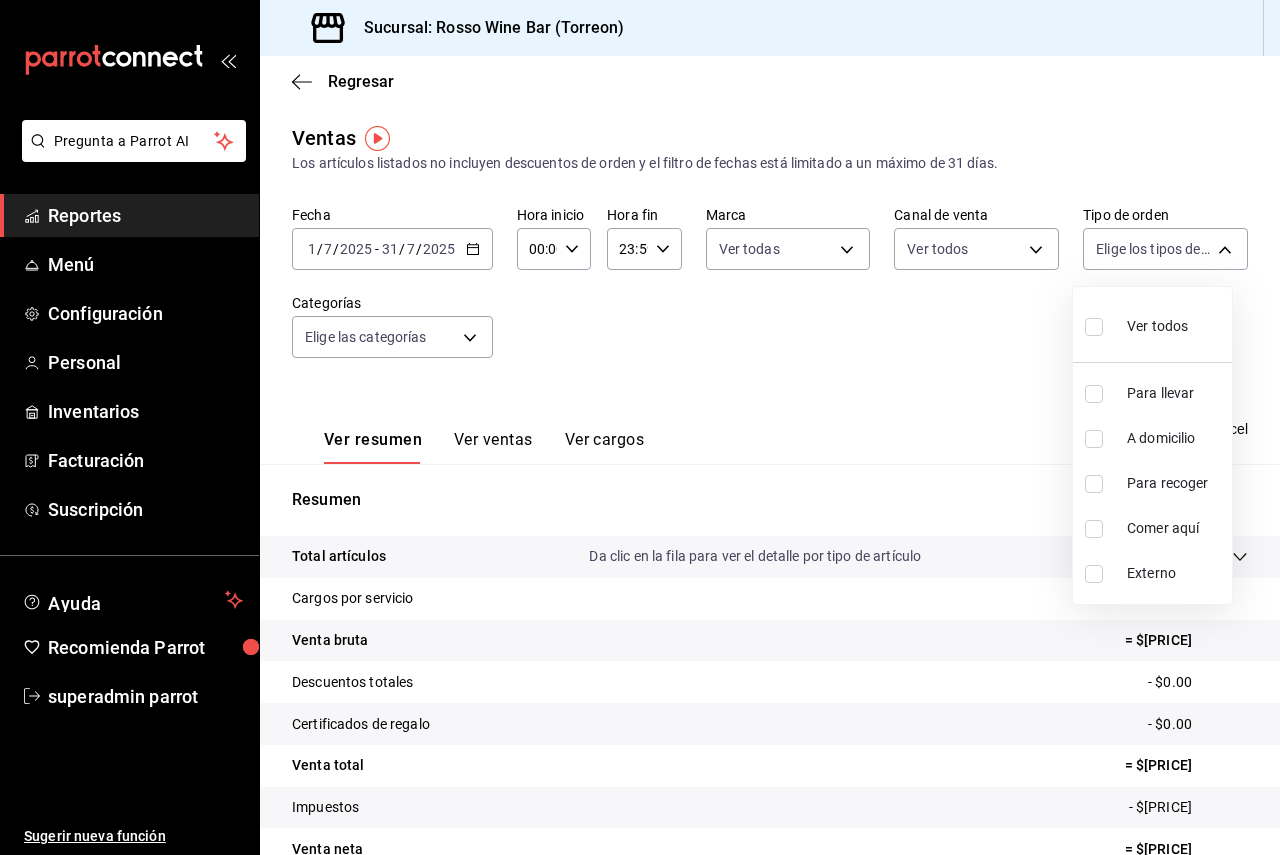click on "Ver todos" at bounding box center (1136, 324) 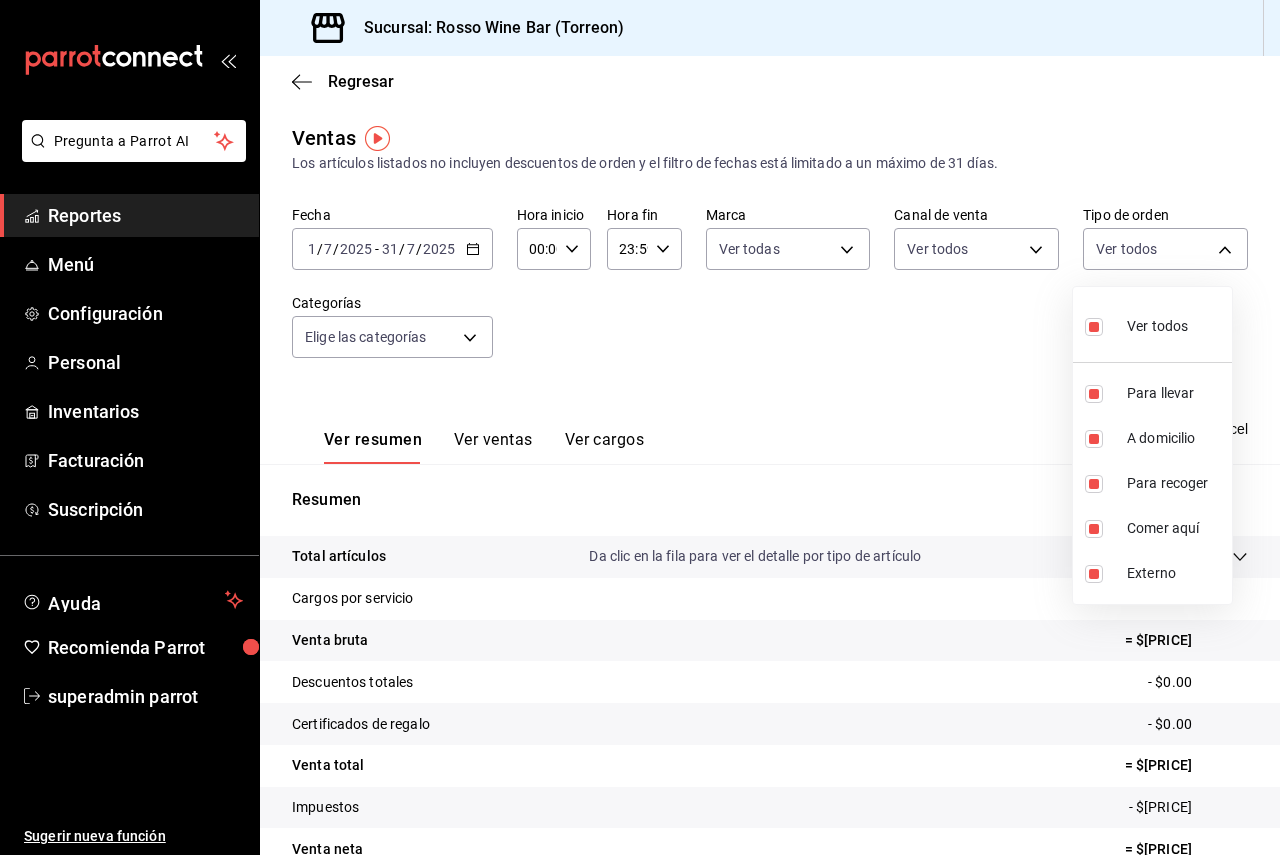 click at bounding box center [640, 427] 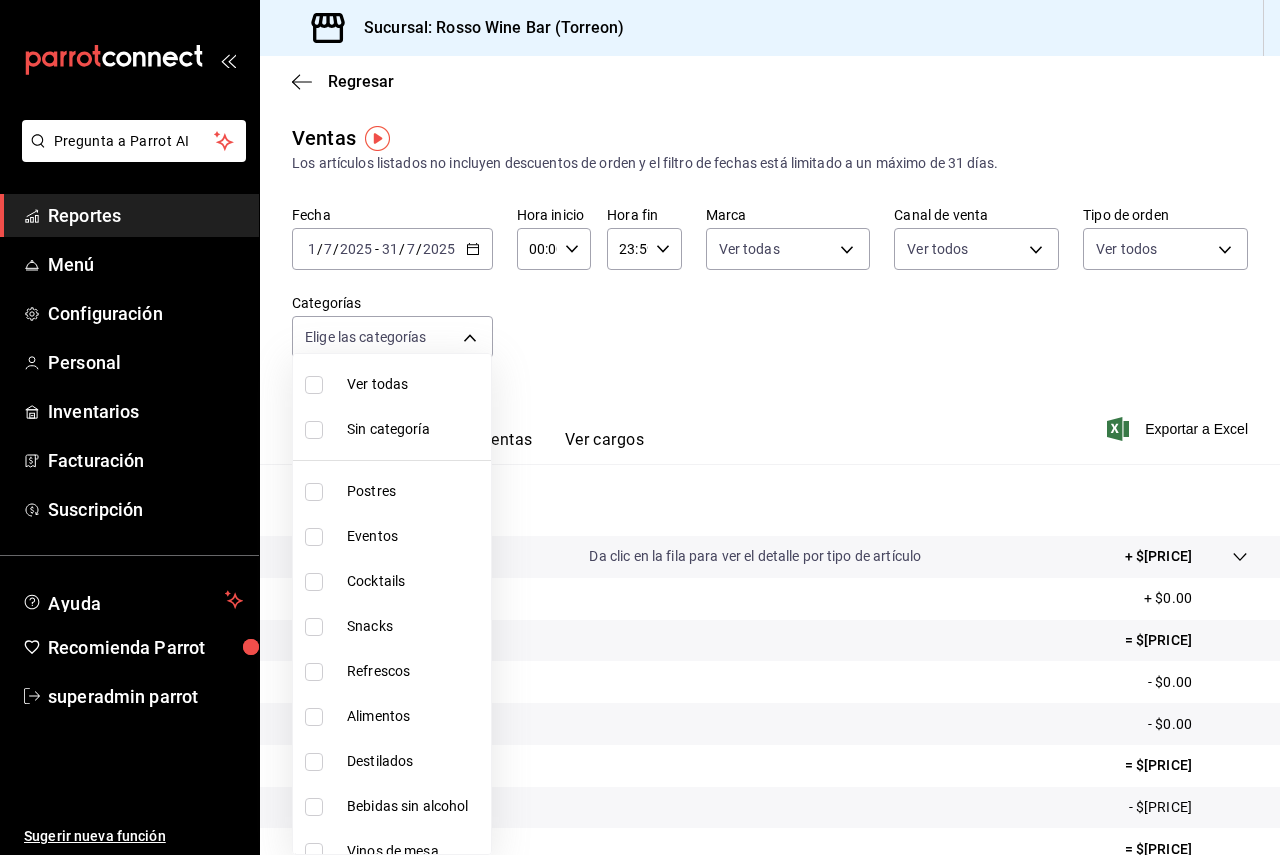 click on "Pregunta a Parrot AI Reportes   Menú   Configuración   Personal   Inventarios   Facturación   Suscripción   Ayuda Recomienda Parrot   superadmin parrot   Sugerir nueva función   Sucursal: Rosso Wine Bar (Torreon) Regresar Ventas Los artículos listados no incluyen descuentos de orden y el filtro de fechas está limitado a un máximo de 31 días. Fecha 2025-07-01 1 / 7 / 2025 - 2025-07-31 31 / 7 / 2025 Hora inicio 00:00 Hora inicio Hora fin 23:59 Hora fin Marca Ver todas c2c32ae7-1fc4-45ff-8039-656fc52e7daf Canal de venta Ver todos PARROT,UBER_EATS,RAPPI,DIDI_FOOD,ONLINE Tipo de orden Ver todos 37f3be1f-c6aa-41f1-af05-5bc3c077c5dd,eedbad75-907f-4a4c-a218-d8abcc29040e,538aa834-38bc-4b93-be22-60650ab0c726,3d2fa638-95ce-4cd6-bb1b-4bf3123ea6ab,EXTERNAL Categorías Elige las categorías Ver resumen Ver ventas Ver cargos Exportar a Excel Resumen Total artículos Da clic en la fila para ver el detalle por tipo de artículo + $204,435.00 Cargos por servicio + $0.00 Venta bruta = $204,435.00 Descuentos totales" at bounding box center [640, 427] 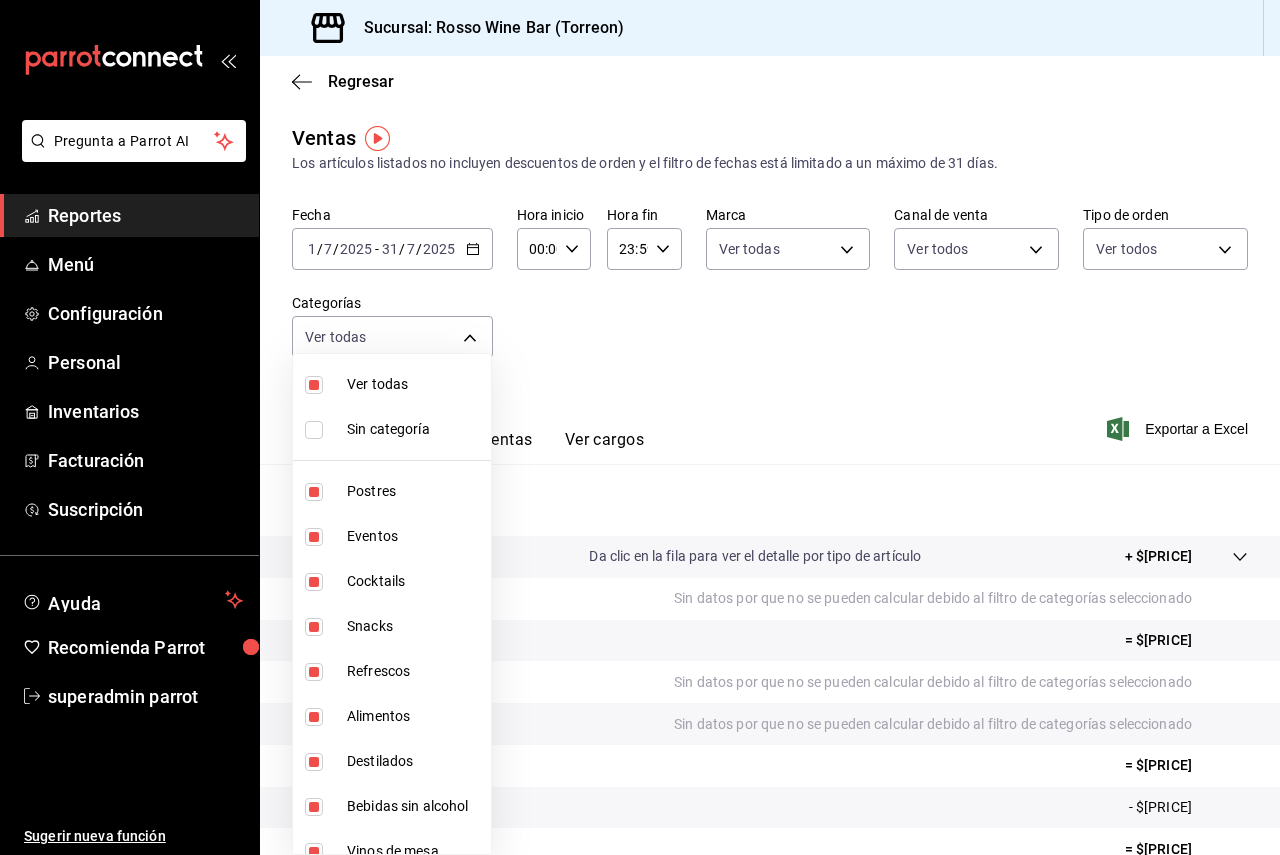 click at bounding box center [640, 427] 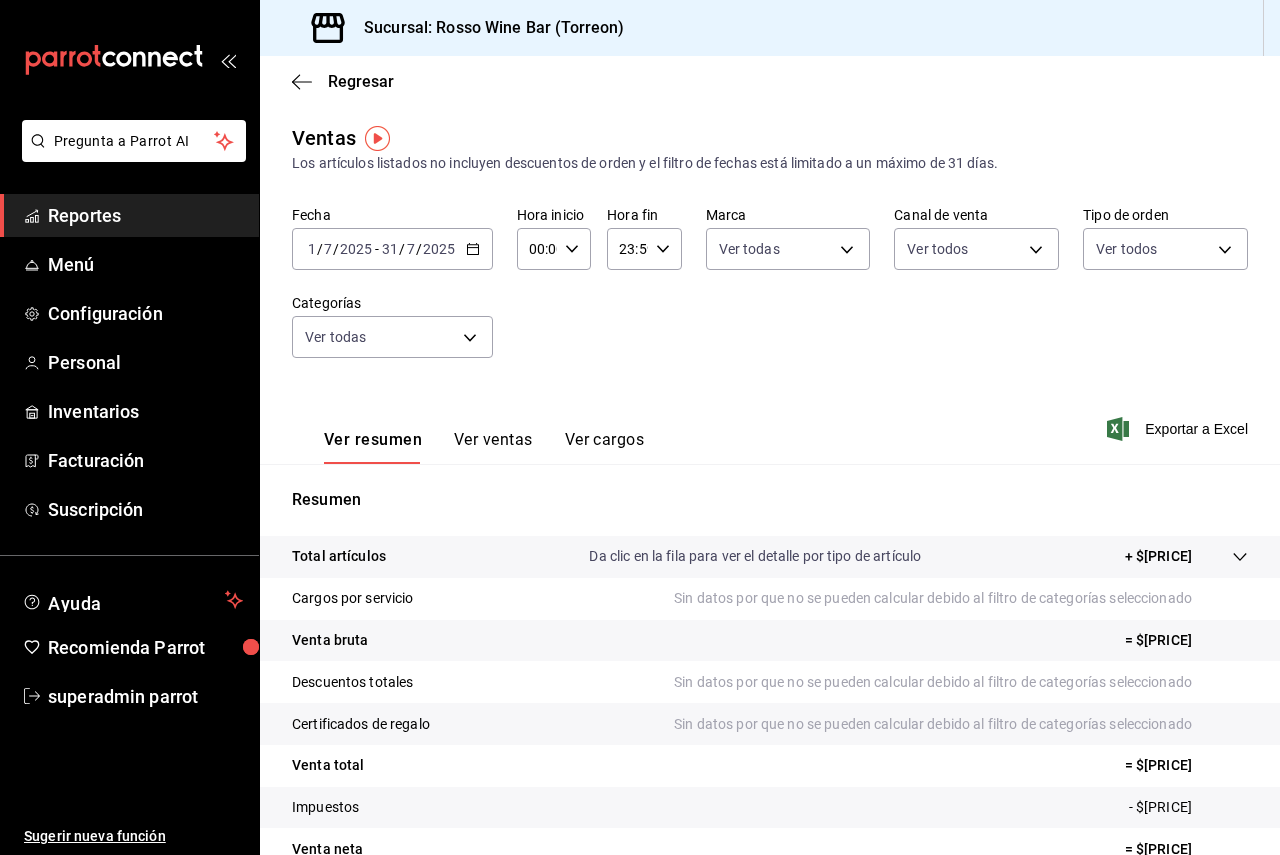 click on "Ver resumen Ver ventas Ver cargos" at bounding box center (468, 435) 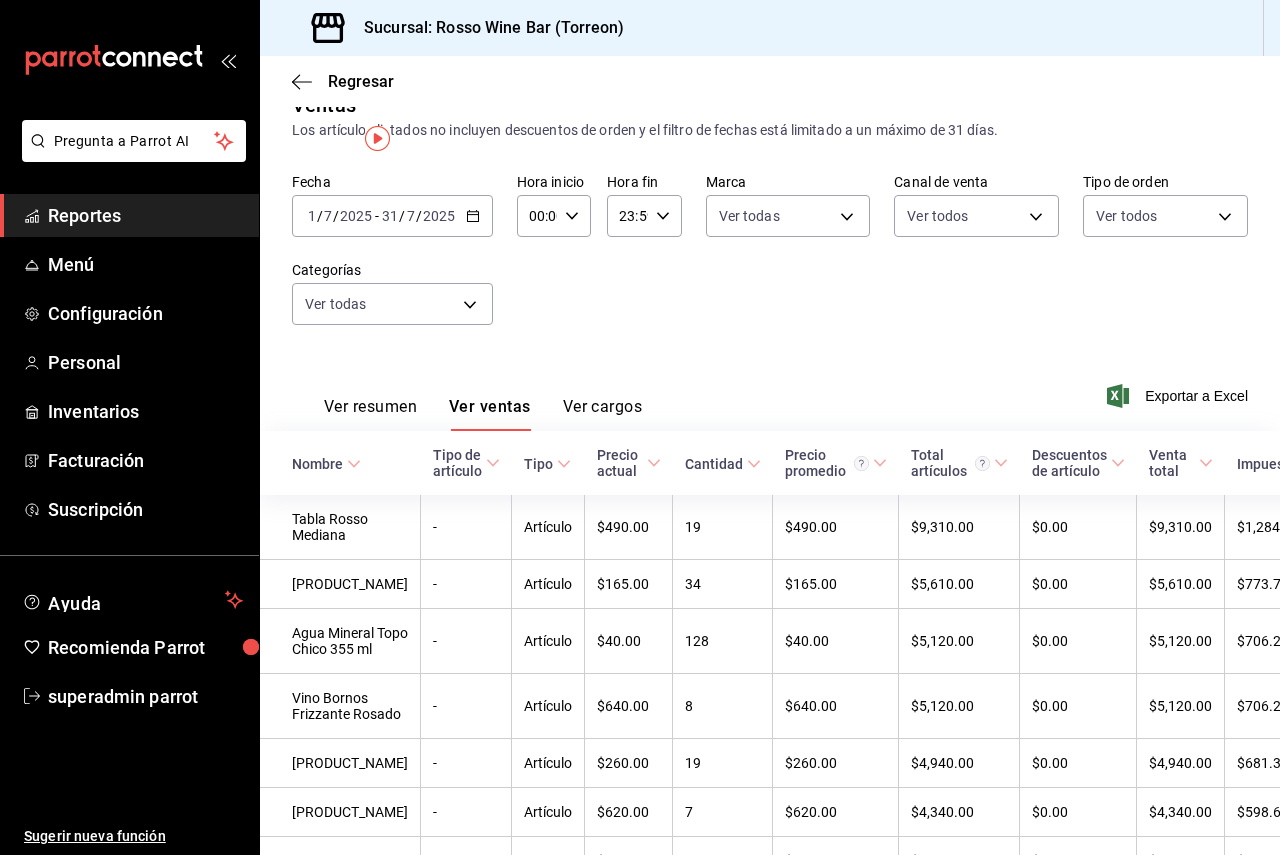 scroll, scrollTop: 0, scrollLeft: 0, axis: both 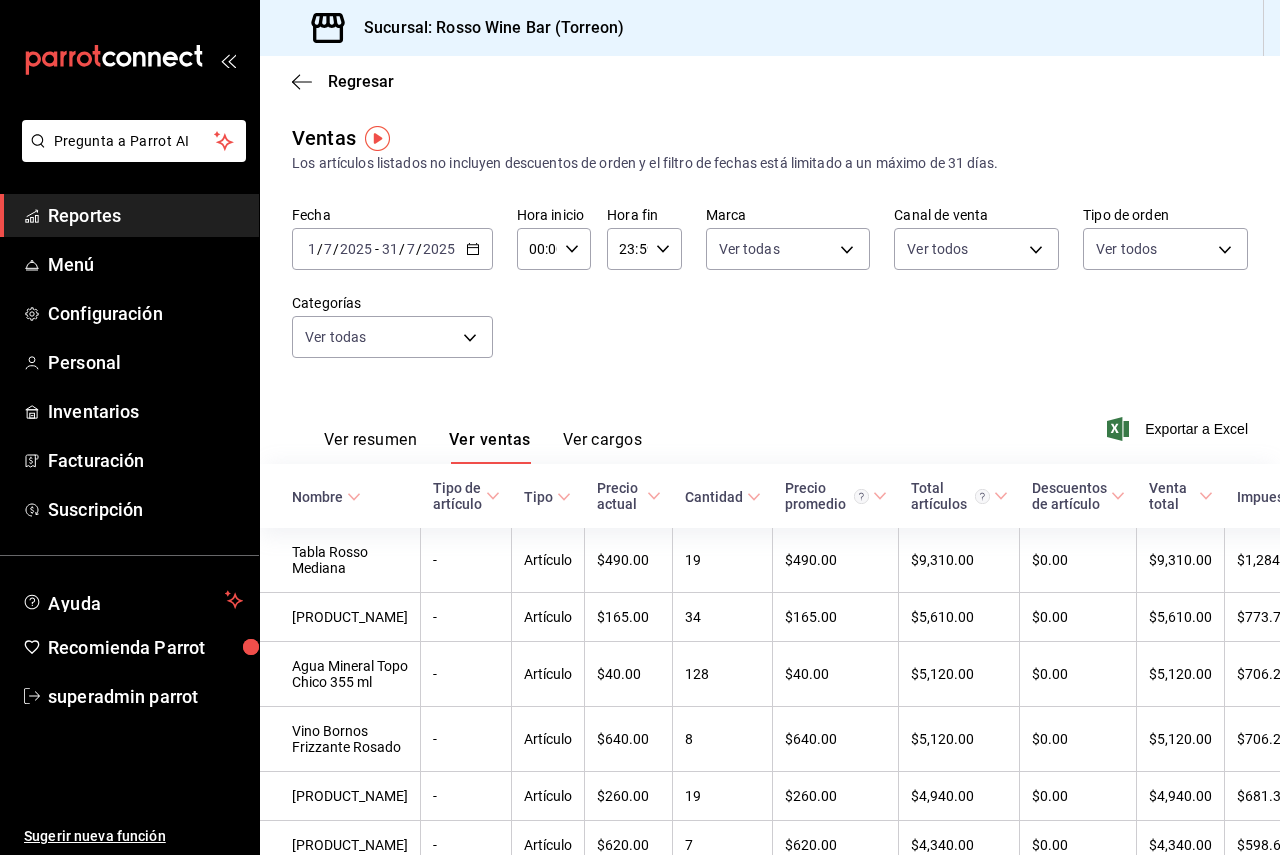 click on "Regresar" at bounding box center (770, 81) 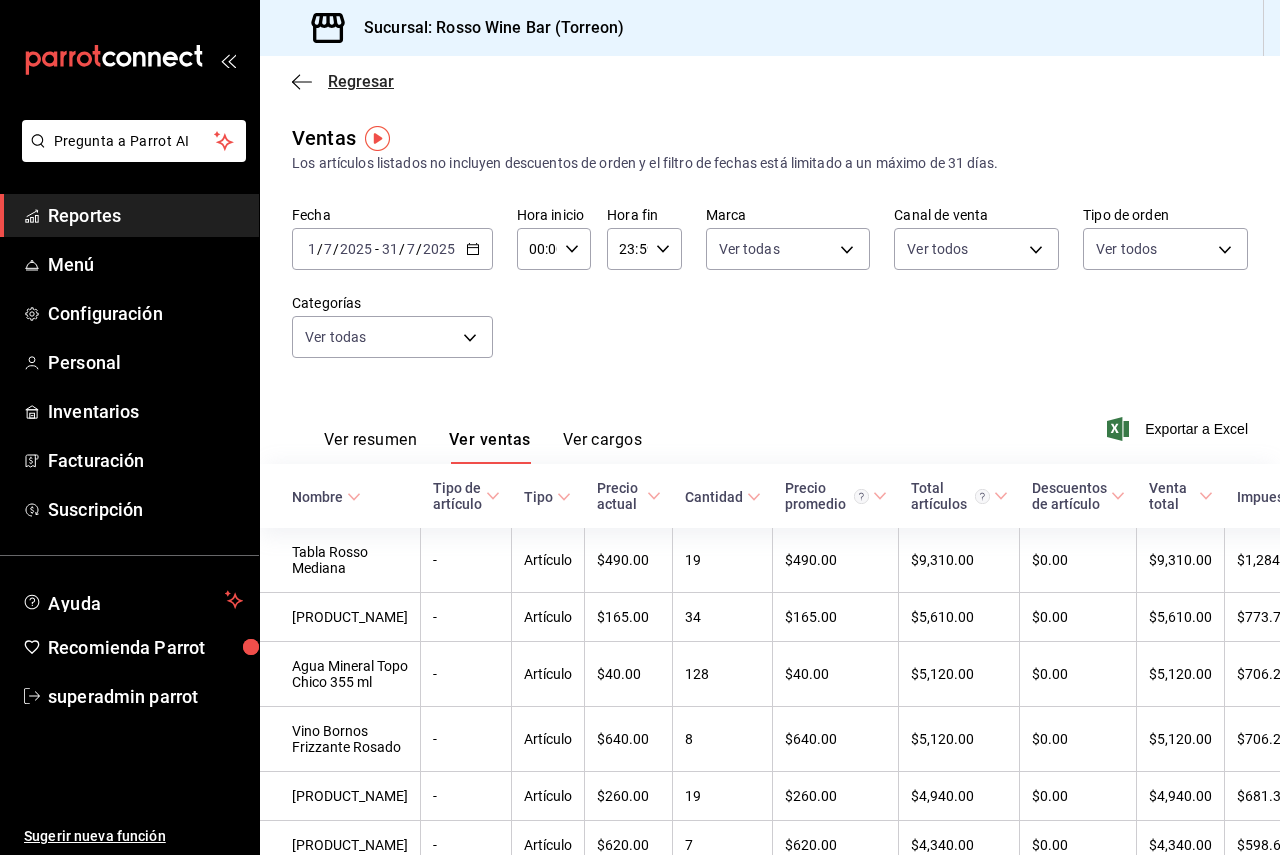 click 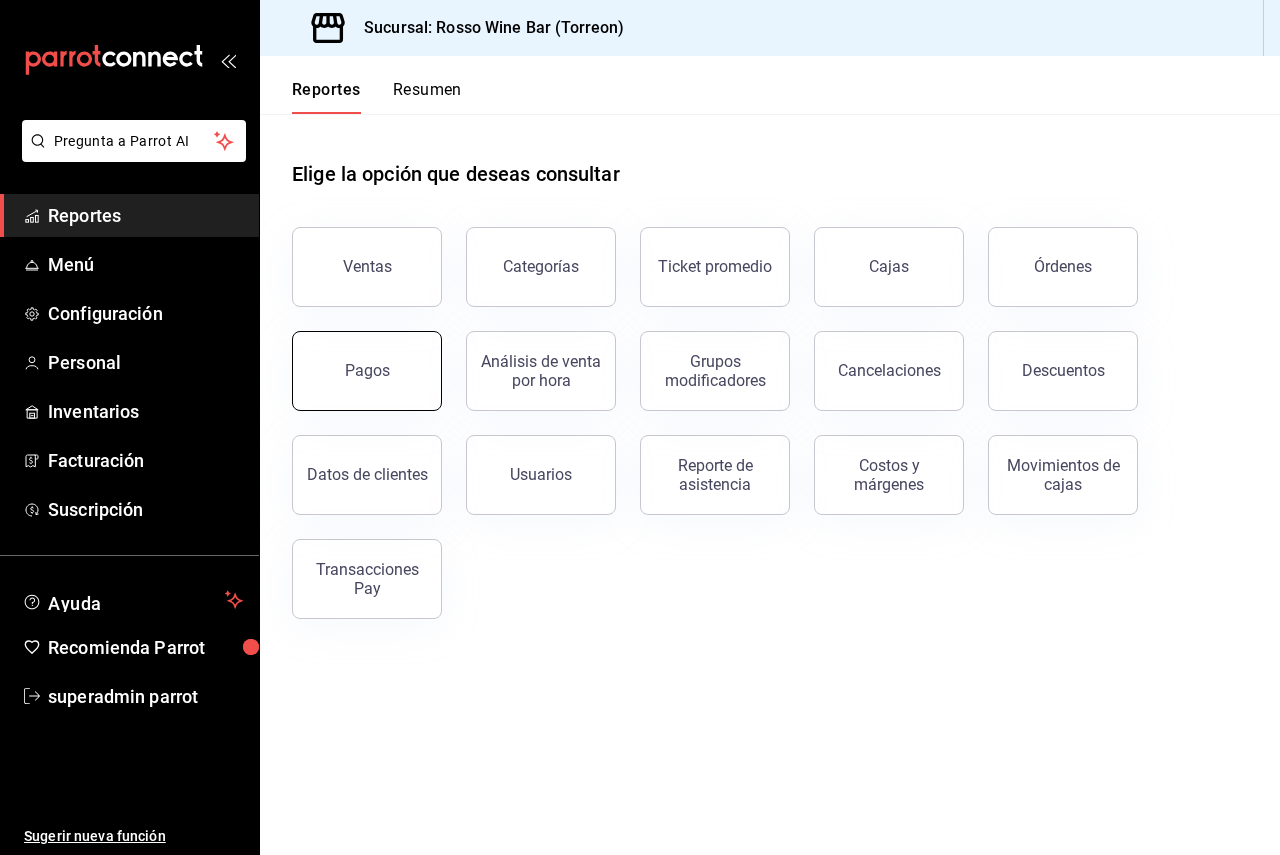 click on "Pagos" at bounding box center [367, 371] 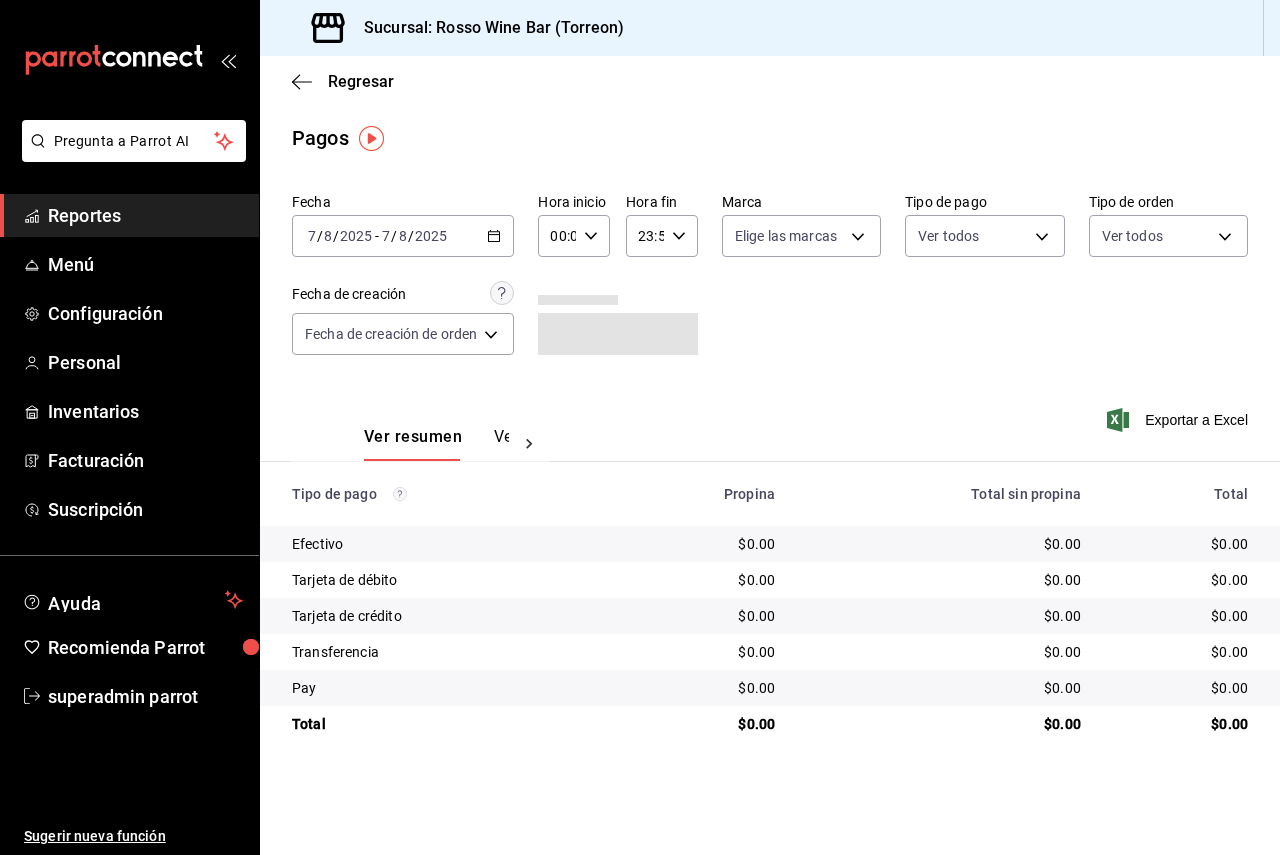 click on "2025-08-07 7 / 8 / 2025 - 2025-08-07 7 / 8 / 2025" at bounding box center [403, 236] 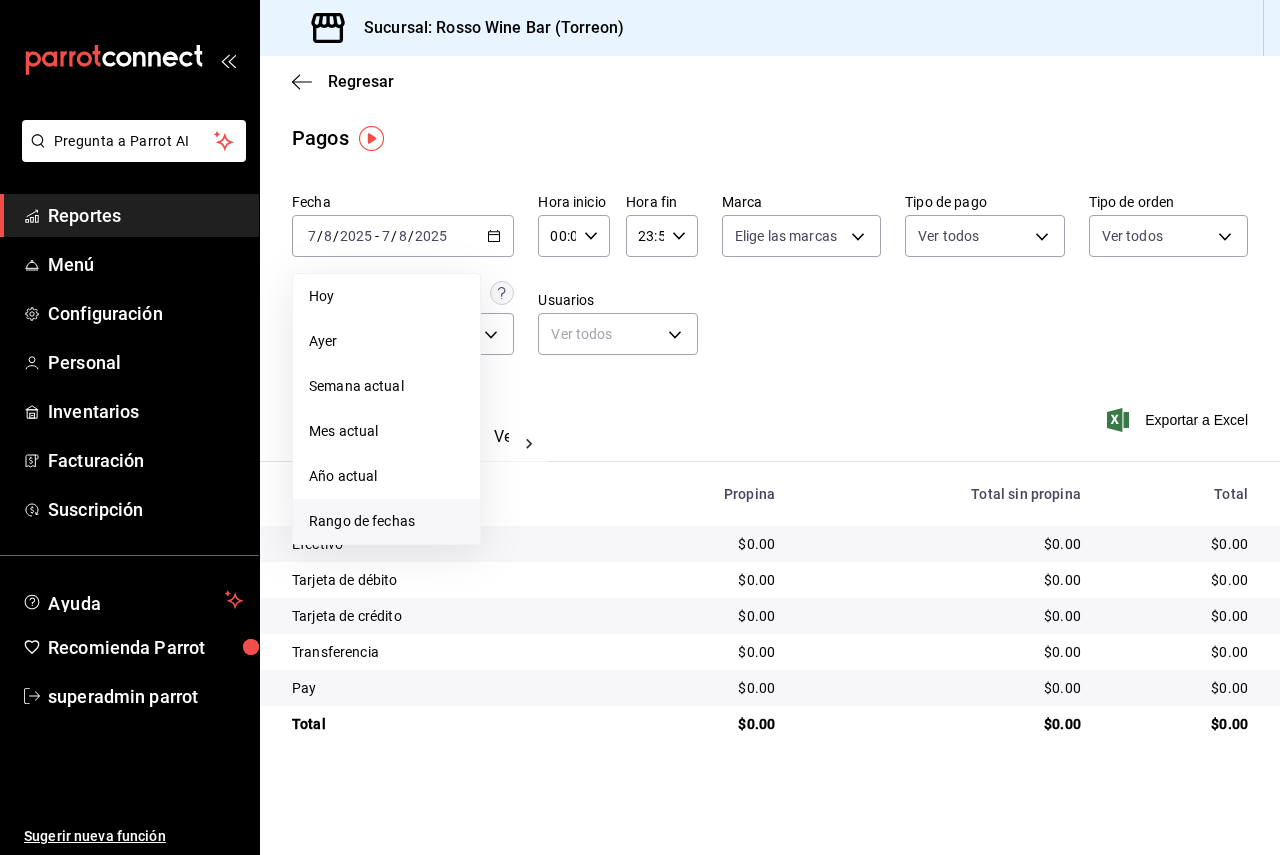 click on "Rango de fechas" at bounding box center [386, 521] 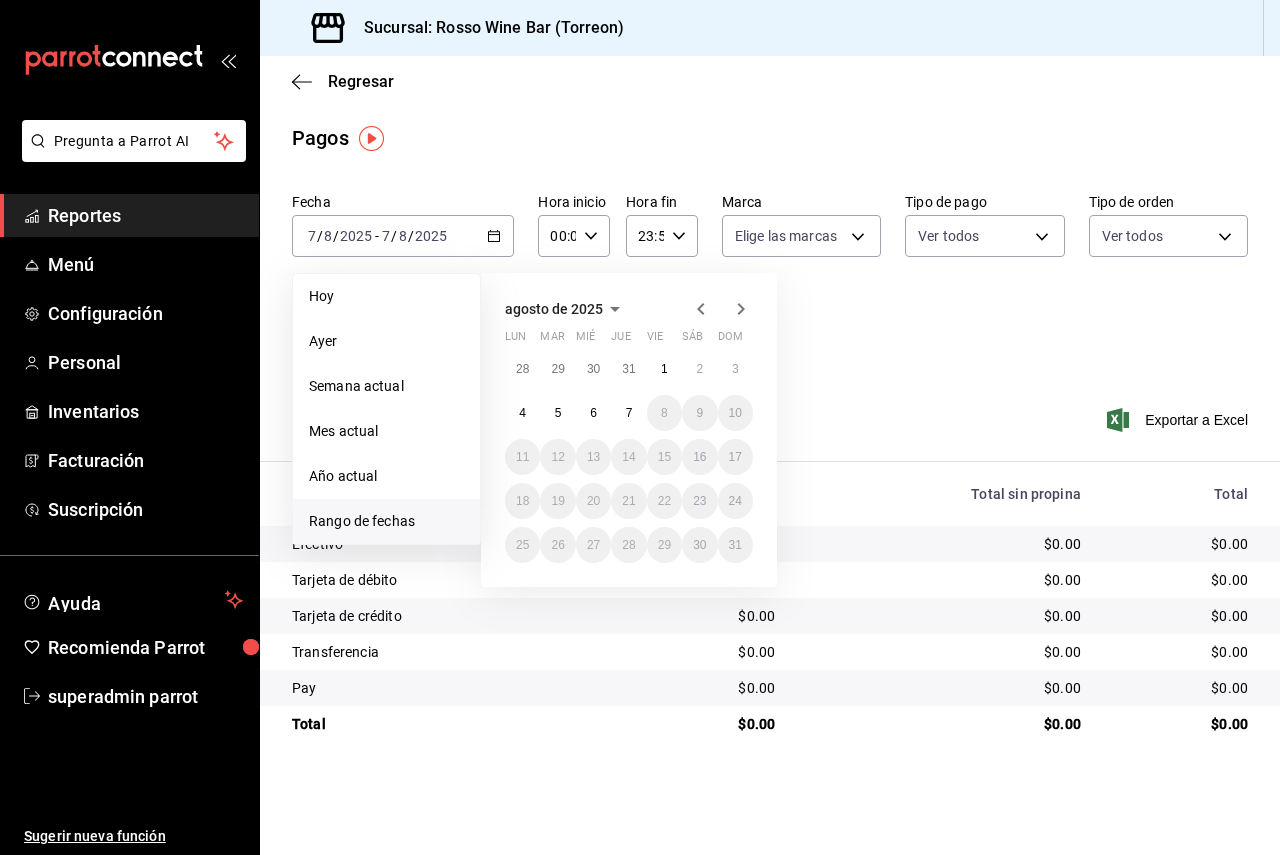 click 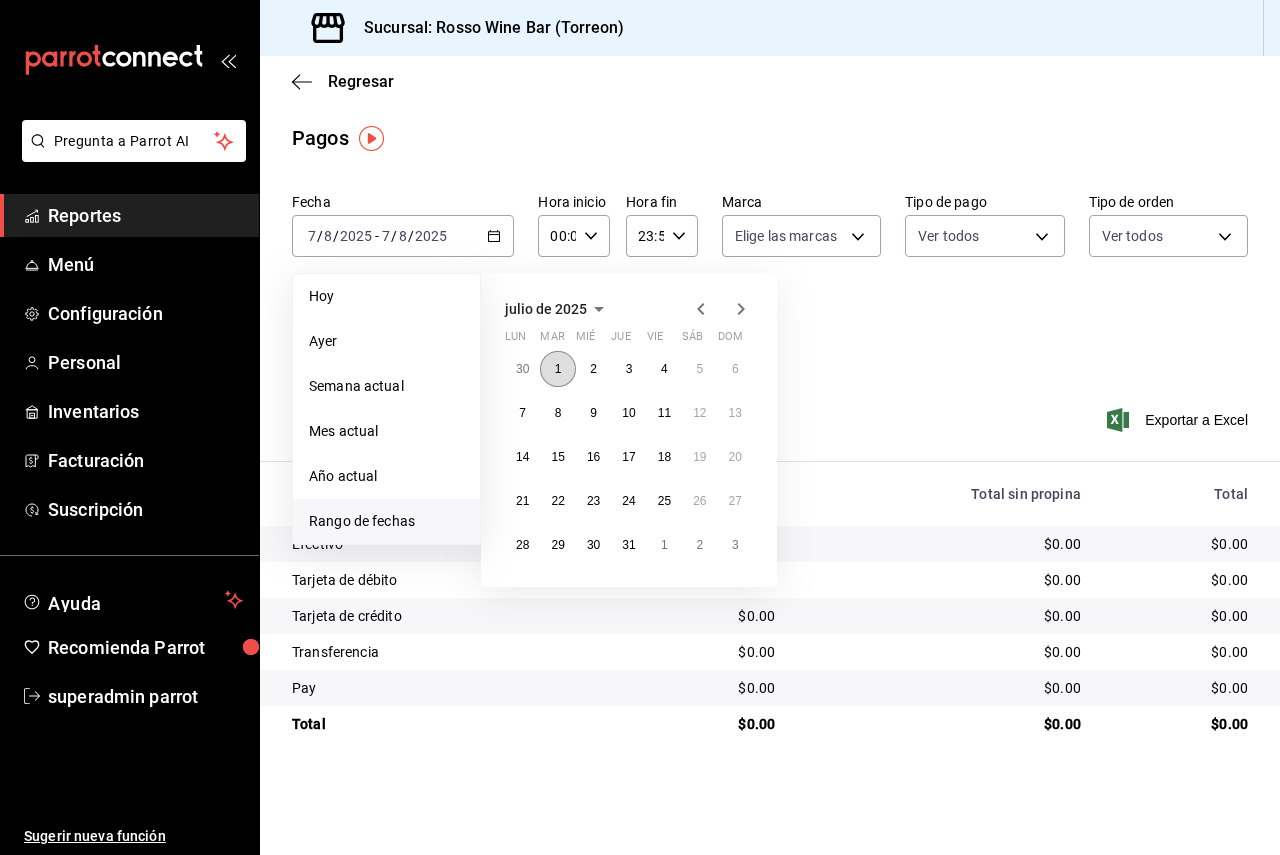 click on "1" at bounding box center [558, 369] 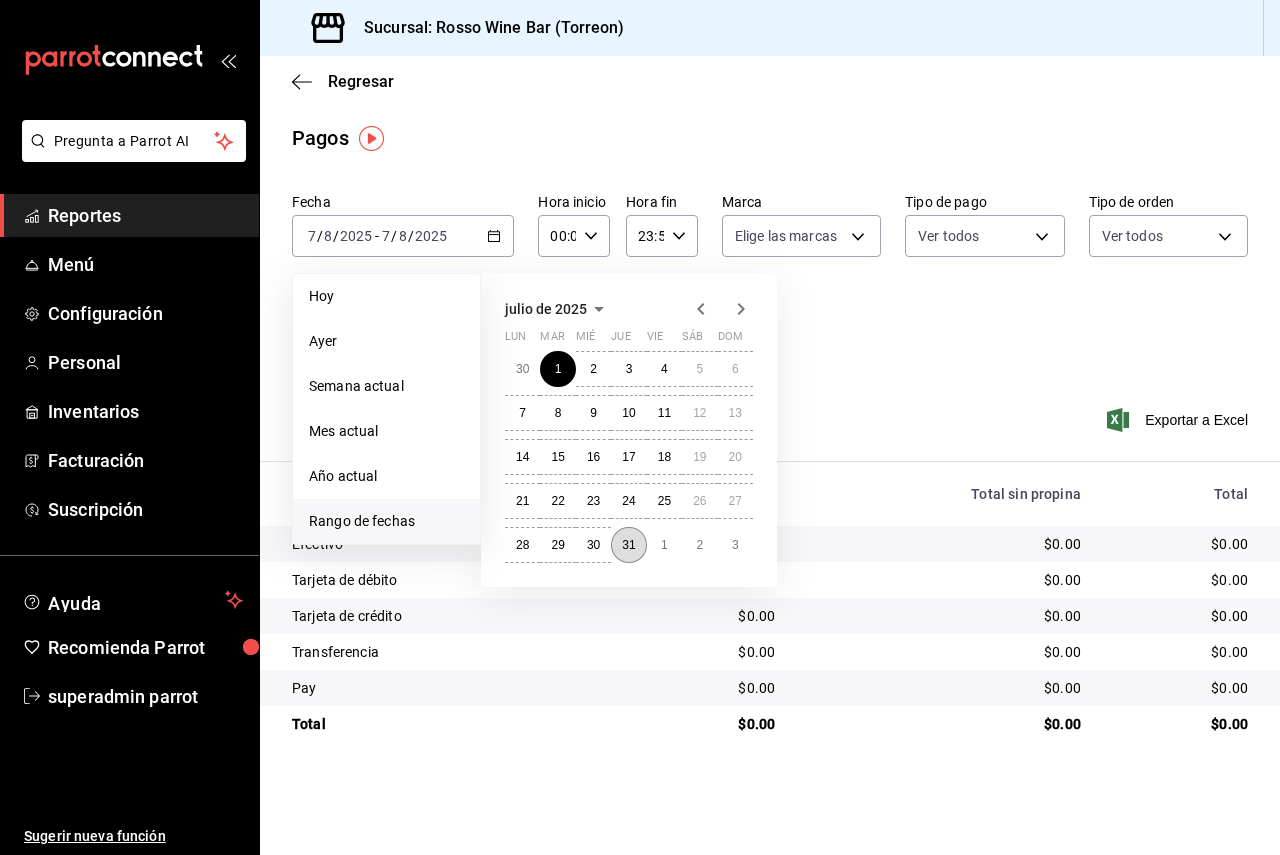 click on "31" at bounding box center [628, 545] 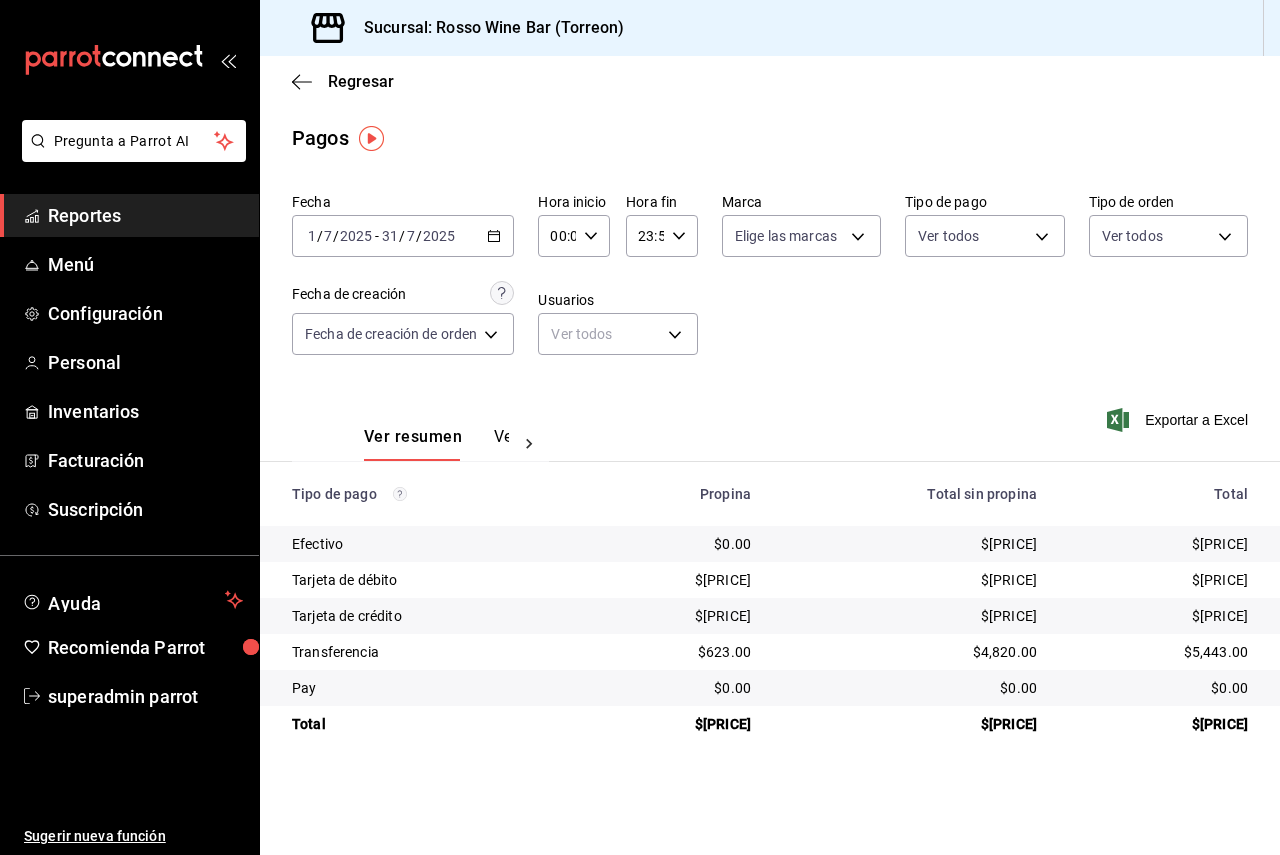 click on "00:00 Hora inicio" at bounding box center [574, 236] 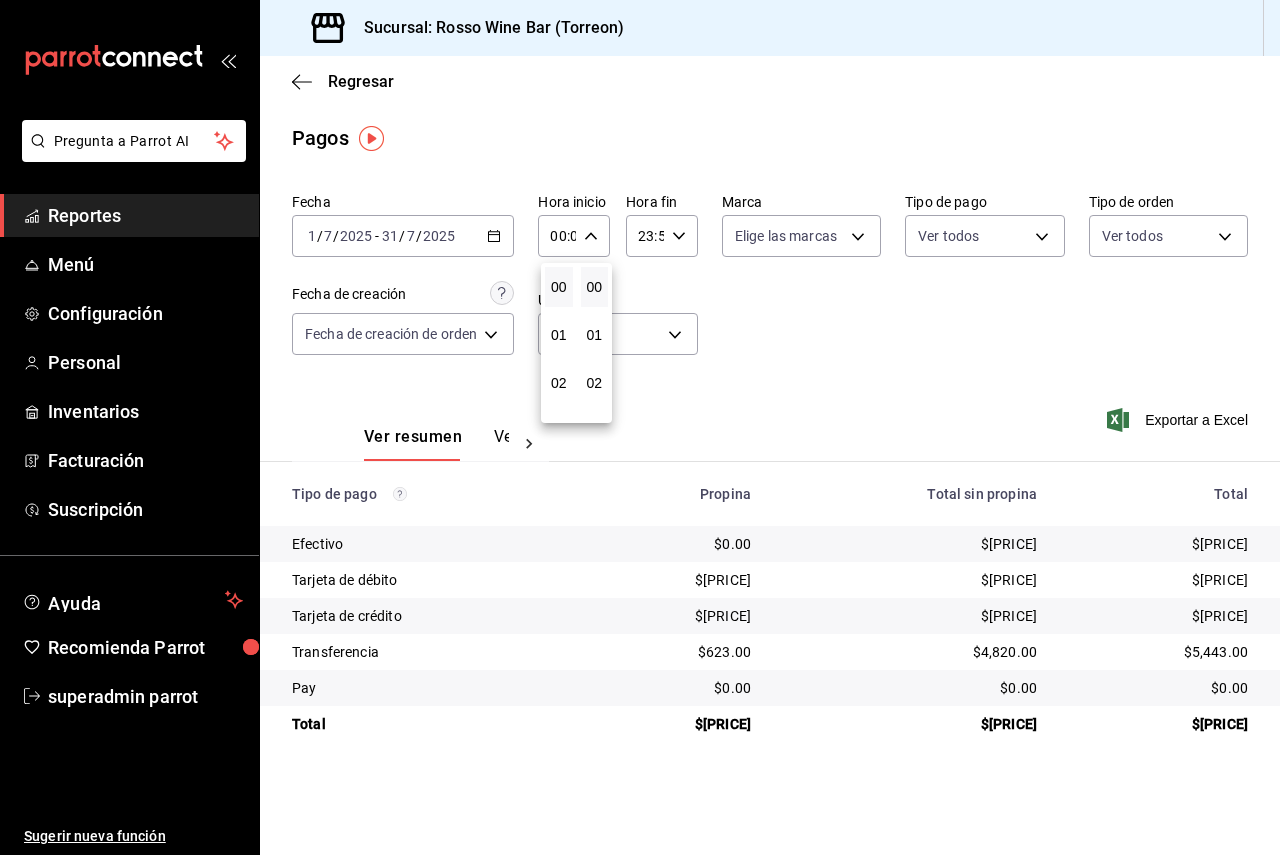 click at bounding box center (640, 427) 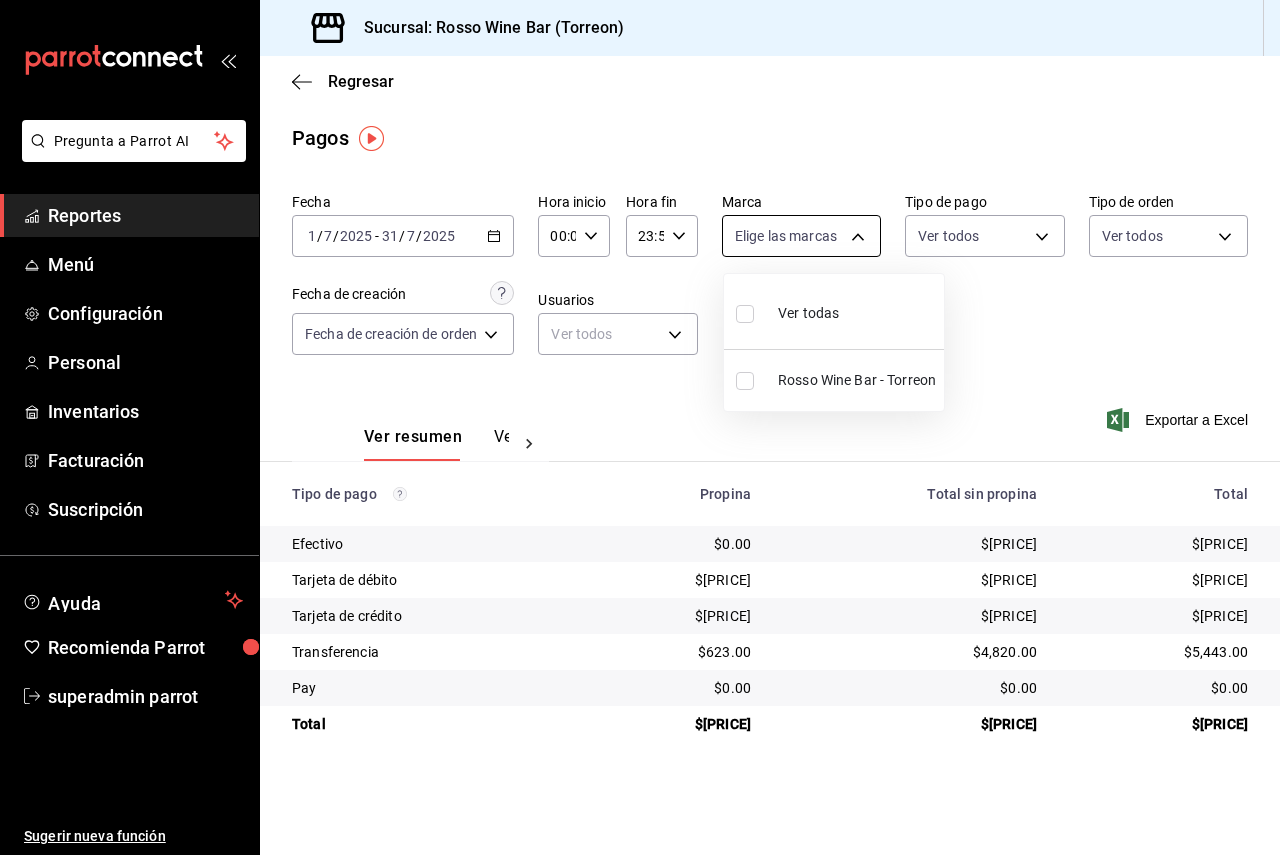 click on "Pregunta a Parrot AI Reportes   Menú   Configuración   Personal   Inventarios   Facturación   Suscripción   Ayuda Recomienda Parrot   superadmin parrot   Sugerir nueva función   Sucursal: Rosso Wine Bar (Torreon) Regresar Pagos Fecha 2025-07-01 1 / 7 / 2025 - 2025-07-31 31 / 7 / 2025 Hora inicio 00:00 Hora inicio Hora fin 23:59 Hora fin Marca Elige las marcas Tipo de pago Ver todos Tipo de orden Ver todos Fecha de creación   Fecha de creación de orden ORDER Usuarios Ver todos null Ver resumen Ver pagos Exportar a Excel Tipo de pago   Propina Total sin propina Total Efectivo $0.00 $44,304.00 $44,304.00 Tarjeta de débito $5,621.08 $72,004.75 $77,625.83 Tarjeta de crédito $12,360.25 $83,306.25 $95,666.50 Transferencia $623.00 $4,820.00 $5,443.00 Pay $0.00 $0.00 $0.00 Total $18,604.33 $204,435.00 $223,039.33 GANA 1 MES GRATIS EN TU SUSCRIPCIÓN AQUÍ Ver video tutorial Ir a video Pregunta a Parrot AI Reportes   Menú   Configuración   Personal   Inventarios   Facturación   Suscripción   Ayuda" at bounding box center (640, 427) 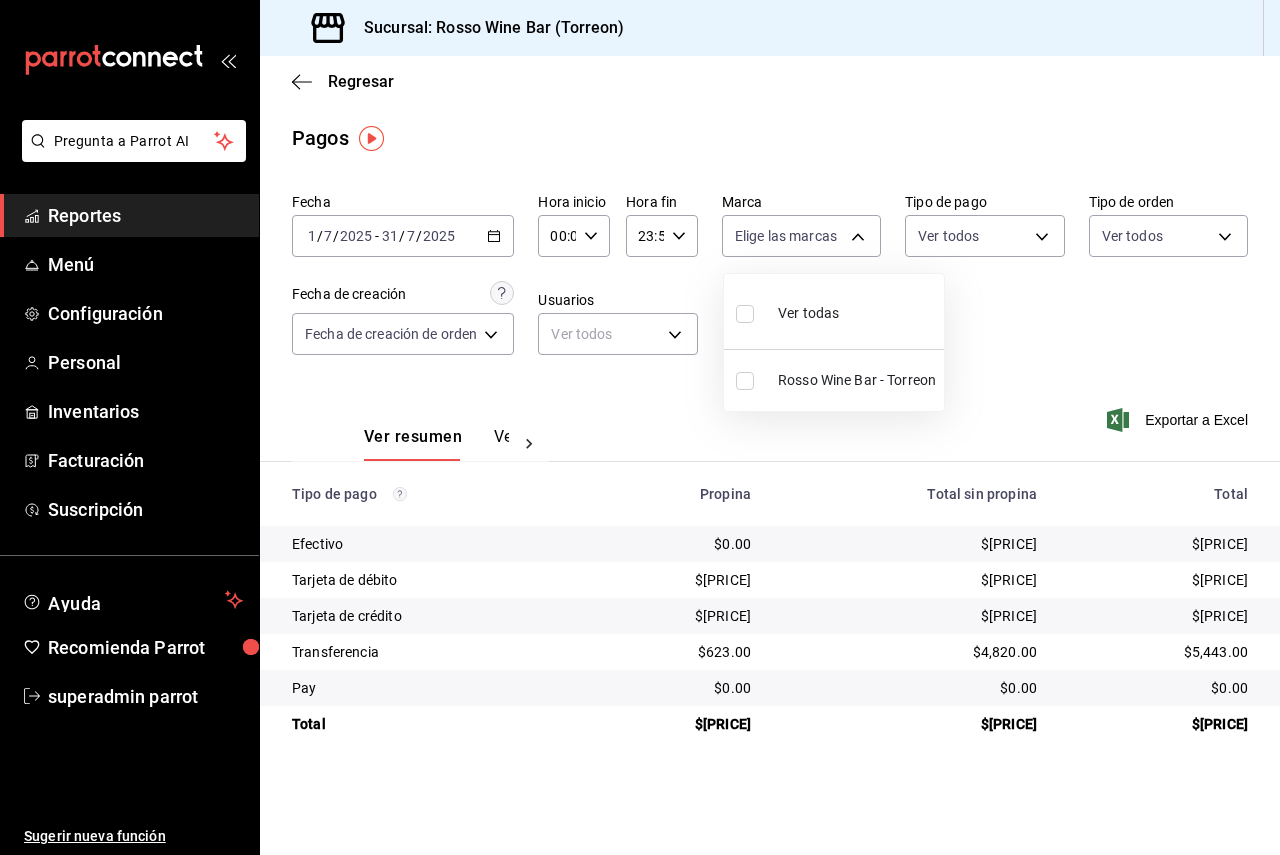 click at bounding box center [749, 313] 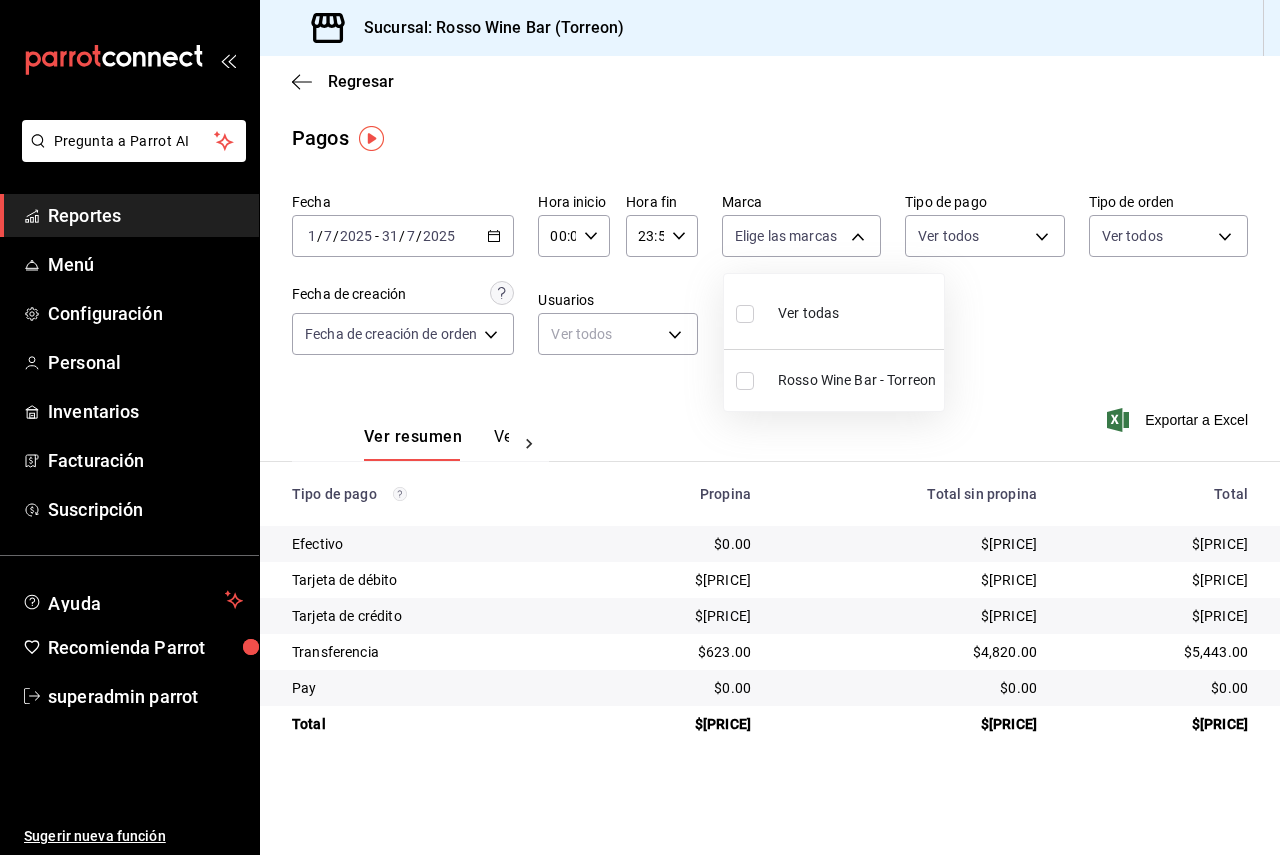 click at bounding box center (640, 427) 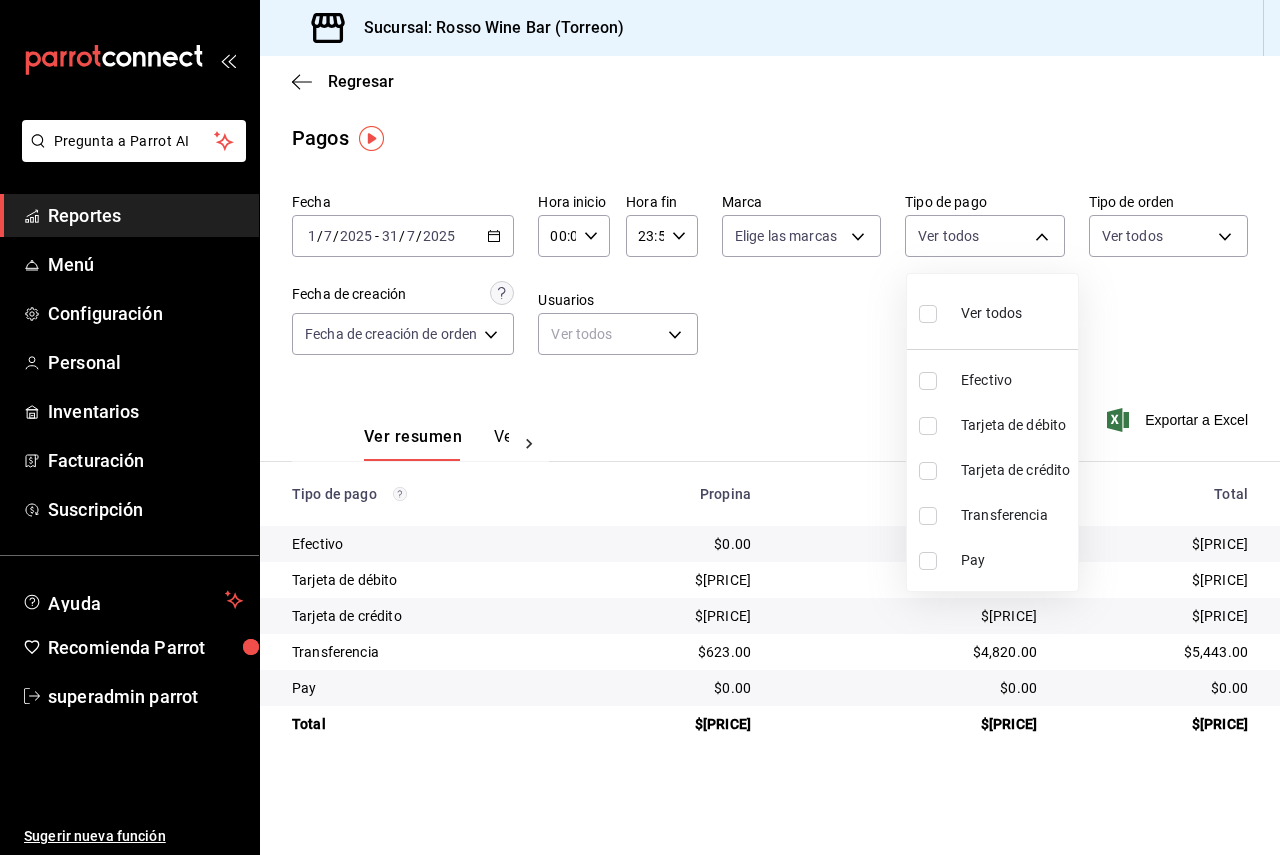 click on "Pregunta a Parrot AI Reportes   Menú   Configuración   Personal   Inventarios   Facturación   Suscripción   Ayuda Recomienda Parrot   superadmin parrot   Sugerir nueva función   Sucursal: Rosso Wine Bar (Torreon) Regresar Pagos Fecha 2025-07-01 1 / 7 / 2025 - 2025-07-31 31 / 7 / 2025 Hora inicio 00:00 Hora inicio Hora fin 23:59 Hora fin Marca Elige las marcas Tipo de pago Ver todos Tipo de orden Ver todos Fecha de creación   Fecha de creación de orden ORDER Usuarios Ver todos null Ver resumen Ver pagos Exportar a Excel Tipo de pago   Propina Total sin propina Total Efectivo $0.00 $44,304.00 $44,304.00 Tarjeta de débito $5,621.08 $72,004.75 $77,625.83 Tarjeta de crédito $12,360.25 $83,306.25 $95,666.50 Transferencia $623.00 $4,820.00 $5,443.00 Pay $0.00 $0.00 $0.00 Total $18,604.33 $204,435.00 $223,039.33 GANA 1 MES GRATIS EN TU SUSCRIPCIÓN AQUÍ Ver video tutorial Ir a video Pregunta a Parrot AI Reportes   Menú   Configuración   Personal   Inventarios   Facturación   Suscripción   Ayuda" at bounding box center [640, 427] 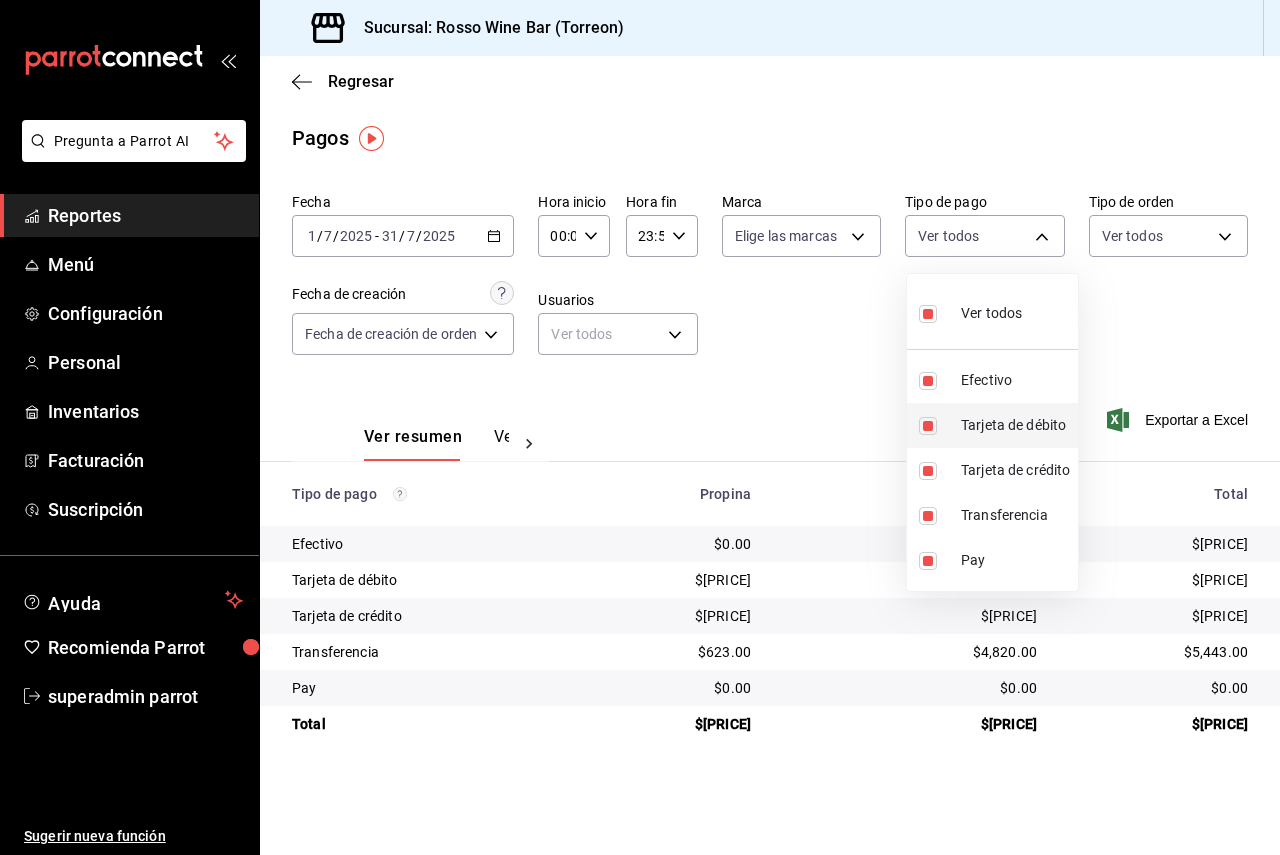 click on "Tarjeta de débito" at bounding box center [992, 425] 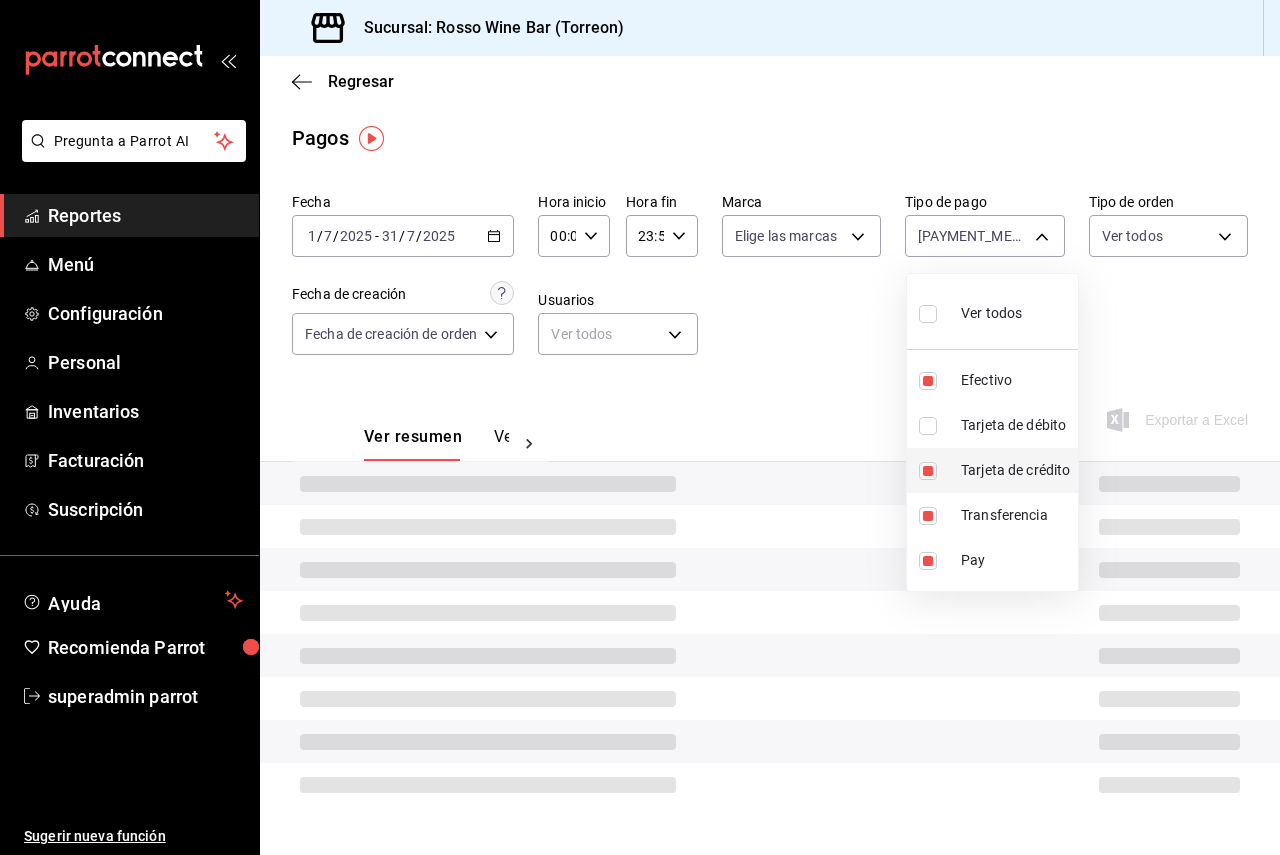 click on "Tarjeta de crédito" at bounding box center (992, 470) 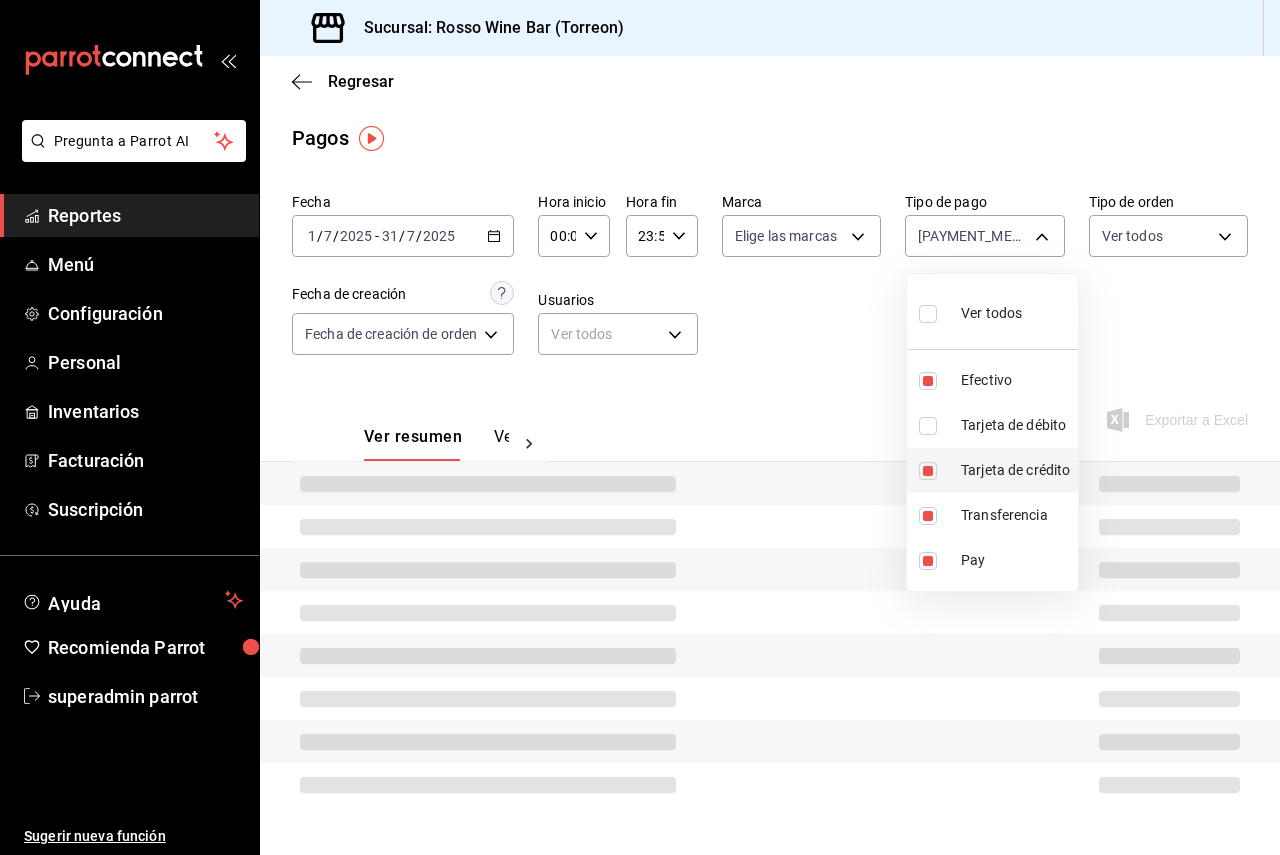 type on "b66adddc-9c5b-4521-b410-fe826ffeb6ee,71b4da23-f0b0-474c-8e45-bdda56c68ede,9439ccea-e247-4dff-9713-3193447158e7" 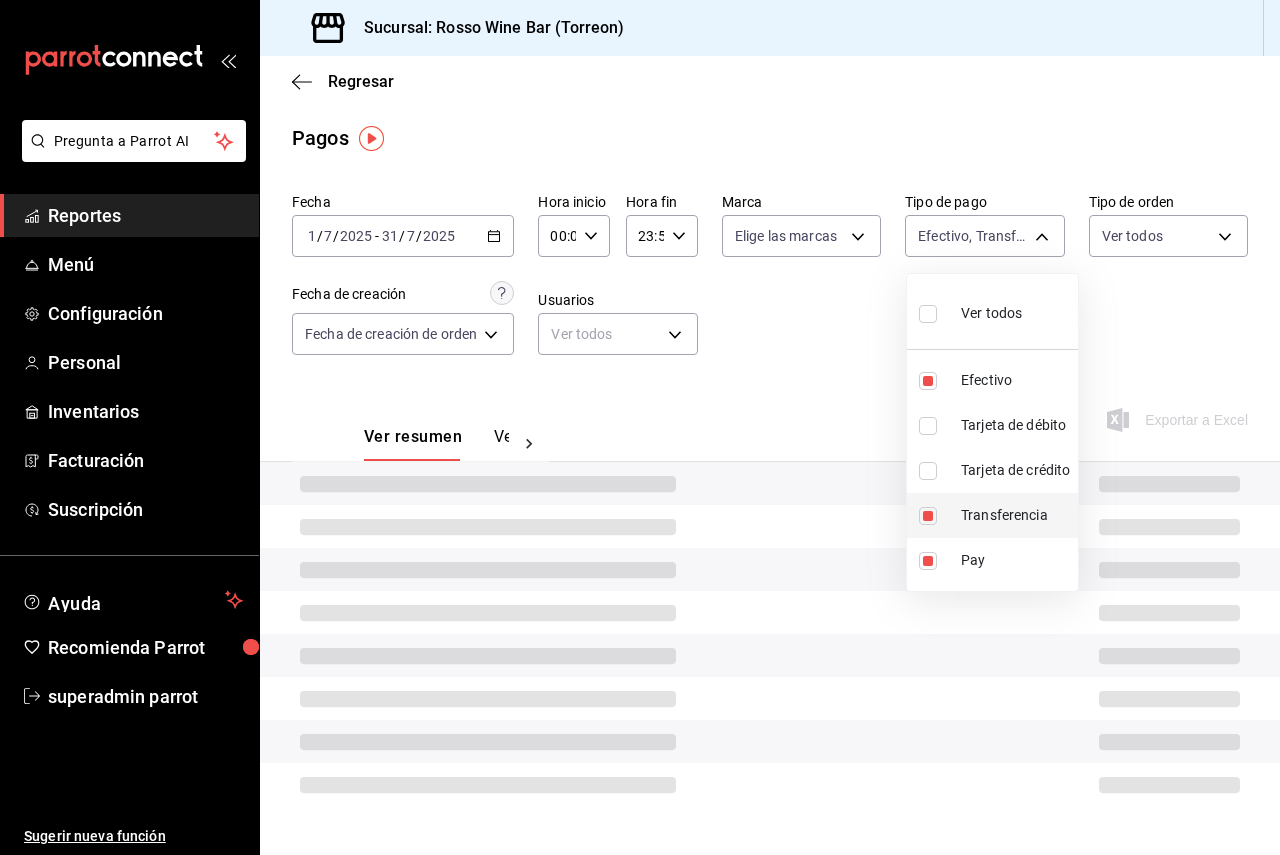 click on "Transferencia" at bounding box center (992, 515) 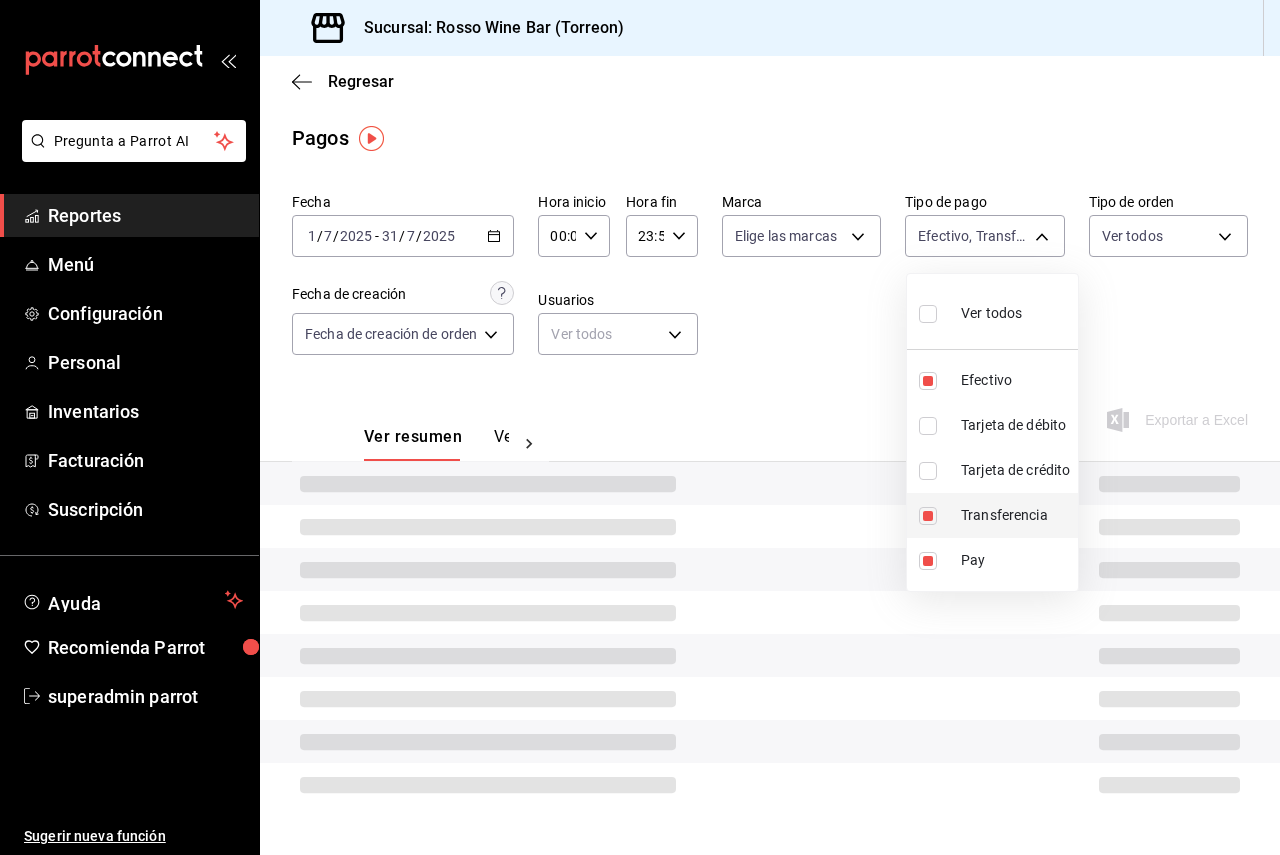 type on "b66adddc-9c5b-4521-b410-fe826ffeb6ee,9439ccea-e247-4dff-9713-3193447158e7" 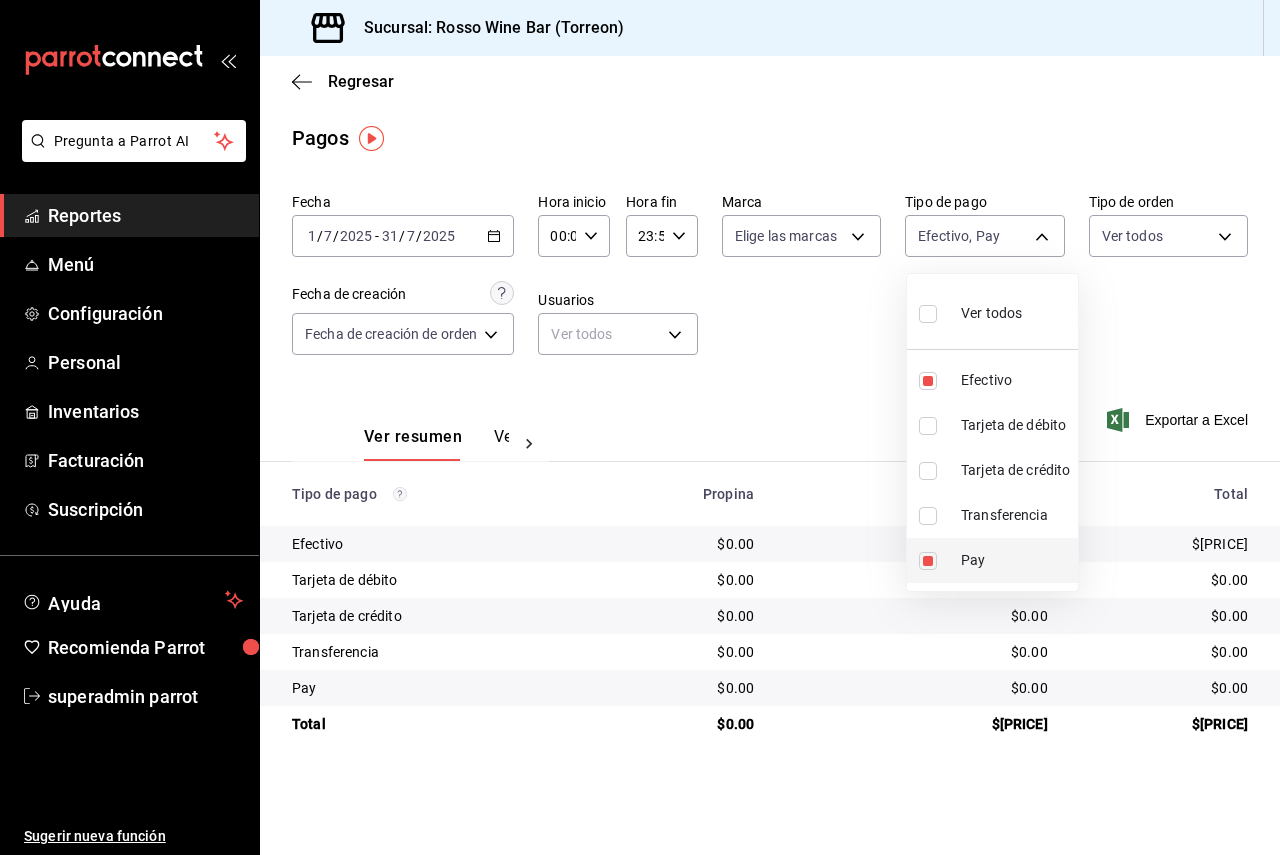 click on "Pay" at bounding box center (992, 560) 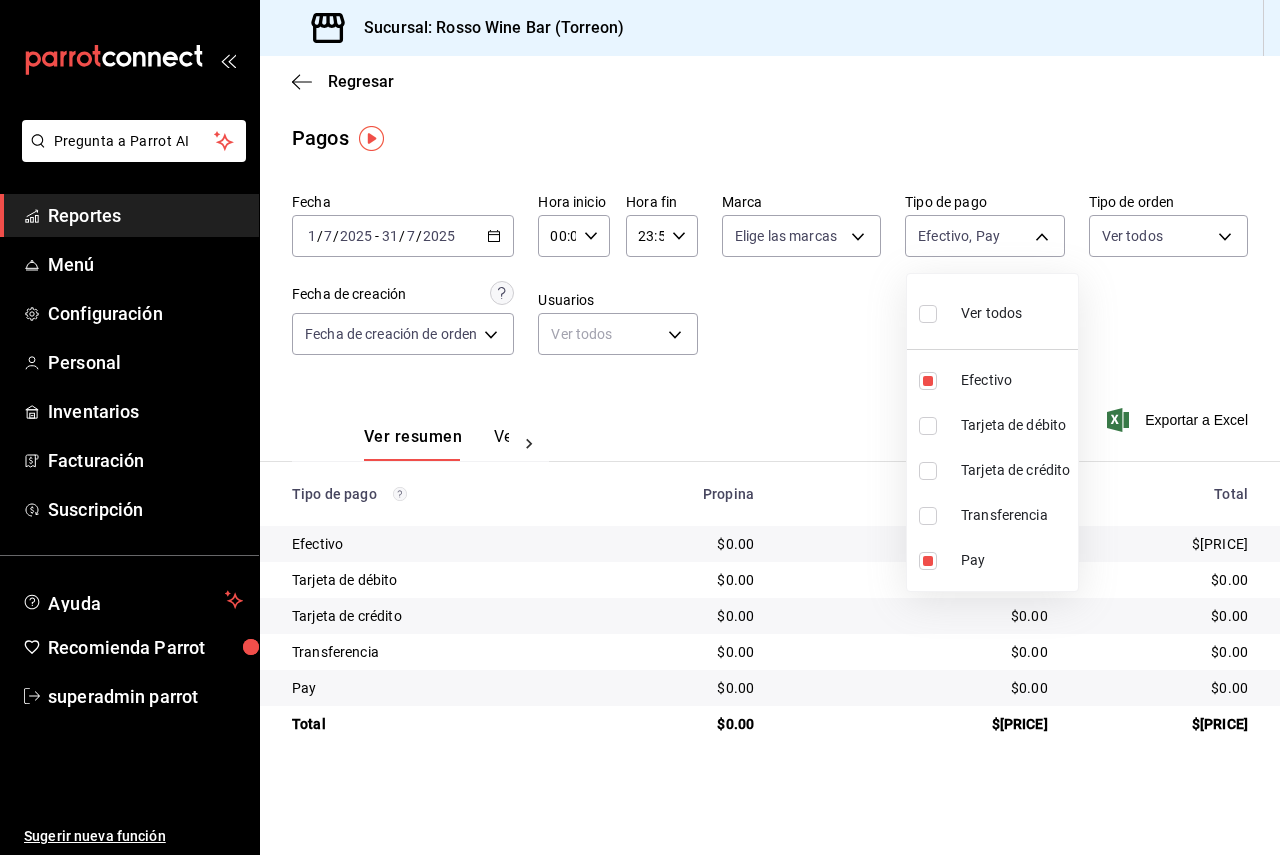 type on "b66adddc-9c5b-4521-b410-fe826ffeb6ee" 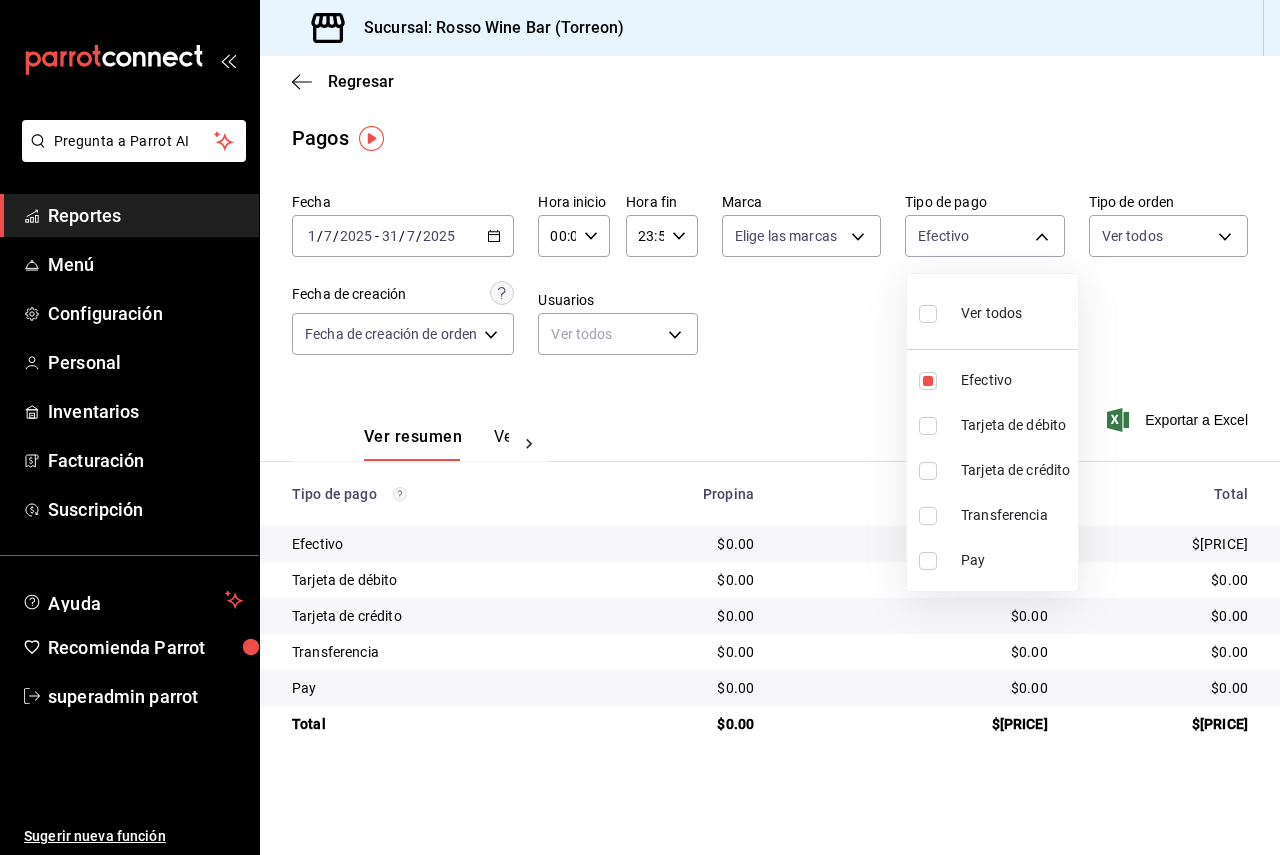 click at bounding box center [640, 427] 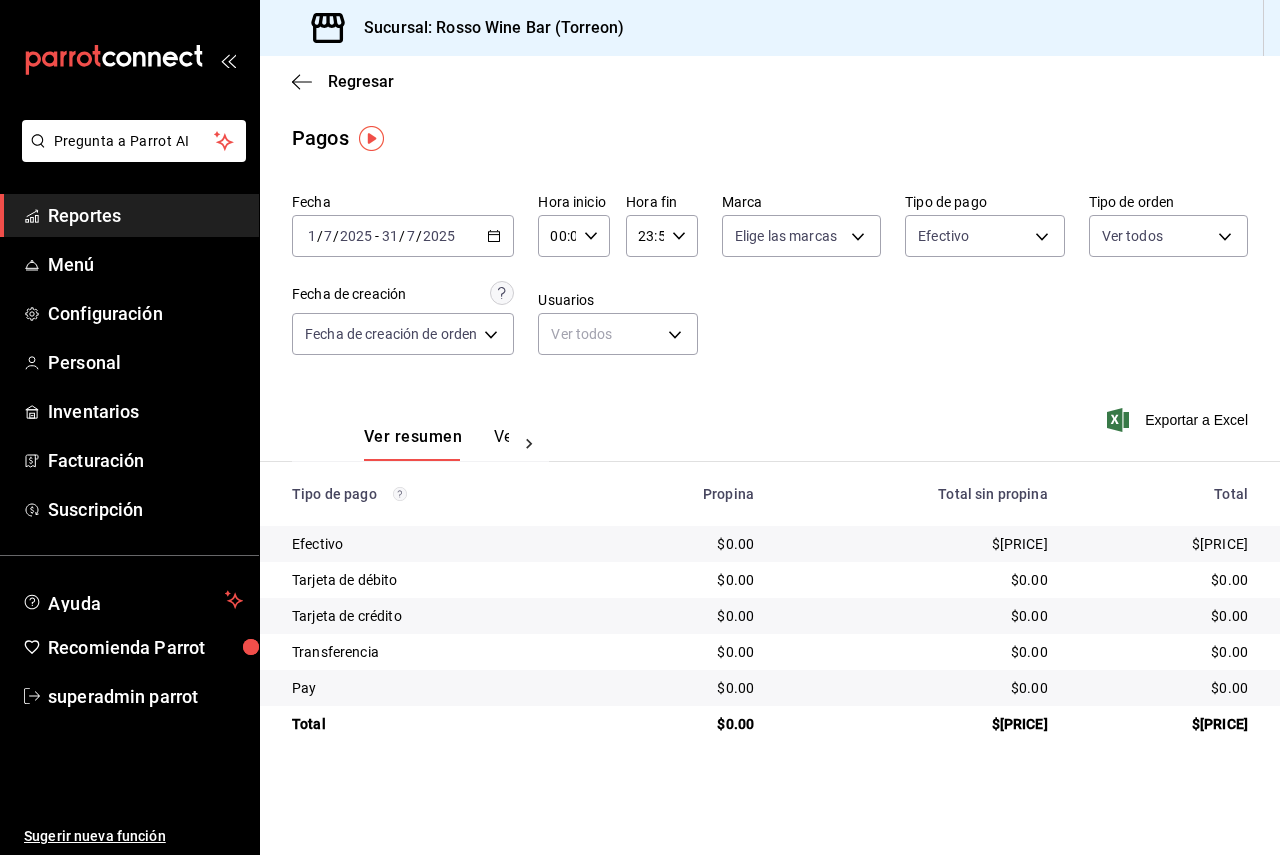 click on "Pregunta a Parrot AI Reportes   Menú   Configuración   Personal   Inventarios   Facturación   Suscripción   Ayuda Recomienda Parrot   superadmin parrot   Sugerir nueva función   Sucursal: Rosso Wine Bar (Torreon) Regresar Pagos Fecha 2025-07-01 1 / 7 / 2025 - 2025-07-31 31 / 7 / 2025 Hora inicio 00:00 Hora inicio Hora fin 23:59 Hora fin Marca Elige las marcas Tipo de pago Efectivo b66adddc-9c5b-4521-b410-fe826ffeb6ee Tipo de orden Ver todos Fecha de creación   Fecha de creación de orden ORDER Usuarios Ver todos null Ver resumen Ver pagos Exportar a Excel Tipo de pago   Propina Total sin propina Total Efectivo $0.00 $44,304.00 $44,304.00 Tarjeta de débito $0.00 $0.00 $0.00 Tarjeta de crédito $0.00 $0.00 $0.00 Transferencia $0.00 $0.00 $0.00 Pay $0.00 $0.00 $0.00 Total $0.00 $44,304.00 $44,304.00 GANA 1 MES GRATIS EN TU SUSCRIPCIÓN AQUÍ Ver video tutorial Ir a video Pregunta a Parrot AI Reportes   Menú   Configuración   Personal   Inventarios   Facturación   Suscripción   Ayuda Recomienda Parrot" at bounding box center [640, 427] 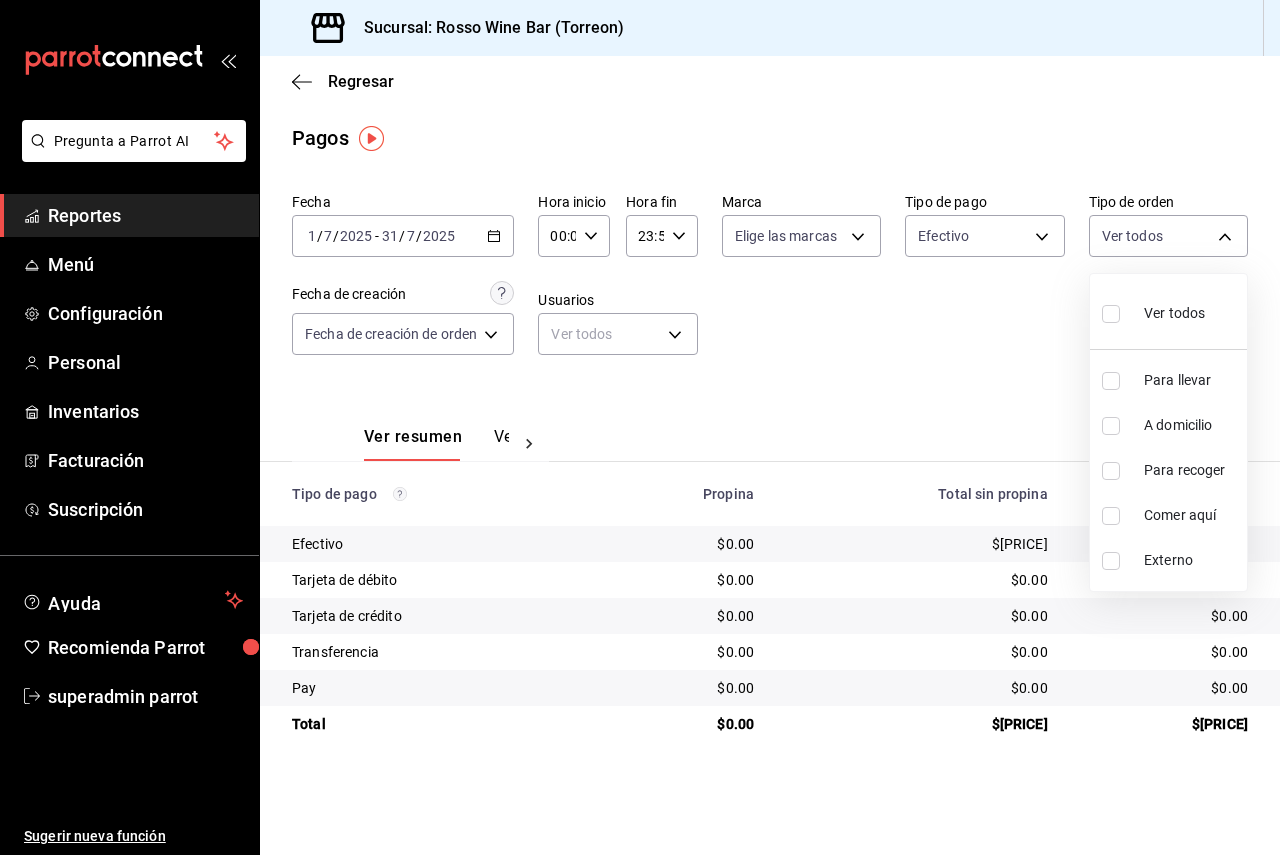 click at bounding box center (1111, 314) 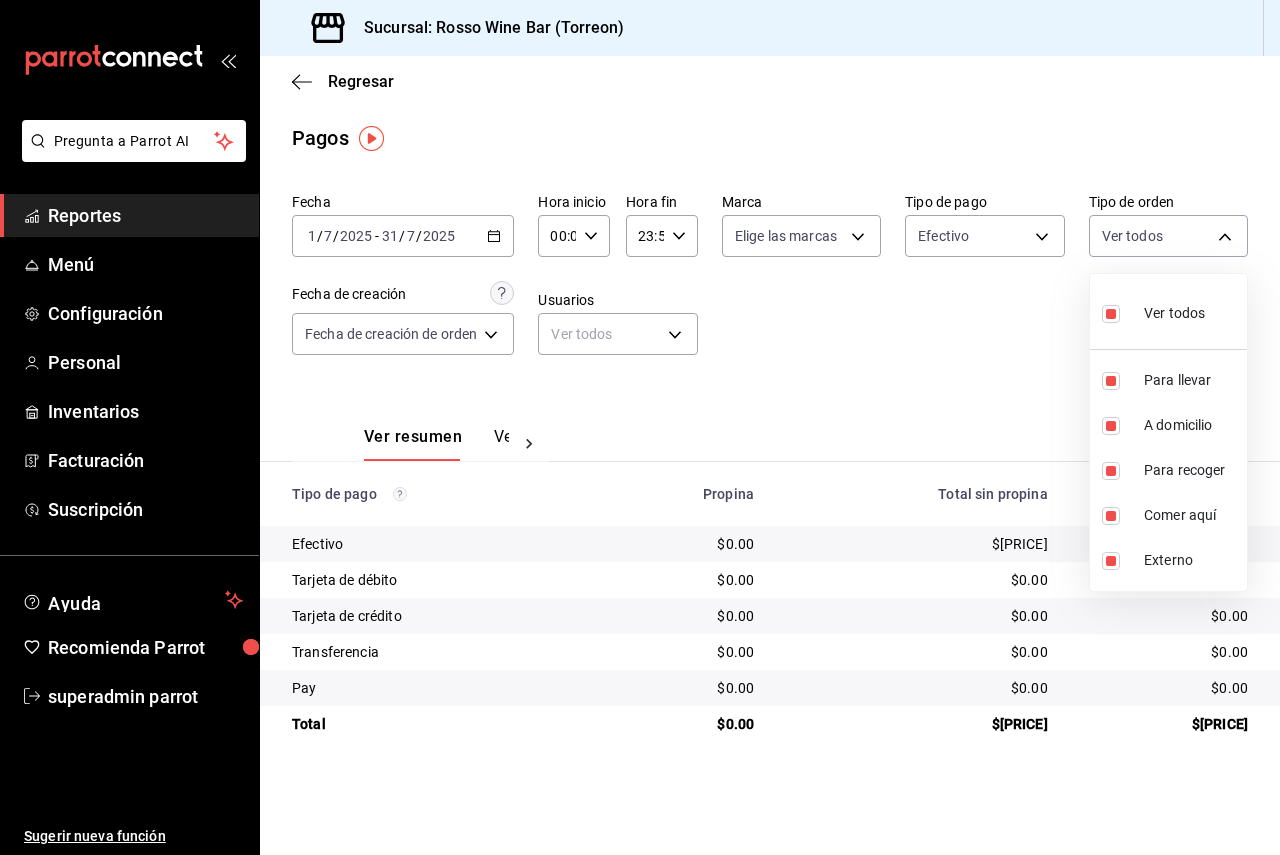 click at bounding box center (640, 427) 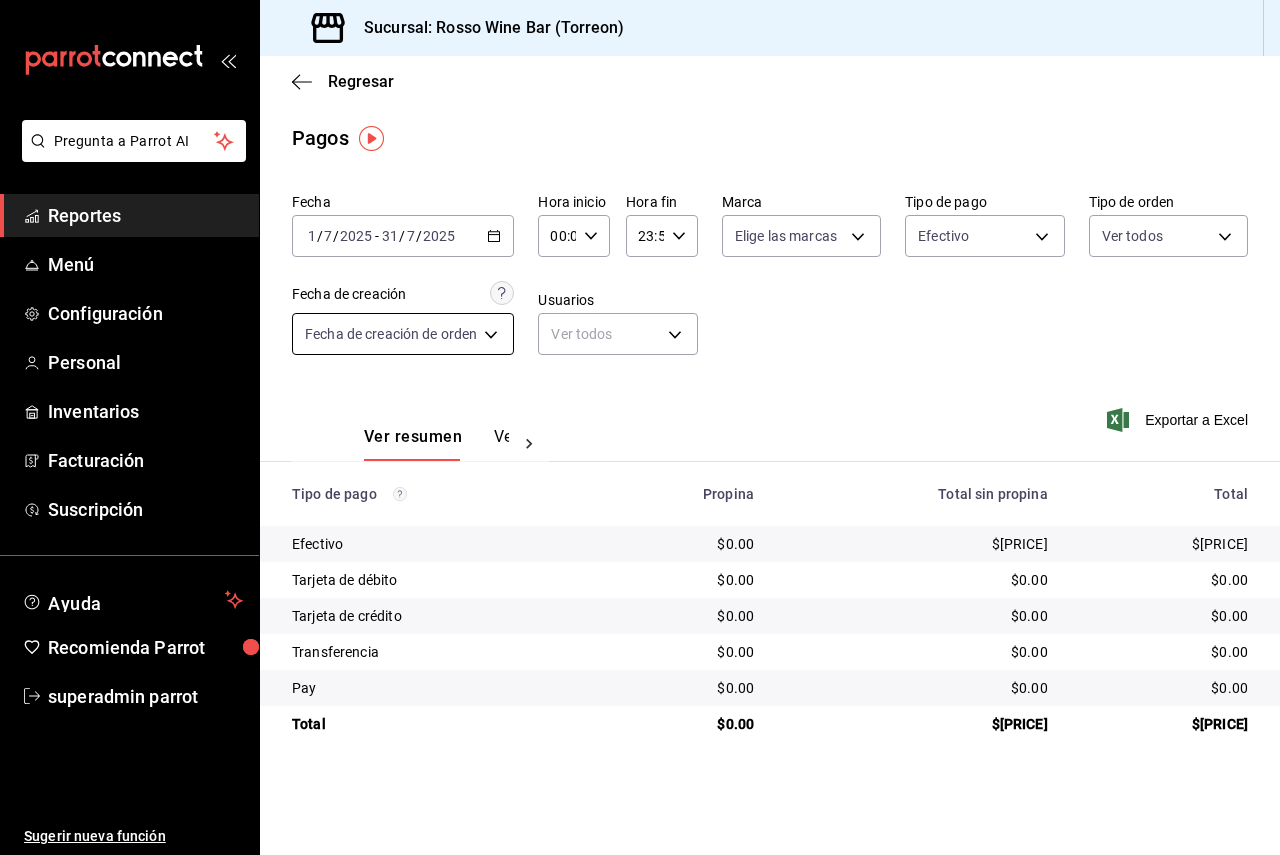 click on "Pregunta a Parrot AI Reportes   Menú   Configuración   Personal   Inventarios   Facturación   Suscripción   Ayuda Recomienda Parrot   superadmin parrot   Sugerir nueva función   Sucursal: Rosso Wine Bar (Torreon) Regresar Pagos Fecha 2025-07-01 1 / 7 / 2025 - 2025-07-31 31 / 7 / 2025 Hora inicio 00:00 Hora inicio Hora fin 23:59 Hora fin Marca Elige las marcas Tipo de pago Efectivo b66adddc-9c5b-4521-b410-fe826ffeb6ee Tipo de orden Ver todos 37f3be1f-c6aa-41f1-af05-5bc3c077c5dd,eedbad75-907f-4a4c-a218-d8abcc29040e,538aa834-38bc-4b93-be22-60650ab0c726,3d2fa638-95ce-4cd6-bb1b-4bf3123ea6ab,EXTERNAL Fecha de creación   Fecha de creación de orden ORDER Usuarios Ver todos null Ver resumen Ver pagos Exportar a Excel Tipo de pago   Propina Total sin propina Total Efectivo $0.00 $44,304.00 $44,304.00 Tarjeta de débito $0.00 $0.00 $0.00 Tarjeta de crédito $0.00 $0.00 $0.00 Transferencia $0.00 $0.00 $0.00 Pay $0.00 $0.00 $0.00 Total $0.00 $44,304.00 $44,304.00 GANA 1 MES GRATIS EN TU SUSCRIPCIÓN AQUÍ Reportes" at bounding box center (640, 427) 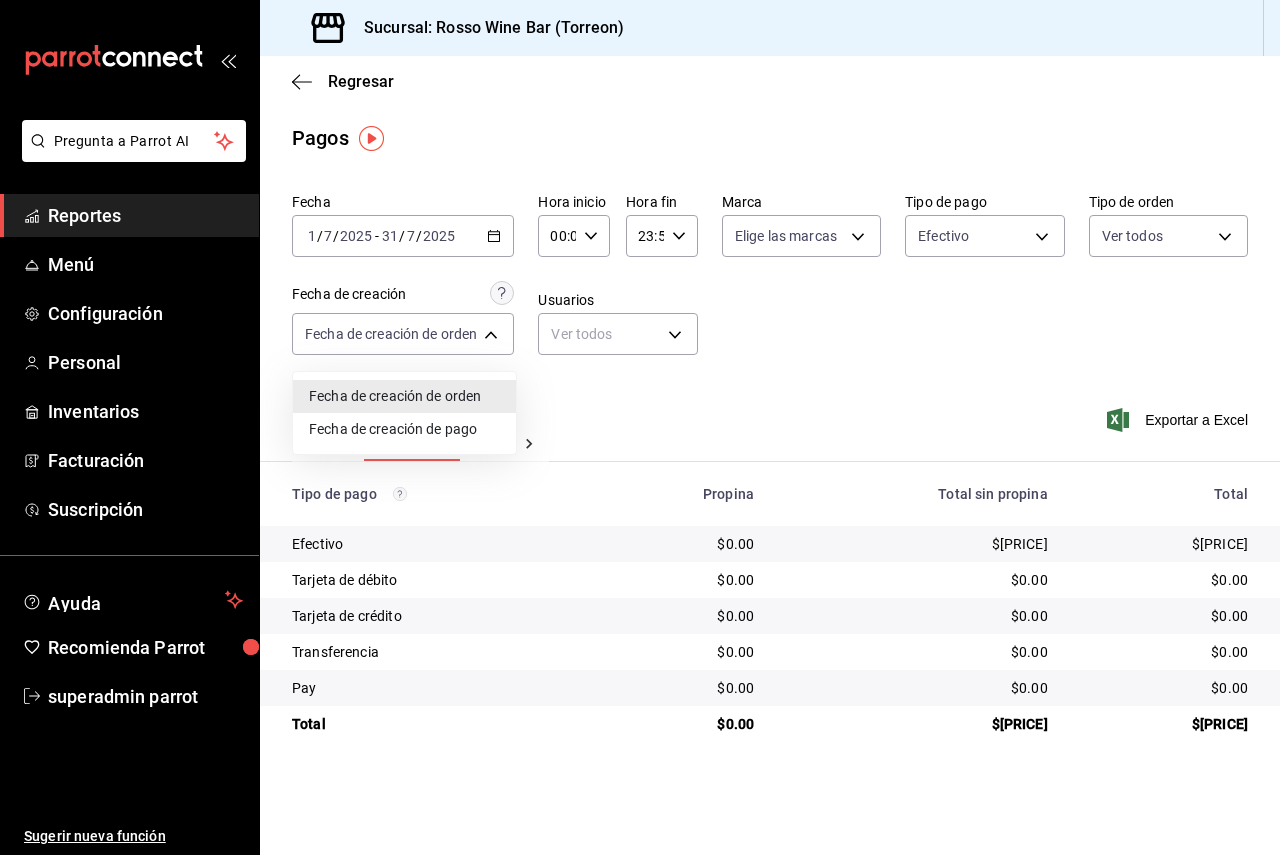 click on "Fecha de creación de orden" at bounding box center [404, 396] 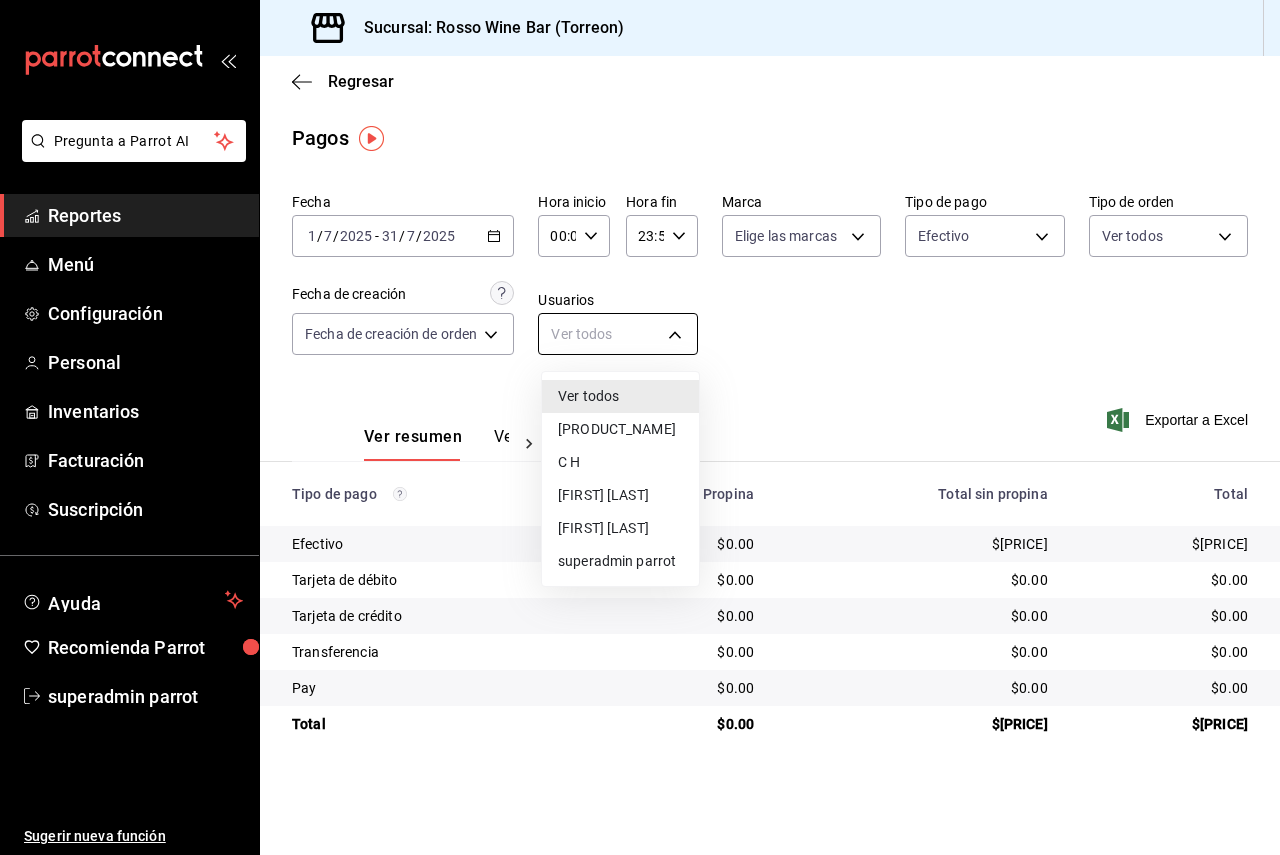 click on "Pregunta a Parrot AI Reportes   Menú   Configuración   Personal   Inventarios   Facturación   Suscripción   Ayuda Recomienda Parrot   superadmin parrot   Sugerir nueva función   Sucursal: Rosso Wine Bar (Torreon) Regresar Pagos Fecha 2025-07-01 1 / 7 / 2025 - 2025-07-31 31 / 7 / 2025 Hora inicio 00:00 Hora inicio Hora fin 23:59 Hora fin Marca Elige las marcas Tipo de pago Efectivo b66adddc-9c5b-4521-b410-fe826ffeb6ee Tipo de orden Ver todos 37f3be1f-c6aa-41f1-af05-5bc3c077c5dd,eedbad75-907f-4a4c-a218-d8abcc29040e,538aa834-38bc-4b93-be22-60650ab0c726,3d2fa638-95ce-4cd6-bb1b-4bf3123ea6ab,EXTERNAL Fecha de creación   Fecha de creación de orden ORDER Usuarios Ver todos null Ver resumen Ver pagos Exportar a Excel Tipo de pago   Propina Total sin propina Total Efectivo $0.00 $44,304.00 $44,304.00 Tarjeta de débito $0.00 $0.00 $0.00 Tarjeta de crédito $0.00 $0.00 $0.00 Transferencia $0.00 $0.00 $0.00 Pay $0.00 $0.00 $0.00 Total $0.00 $44,304.00 $44,304.00 GANA 1 MES GRATIS EN TU SUSCRIPCIÓN AQUÍ Reportes" at bounding box center [640, 427] 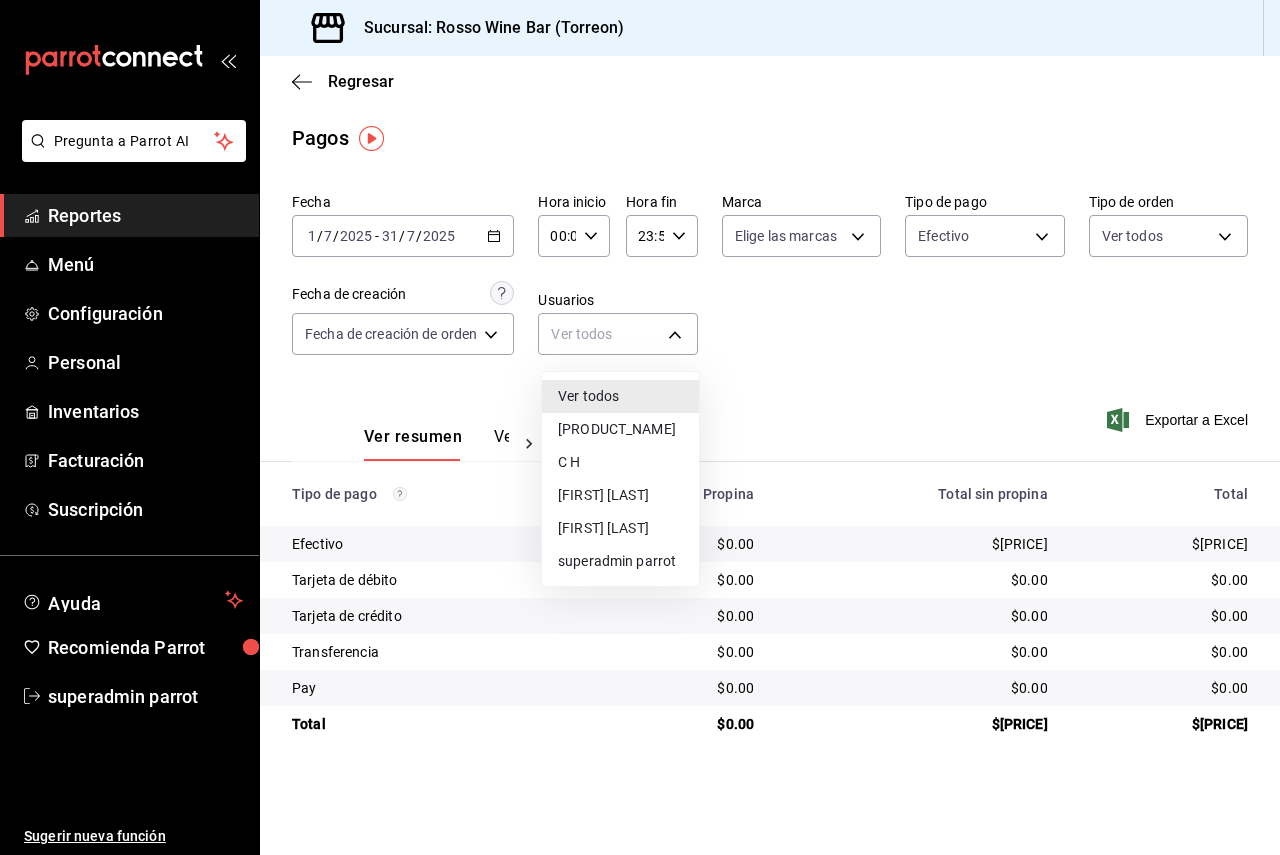 click on "Ver todos" at bounding box center (620, 396) 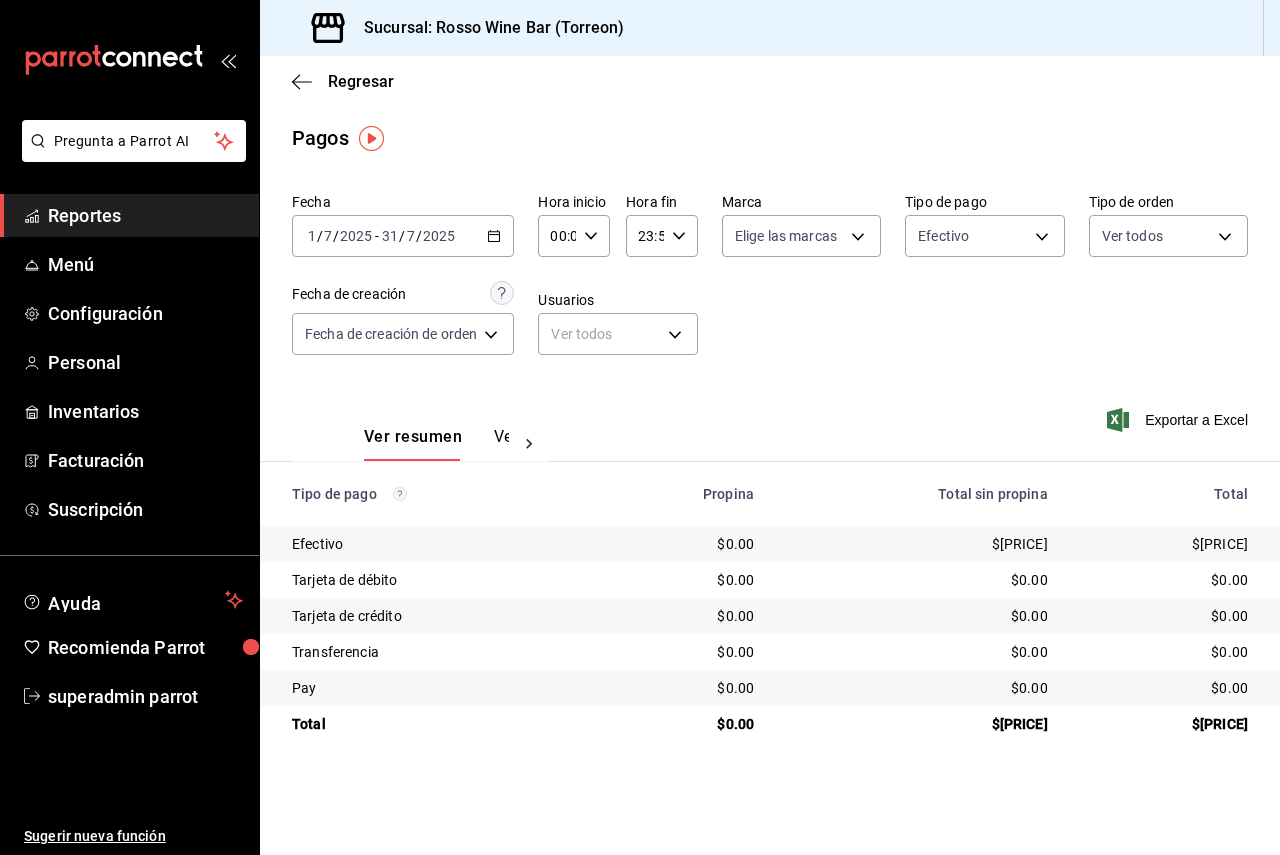 click on "Fecha 2025-07-01 1 / 7 / 2025 - 2025-07-31 31 / 7 / 2025 Hora inicio 00:00 Hora inicio Hora fin 23:59 Hora fin Marca Elige las marcas Tipo de pago Efectivo b66adddc-9c5b-4521-b410-fe826ffeb6ee Tipo de orden Ver todos 37f3be1f-c6aa-41f1-af05-5bc3c077c5dd,eedbad75-907f-4a4c-a218-d8abcc29040e,538aa834-38bc-4b93-be22-60650ab0c726,3d2fa638-95ce-4cd6-bb1b-4bf3123ea6ab,EXTERNAL Fecha de creación   Fecha de creación de orden ORDER Usuarios Ver todos null" at bounding box center (770, 282) 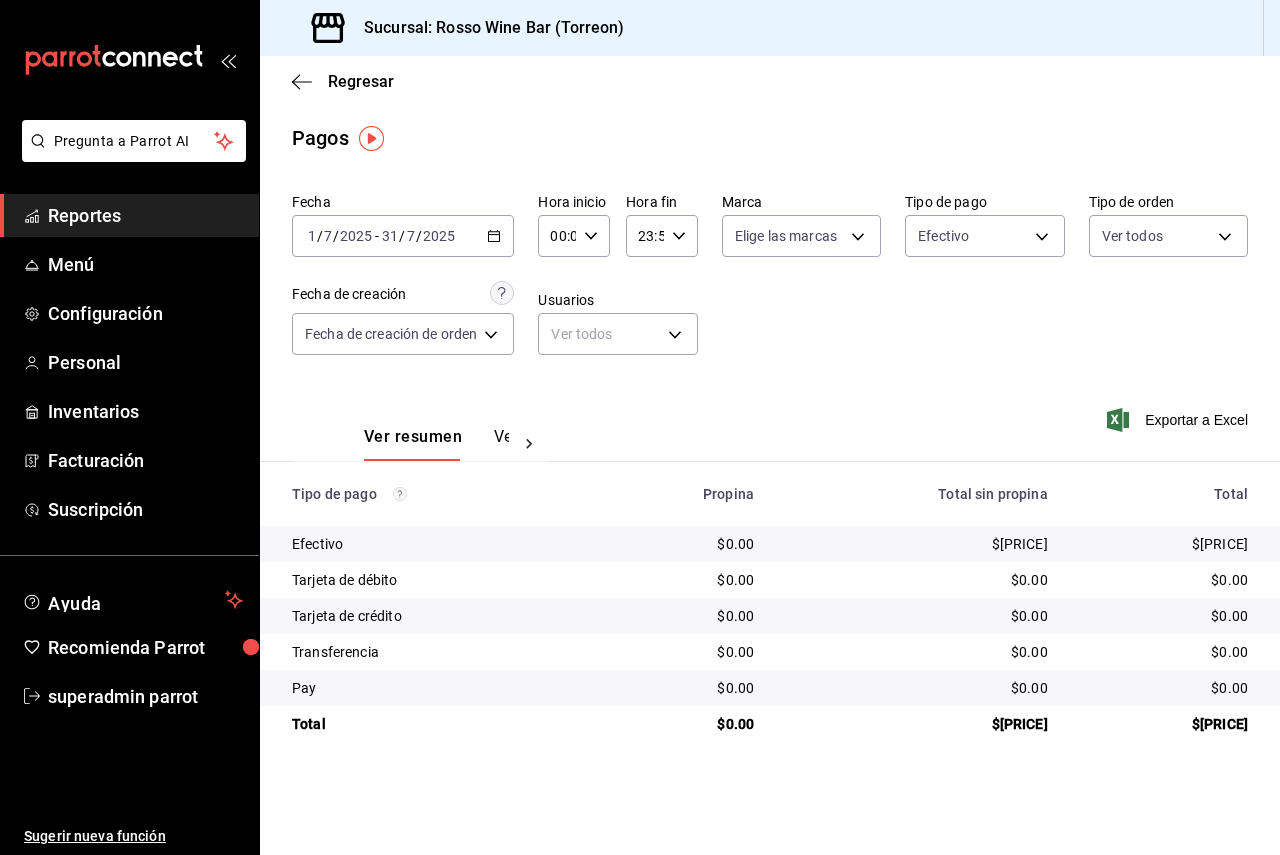 click on "Ver pagos" at bounding box center [531, 444] 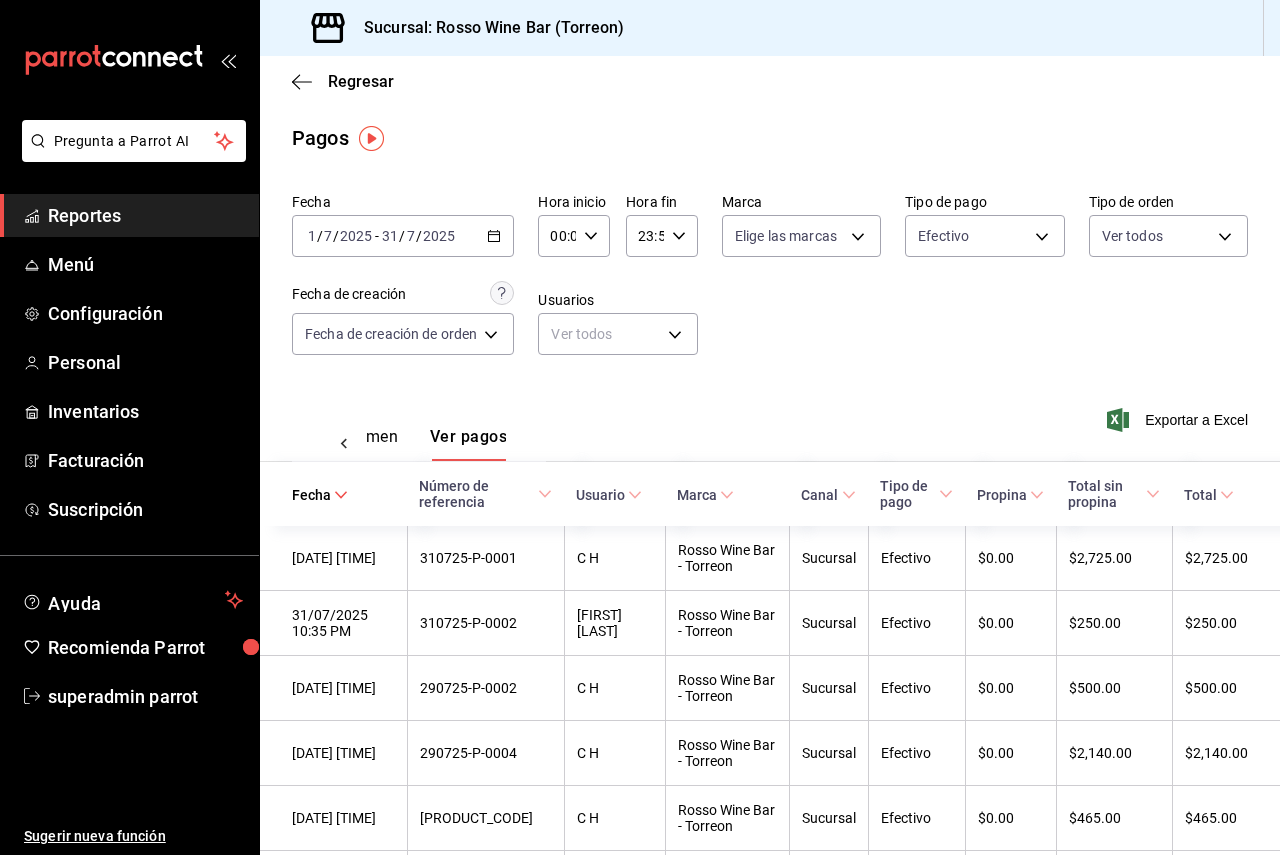 scroll, scrollTop: 0, scrollLeft: 59, axis: horizontal 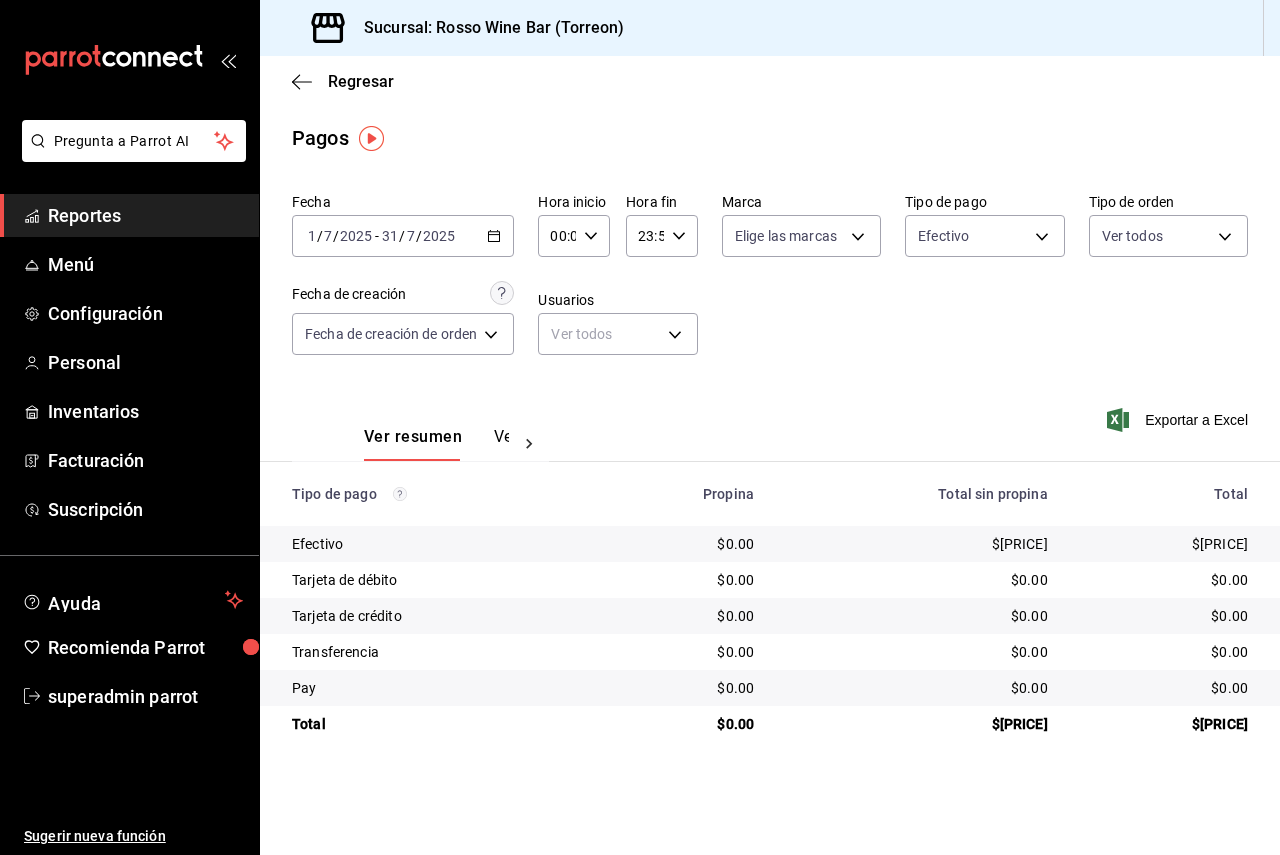 click on "2025-07-01 1 / 7 / 2025 - 2025-07-31 31 / 7 / 2025" at bounding box center (403, 236) 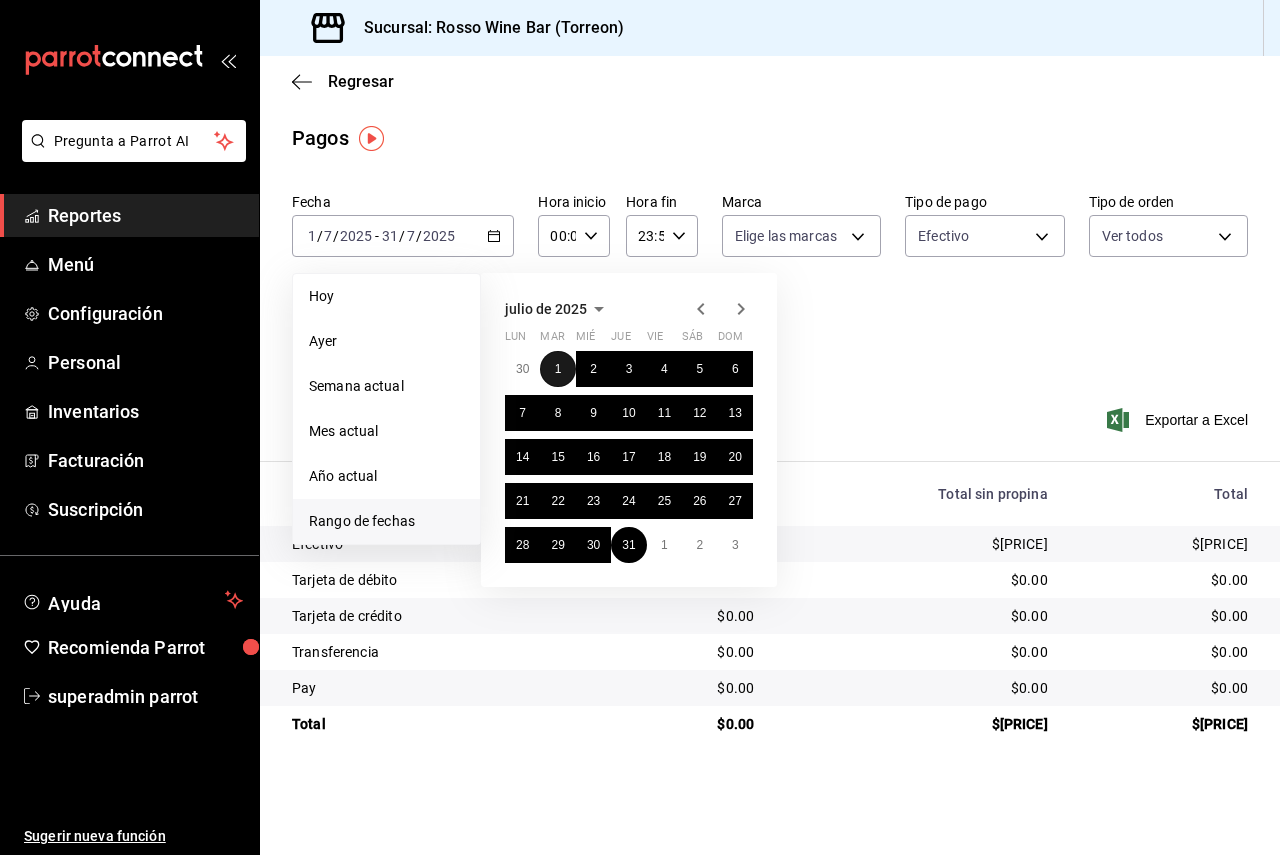 click on "1" at bounding box center (558, 369) 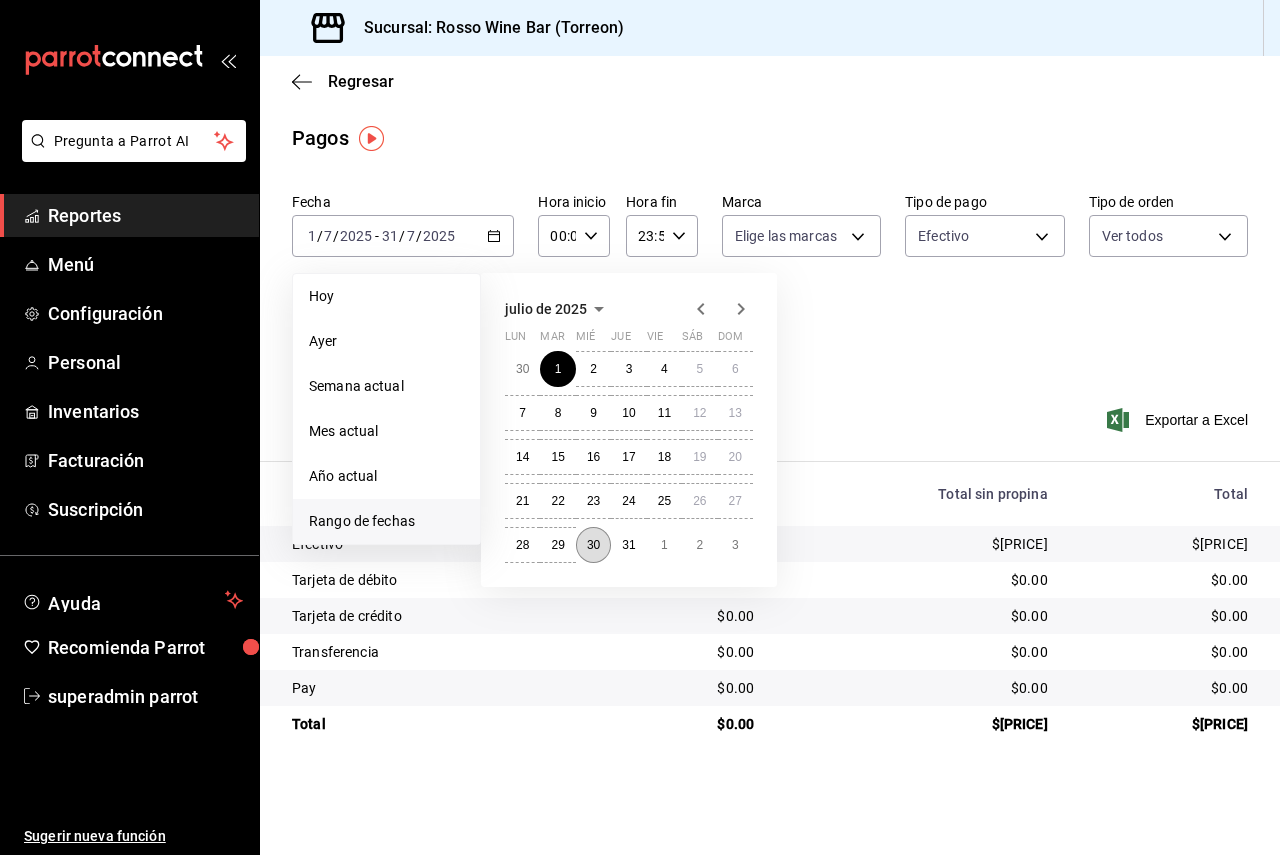 click on "30" at bounding box center (593, 545) 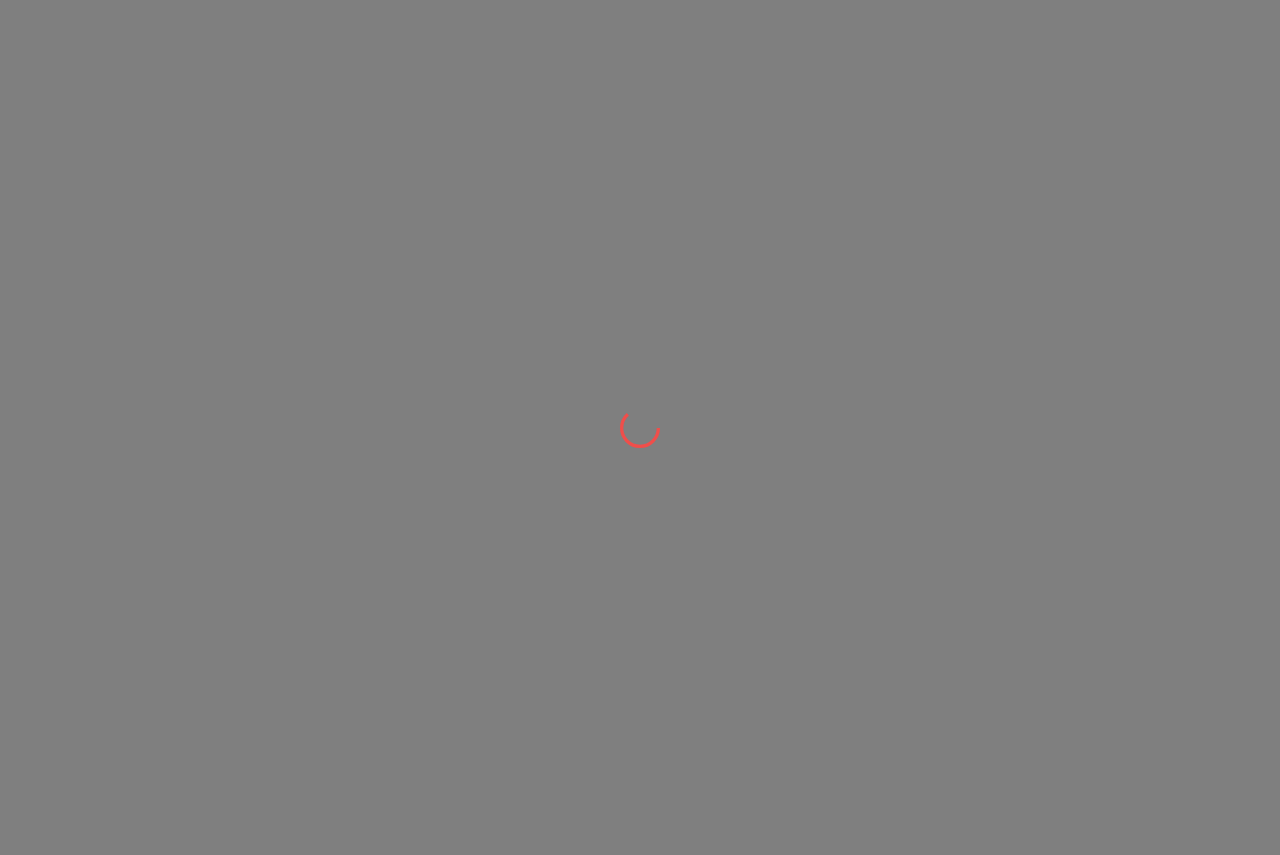 scroll, scrollTop: 0, scrollLeft: 0, axis: both 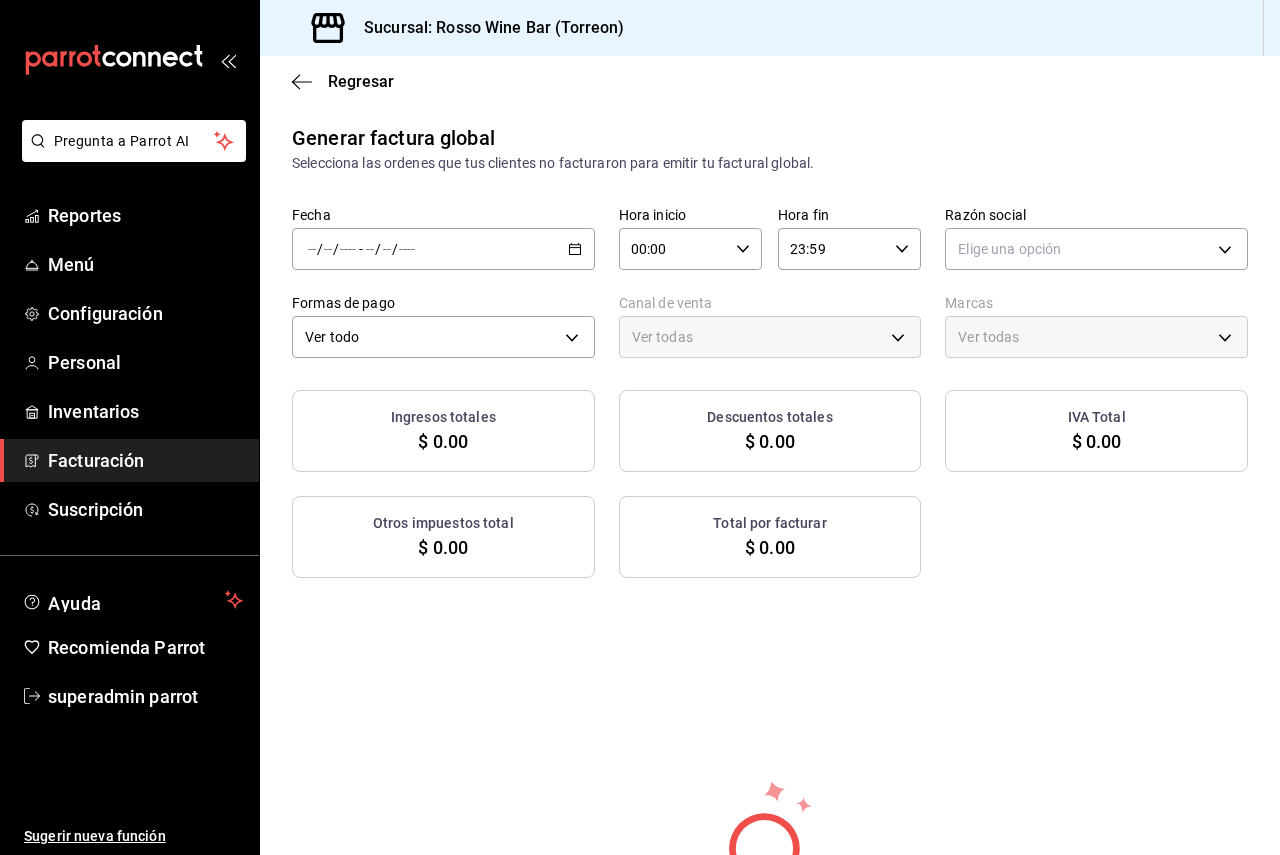 type on "PARROT,UBER_EATS,RAPPI,DIDI_FOOD,ONLINE" 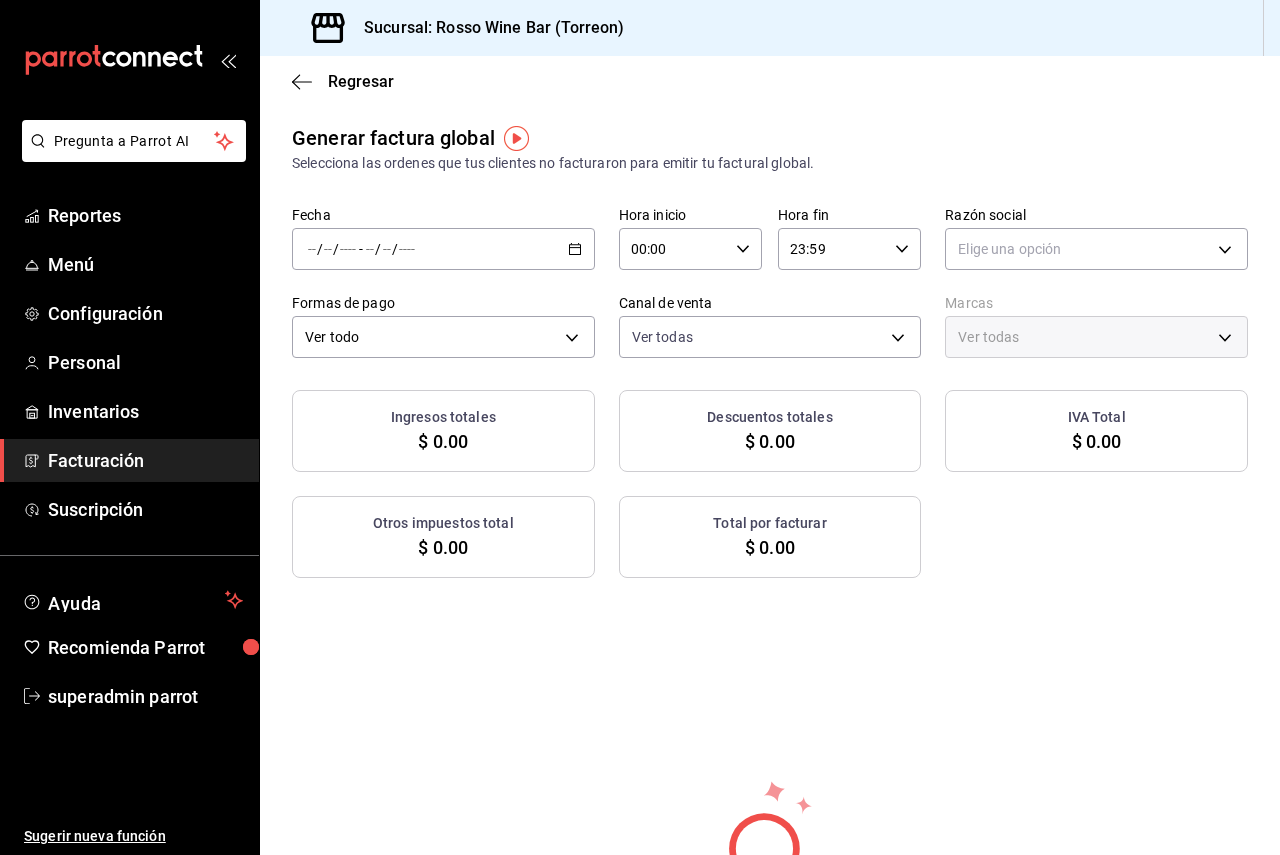 click on "/ / - / /" at bounding box center [443, 249] 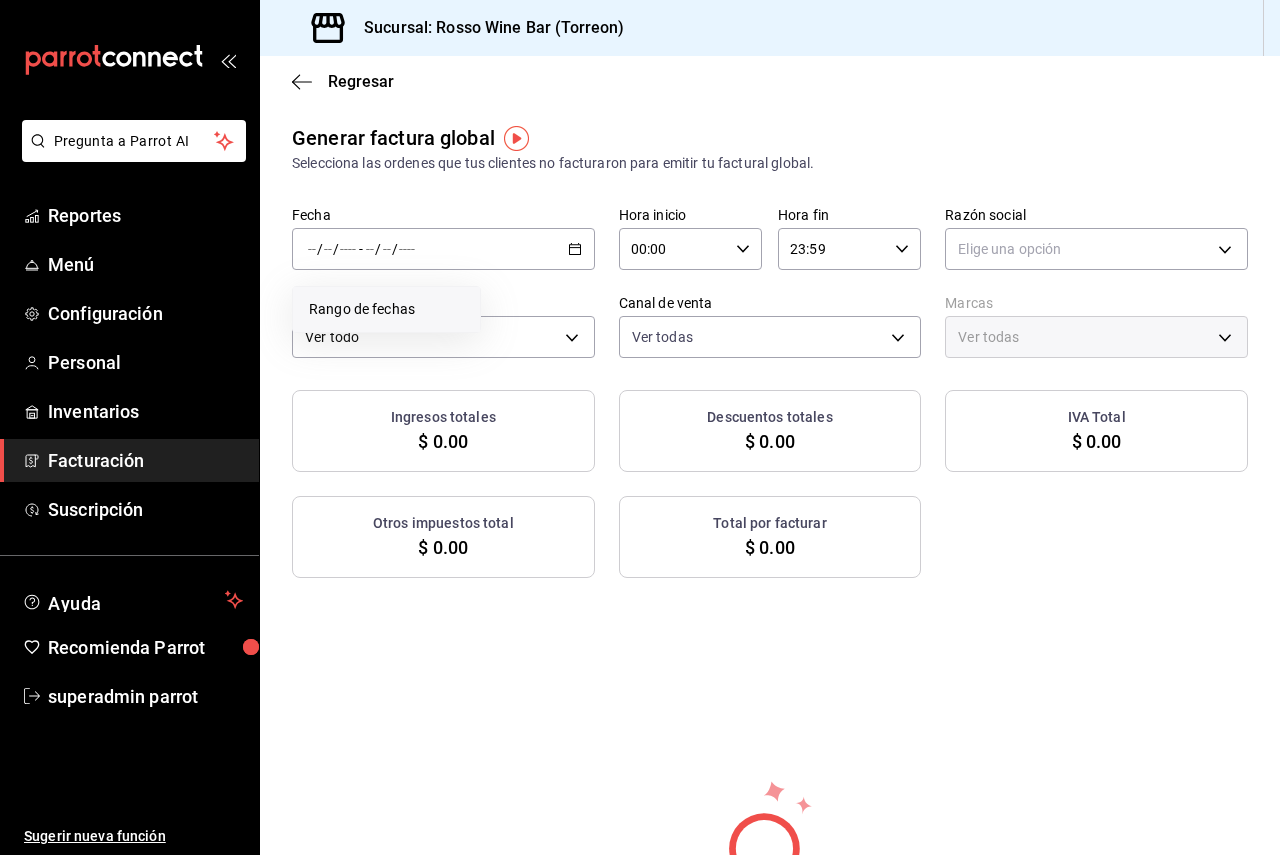 click on "Rango de fechas" at bounding box center [386, 309] 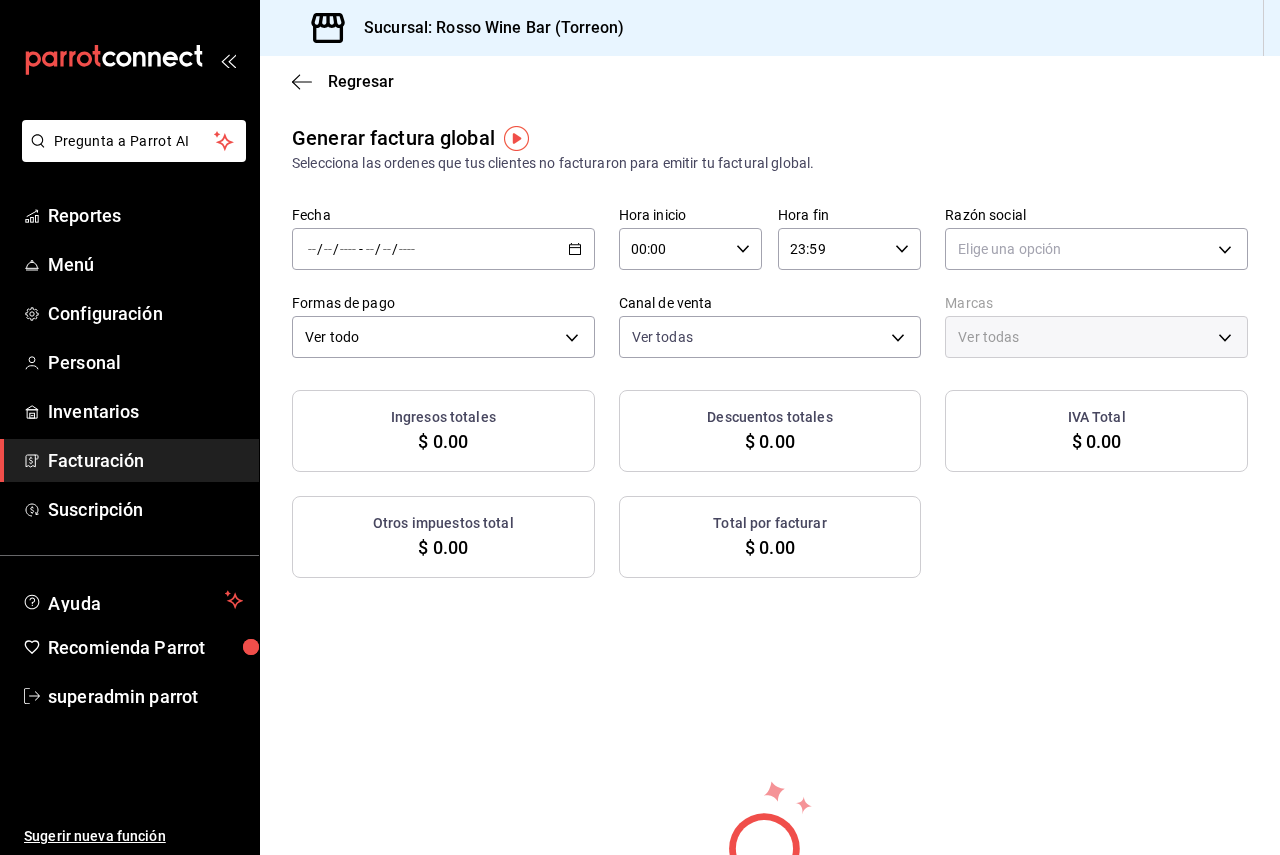 click on "Selecciona las ordenes que tus clientes no facturaron para emitir tu factural global." at bounding box center [770, 163] 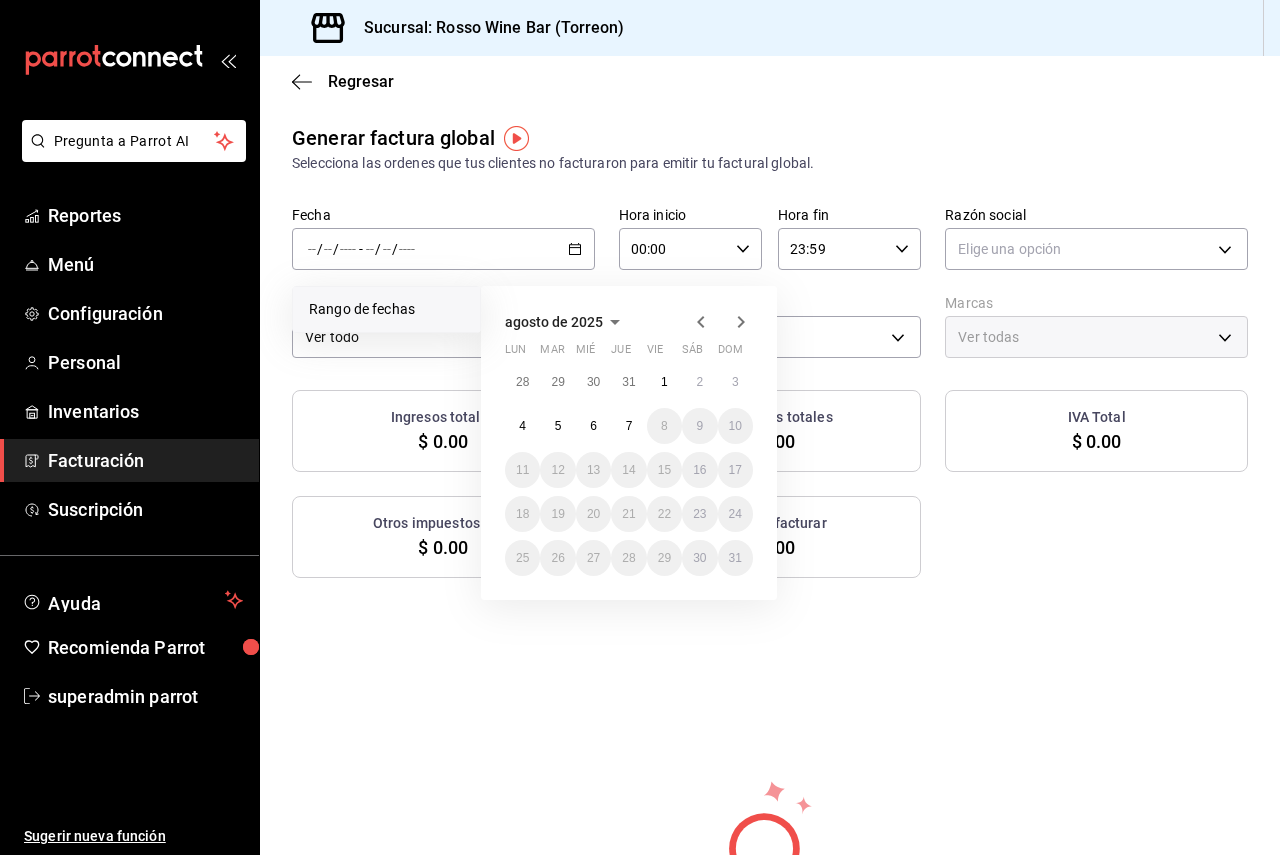 click 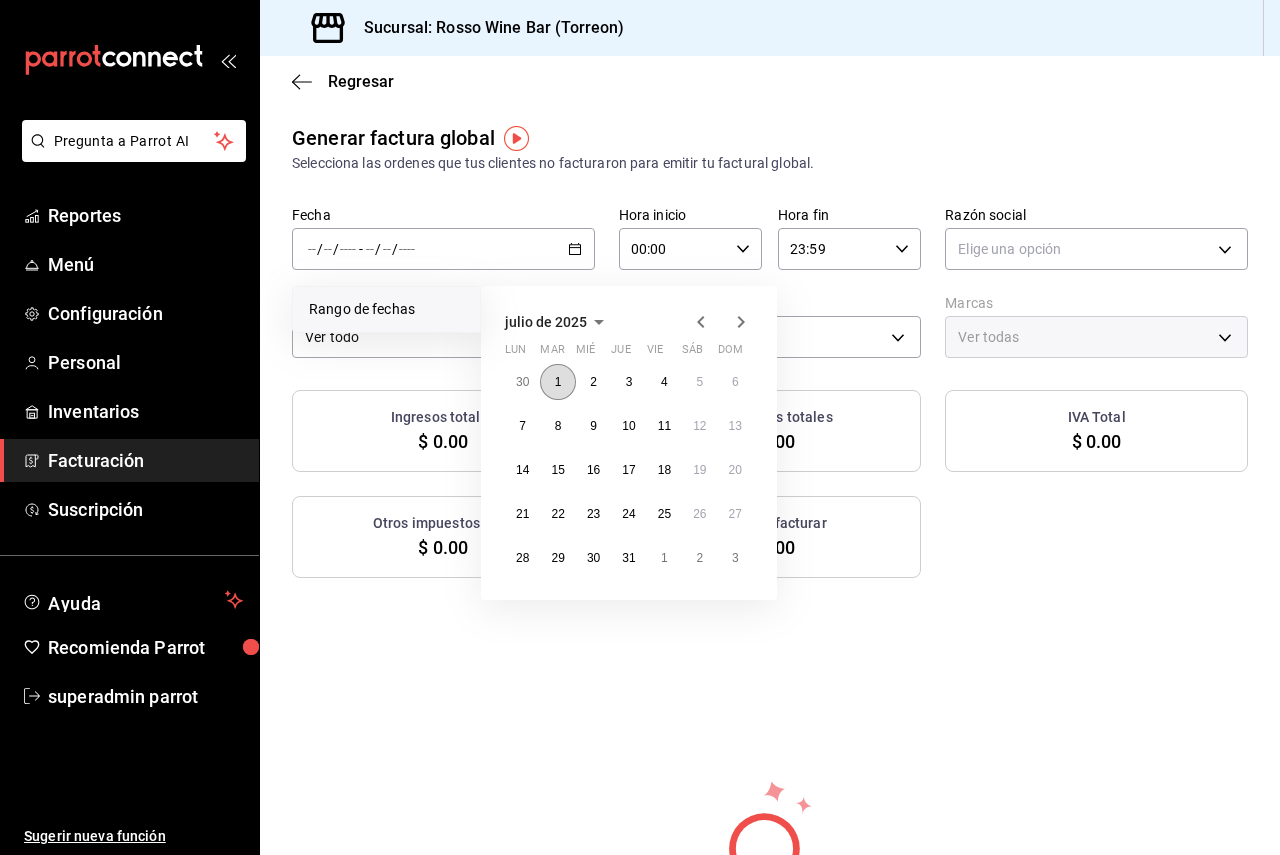click on "1" at bounding box center [557, 382] 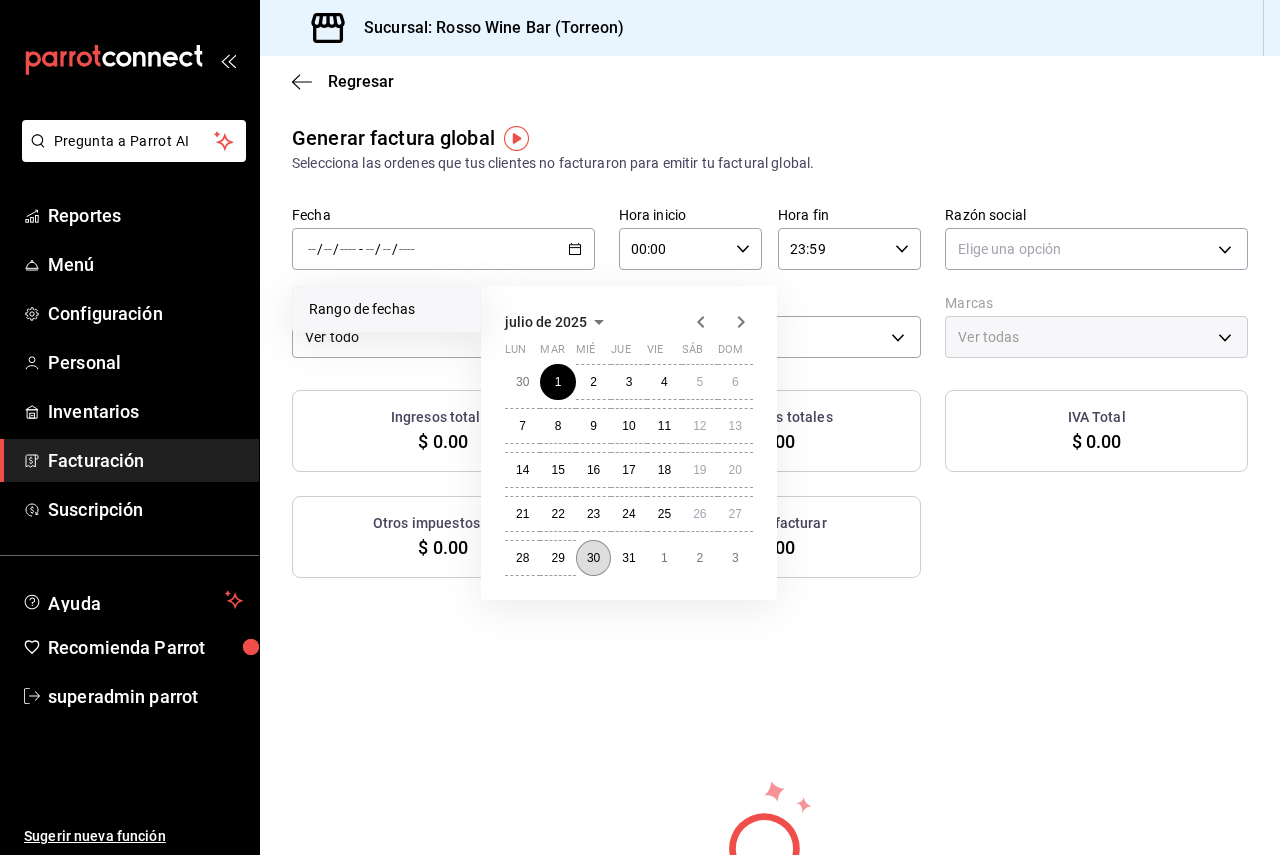 click on "30" at bounding box center (593, 558) 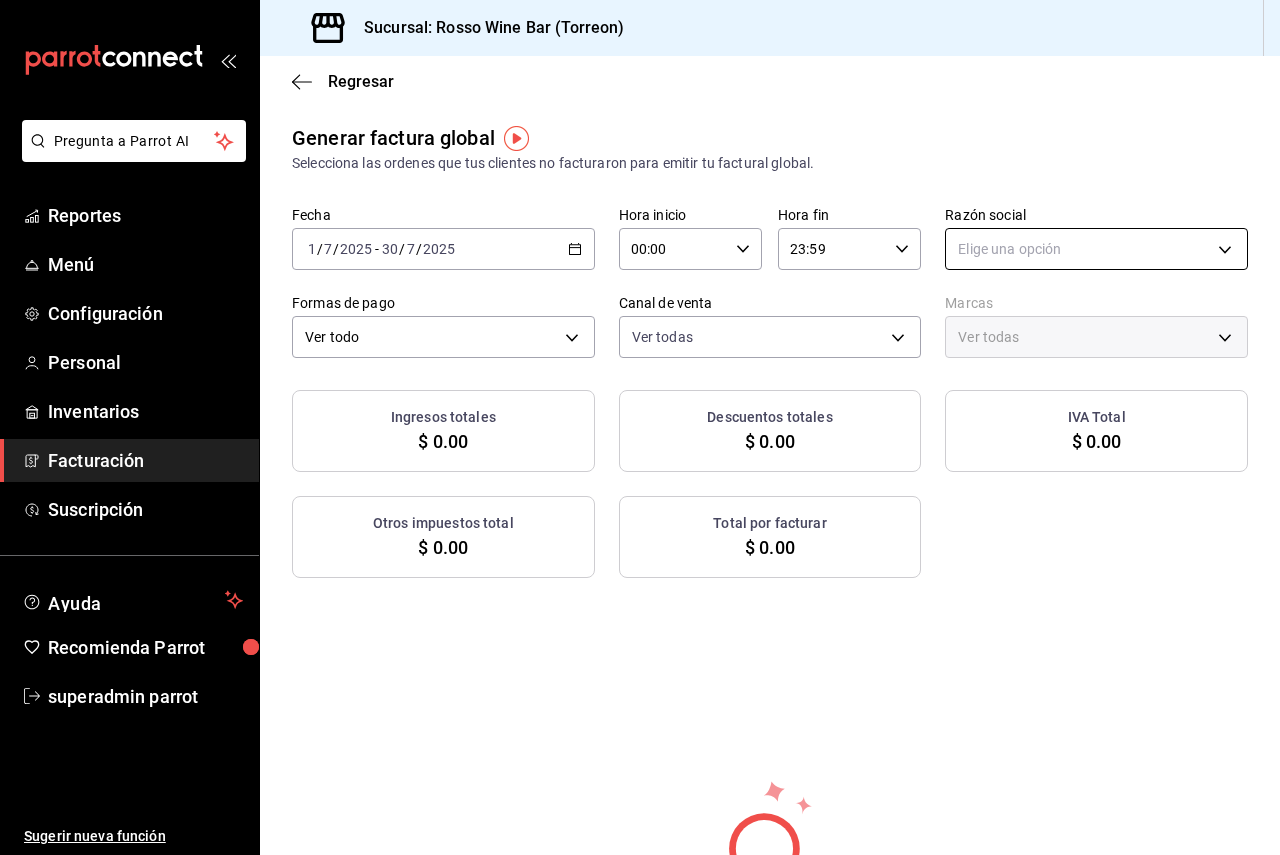 click on "Pregunta a Parrot AI Reportes   Menú   Configuración   Personal   Inventarios   Facturación   Suscripción   Ayuda Recomienda Parrot   superadmin parrot   Sugerir nueva función   Sucursal: Rosso Wine Bar ([CITY]) Regresar Generar factura global Selecciona las ordenes que tus clientes no facturaron para emitir tu factural global. Fecha [DATE] [DATE] - [DATE] [DATE] Hora inicio 00:00 Hora inicio Hora fin 23:59 Hora fin Razón social Elige una opción Formas de pago Ver todo ALL Canal de venta Ver todas PARROT,UBER_EATS,RAPPI,DIDI_FOOD,ONLINE Marcas Ver todas Ingresos totales $ 0.00 Descuentos totales $ 0.00 IVA Total $ 0.00 Otros impuestos total $ 0.00 Total por facturar $ 0.00 No hay información que mostrar Pregunta a Parrot AI Reportes   Menú   Configuración   Personal   Inventarios   Facturación   Suscripción   Ayuda Recomienda Parrot   superadmin parrot   Sugerir nueva función   GANA 1 MES GRATIS EN TU SUSCRIPCIÓN AQUÍ Ver video tutorial Ir a video Visitar centro de ayuda" at bounding box center (640, 427) 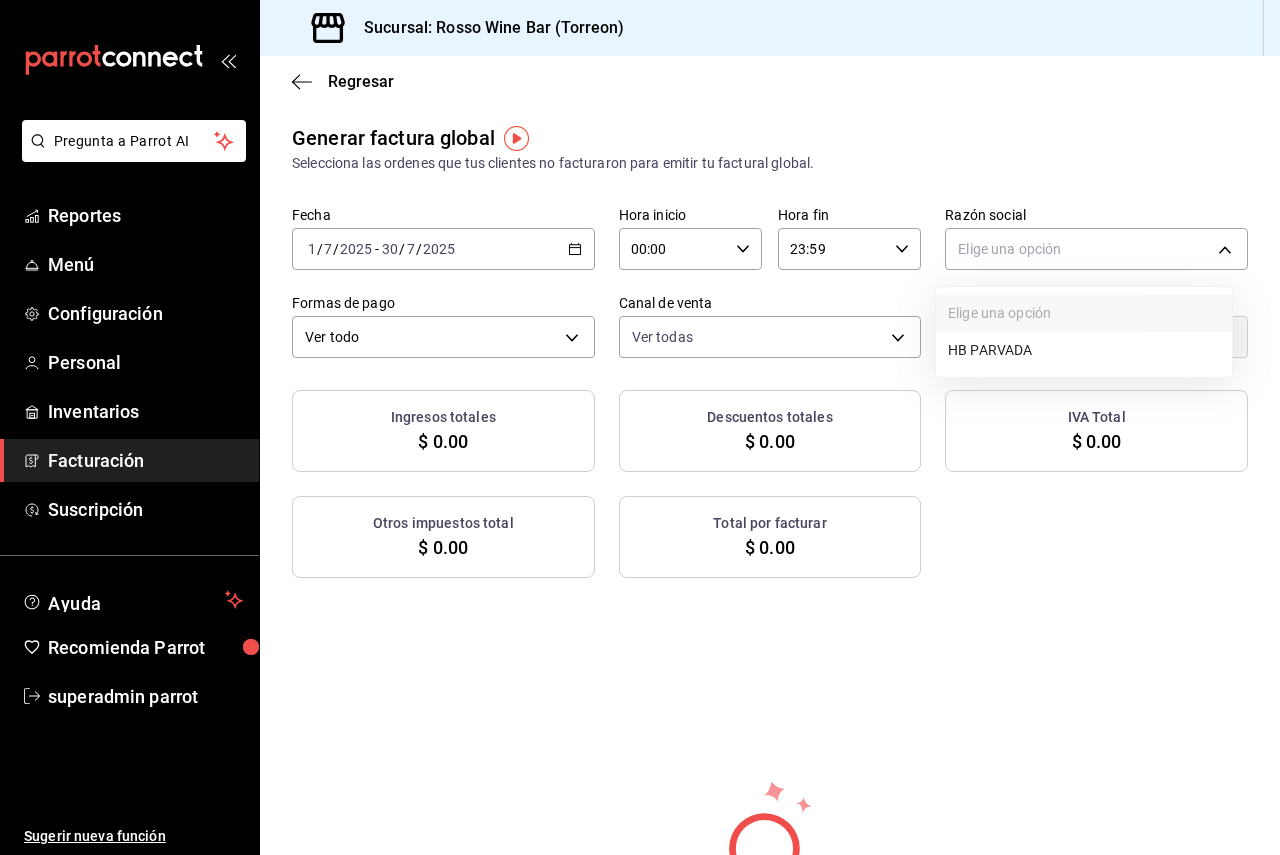 click on "HB PARVADA" at bounding box center [1084, 350] 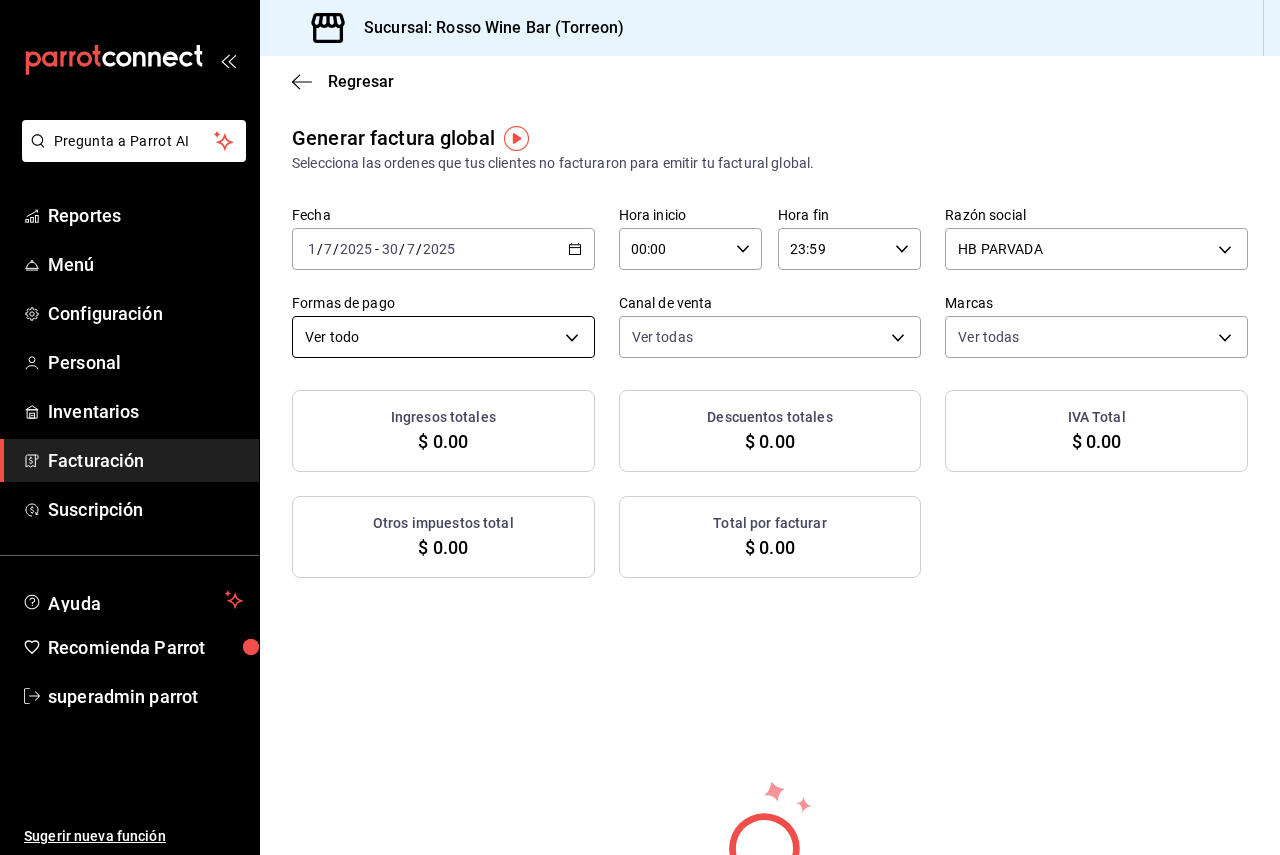 click on "Pregunta a Parrot AI Reportes   Menú   Configuración   Personal   Inventarios   Facturación   Suscripción   Ayuda Recomienda Parrot   superadmin parrot   Sugerir nueva función   Sucursal: Rosso Wine Bar ([CITY]) Regresar Generar factura global Selecciona las ordenes que tus clientes no facturaron para emitir tu factural global. Fecha [DATE] [DATE] - [DATE] [DATE] Hora inicio 00:00 Hora inicio Hora fin 23:59 Hora fin Razón social HB PARVADA e33a4bbf-56a2-4bb2-a420-99781ad44d12 Formas de pago Ver todo ALL Canal de venta Ver todas PARROT,UBER_EATS,RAPPI,DIDI_FOOD,ONLINE Marcas Ver todas c2c32ae7-1fc4-45ff-8039-656fc52e7daf Ingresos totales $ 0.00 Descuentos totales $ 0.00 IVA Total $ 0.00 Otros impuestos total $ 0.00 Total por facturar $ 0.00 No hay información que mostrar Pregunta a Parrot AI Reportes   Menú   Configuración   Personal   Inventarios   Facturación   Suscripción   Ayuda Recomienda Parrot   superadmin parrot   Sugerir nueva función   Ver video tutorial Ir a video" at bounding box center (640, 427) 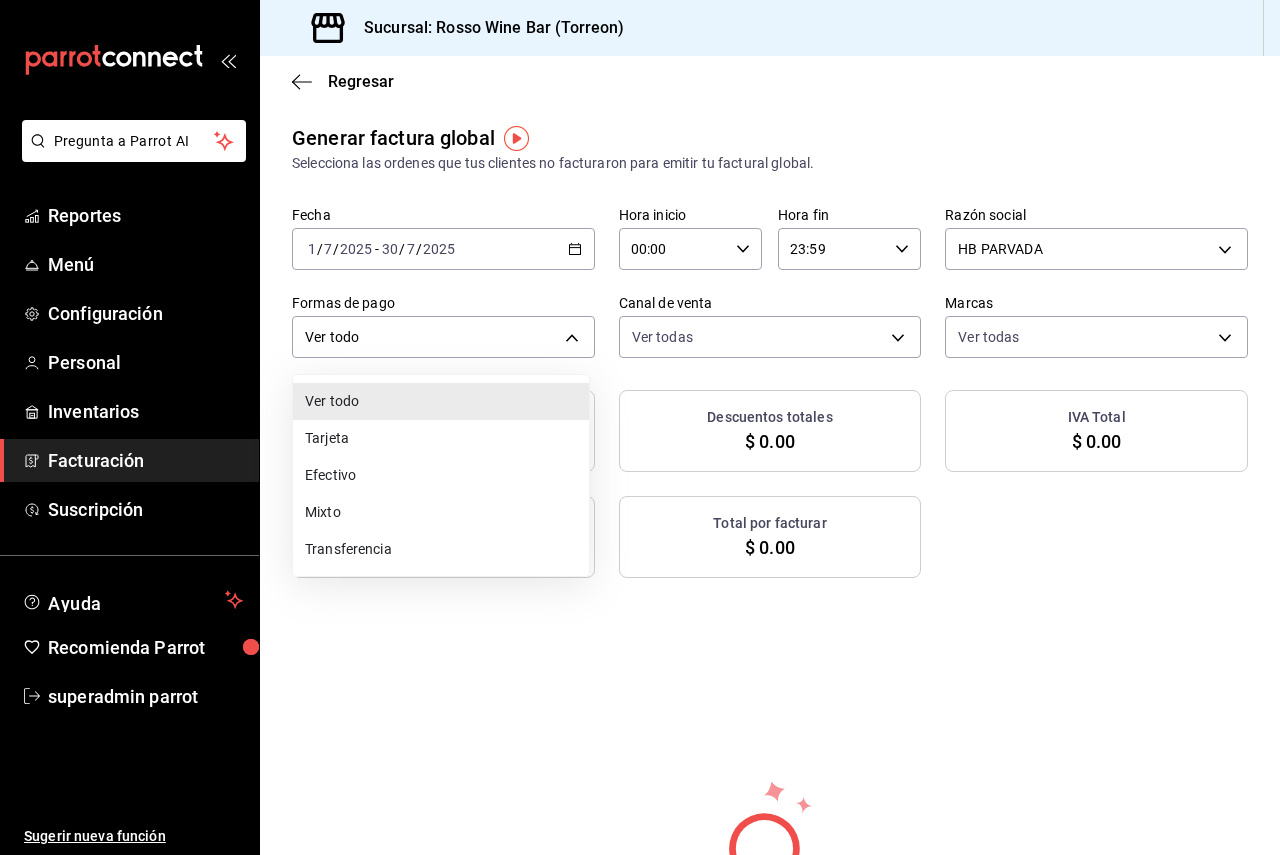 click on "Efectivo" at bounding box center (441, 475) 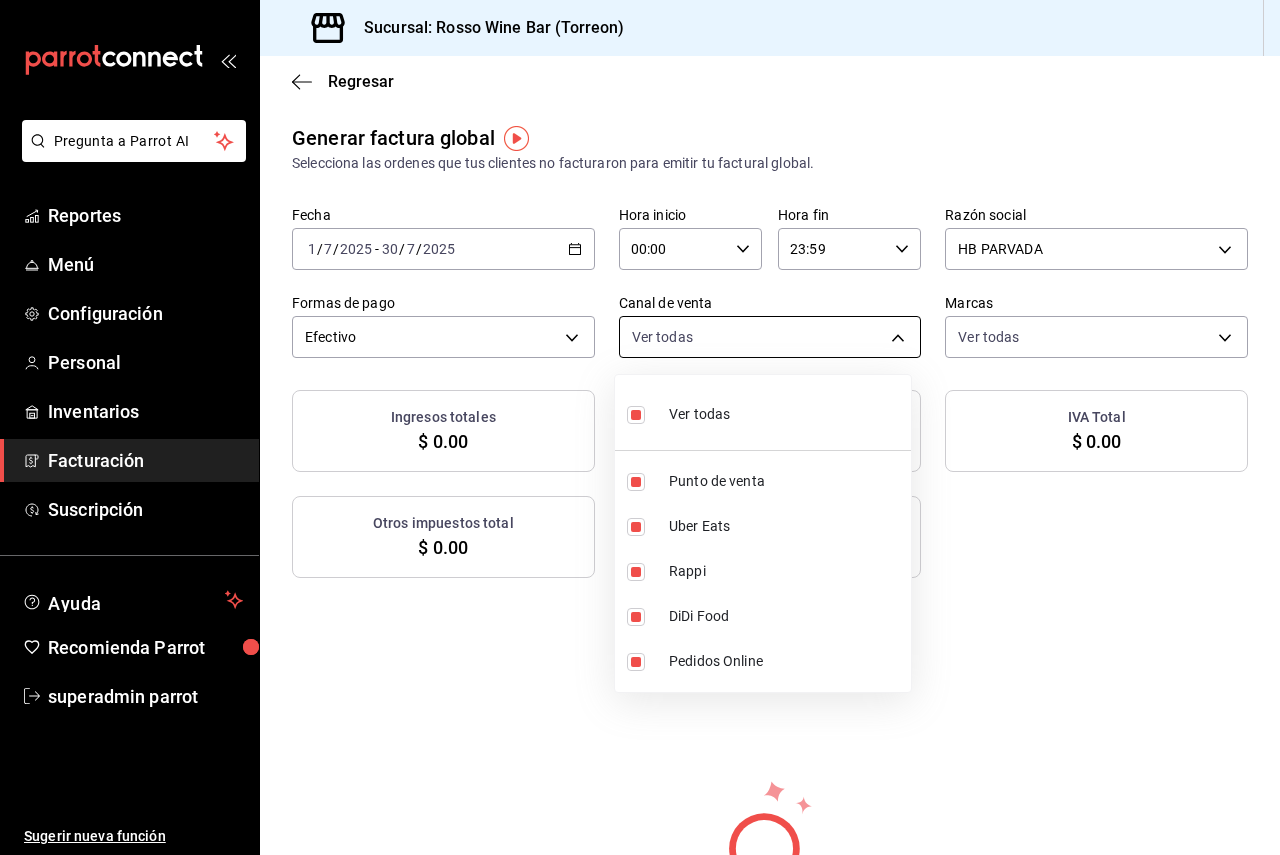 click on "Pregunta a Parrot AI Reportes   Menú   Configuración   Personal   Inventarios   Facturación   Suscripción   Ayuda Recomienda Parrot   superadmin parrot   Sugerir nueva función   Sucursal: Rosso Wine Bar ([CITY]) Regresar Generar factura global Selecciona las ordenes que tus clientes no facturaron para emitir tu factural global. Fecha [DATE] [DATE] - [DATE] [DATE] Hora inicio 00:00 Hora inicio Hora fin 23:59 Hora fin Razón social HB PARVADA e33a4bbf-56a2-4bb2-a420-99781ad44d12 Formas de pago Efectivo CASH Canal de venta Ver todas PARROT,UBER_EATS,RAPPI,DIDI_FOOD,ONLINE Marcas Ver todas c2c32ae7-1fc4-45ff-8039-656fc52e7daf Ingresos totales $ 0.00 Descuentos totales $ 0.00 IVA Total $ 0.00 Otros impuestos total $ 0.00 Total por facturar $ 0.00 No hay información que mostrar Pregunta a Parrot AI Reportes   Menú   Configuración   Personal   Inventarios   Facturación   Suscripción   Ayuda Recomienda Parrot   superadmin parrot   Sugerir nueva función   Ver video tutorial Ir a video" at bounding box center (640, 427) 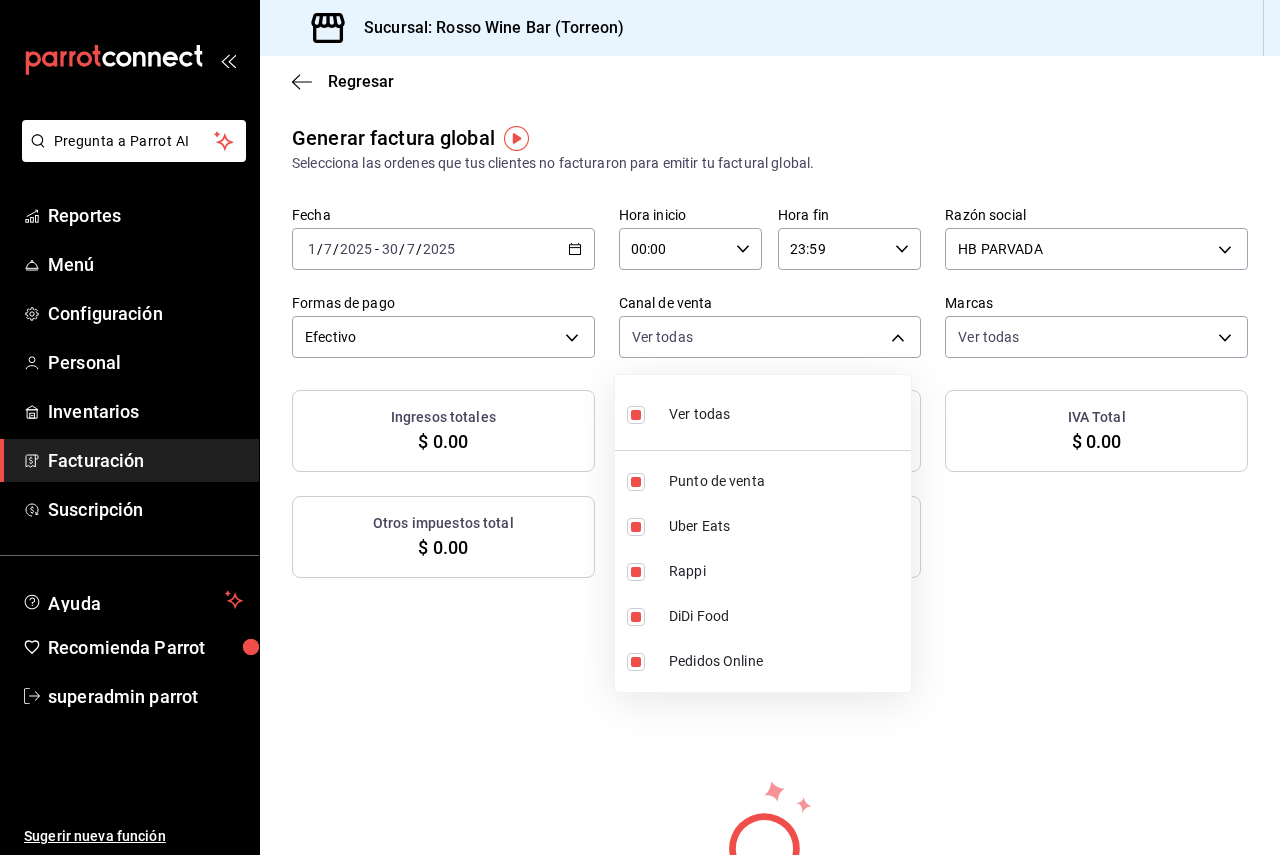 click at bounding box center (640, 427) 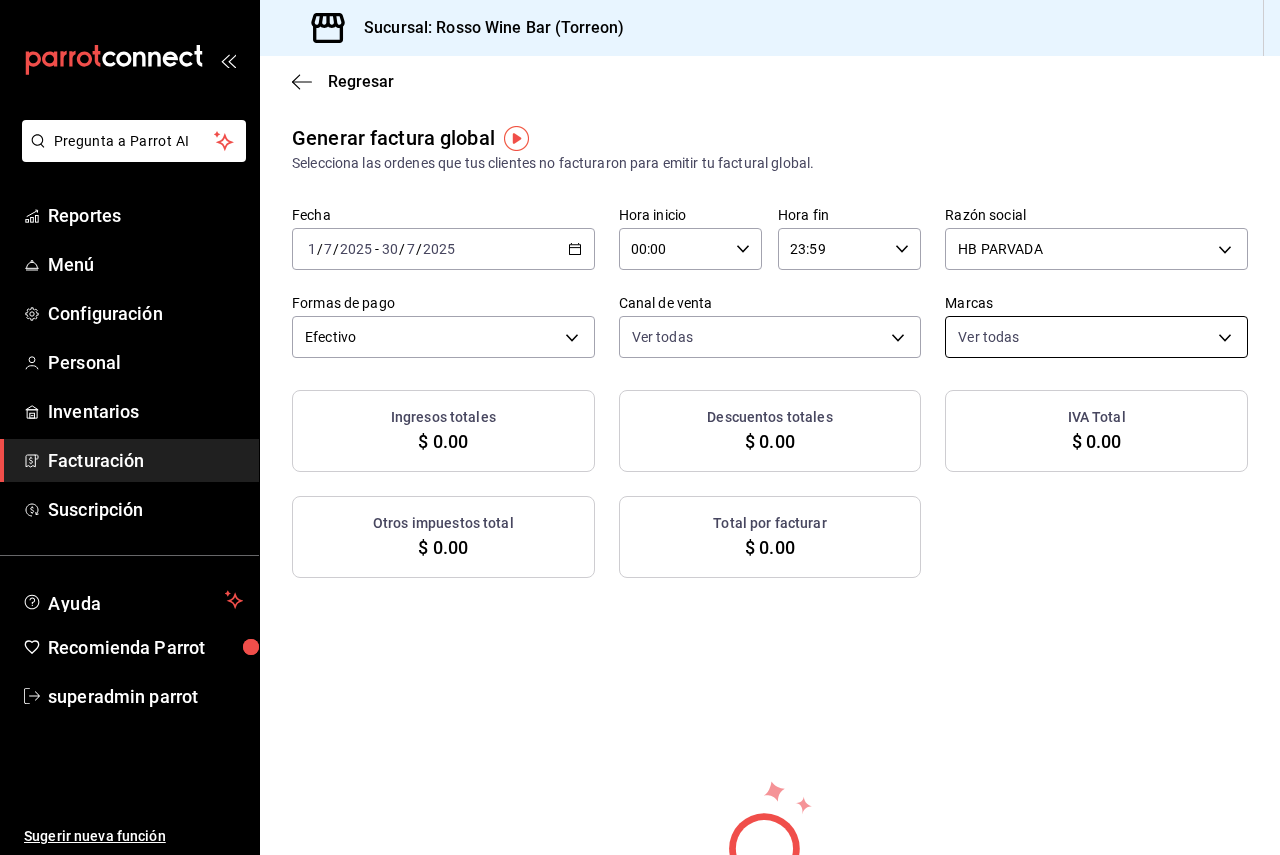 click on "Pregunta a Parrot AI Reportes   Menú   Configuración   Personal   Inventarios   Facturación   Suscripción   Ayuda Recomienda Parrot   superadmin parrot   Sugerir nueva función   Sucursal: Rosso Wine Bar ([CITY]) Regresar Generar factura global Selecciona las ordenes que tus clientes no facturaron para emitir tu factural global. Fecha [DATE] [DATE] - [DATE] [DATE] Hora inicio 00:00 Hora inicio Hora fin 23:59 Hora fin Razón social HB PARVADA e33a4bbf-56a2-4bb2-a420-99781ad44d12 Formas de pago Efectivo CASH Canal de venta Ver todas PARROT,UBER_EATS,RAPPI,DIDI_FOOD,ONLINE Marcas Ver todas c2c32ae7-1fc4-45ff-8039-656fc52e7daf Ingresos totales $ 0.00 Descuentos totales $ 0.00 IVA Total $ 0.00 Otros impuestos total $ 0.00 Total por facturar $ 0.00 No hay información que mostrar Pregunta a Parrot AI Reportes   Menú   Configuración   Personal   Inventarios   Facturación   Suscripción   Ayuda Recomienda Parrot   superadmin parrot   Sugerir nueva función   Ver video tutorial Ir a video" at bounding box center (640, 427) 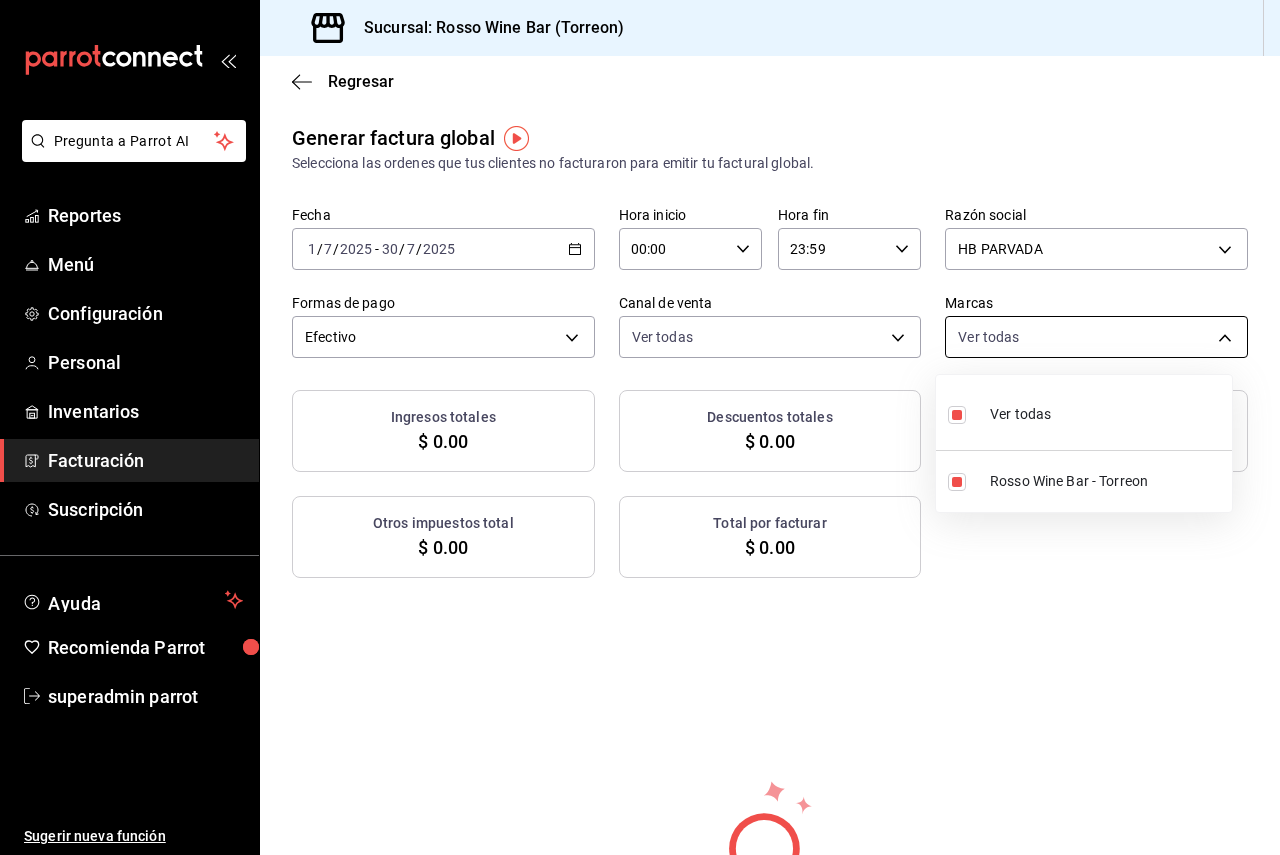click at bounding box center [640, 427] 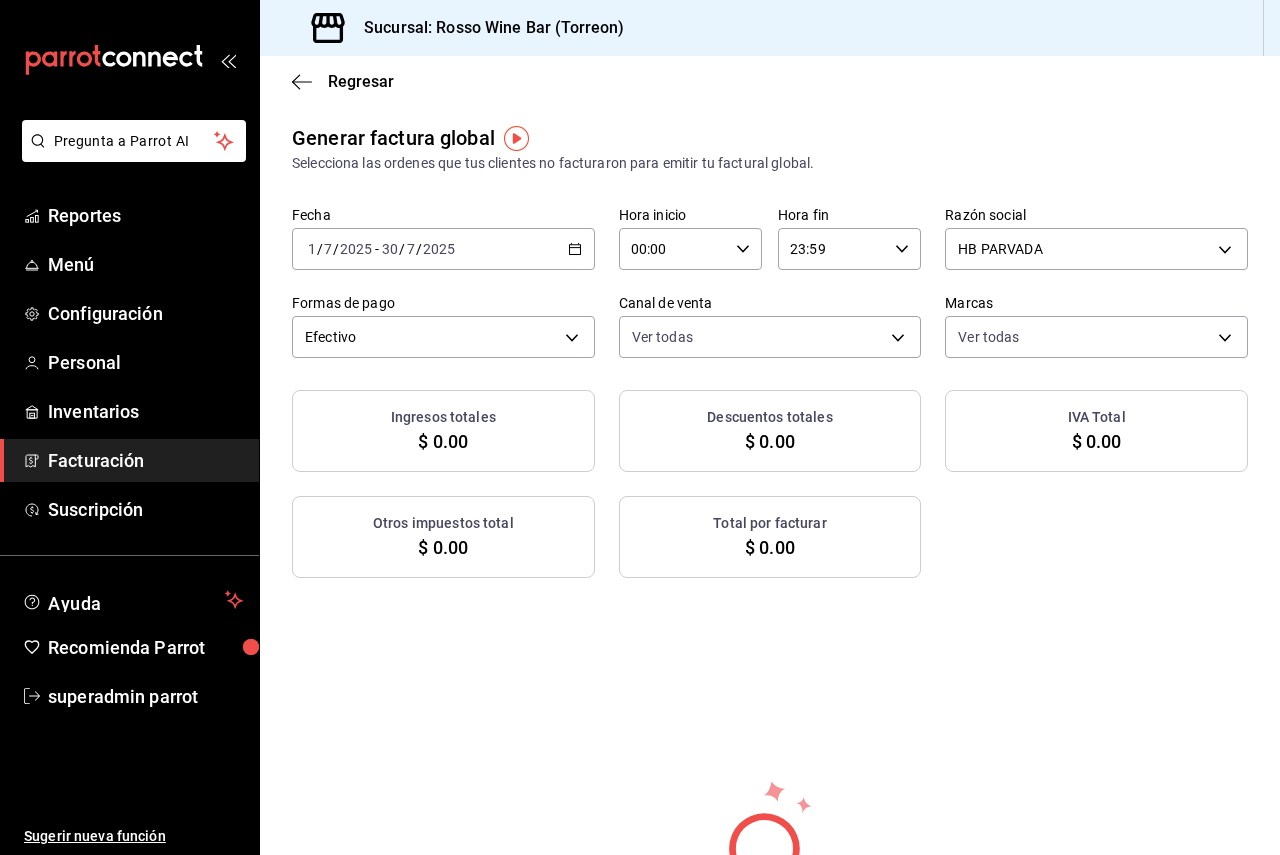 click on "Ingresos totales $ 0.00 Descuentos totales $ 0.00 IVA Total $ 0.00 Otros impuestos total $ 0.00 Total por facturar $ 0.00" at bounding box center (770, 484) 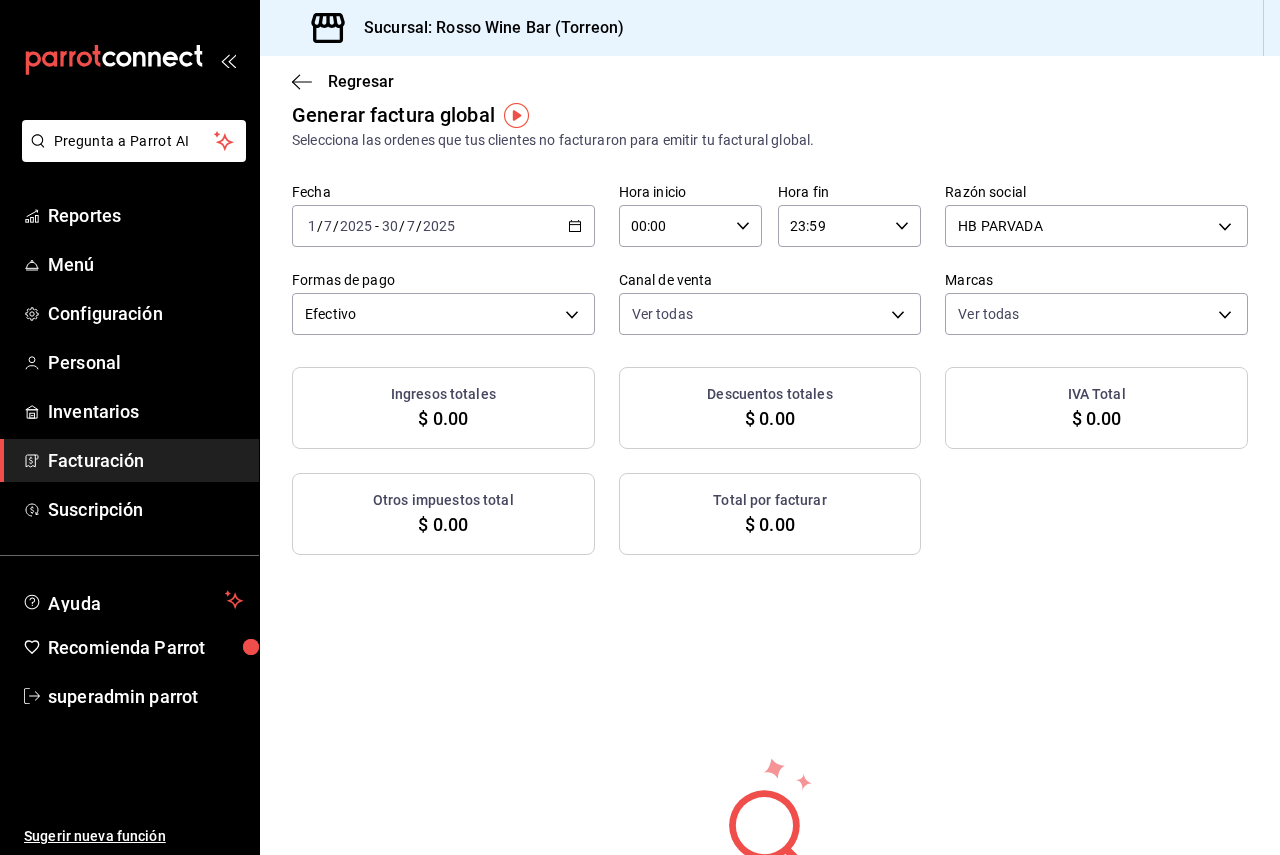 scroll, scrollTop: 0, scrollLeft: 0, axis: both 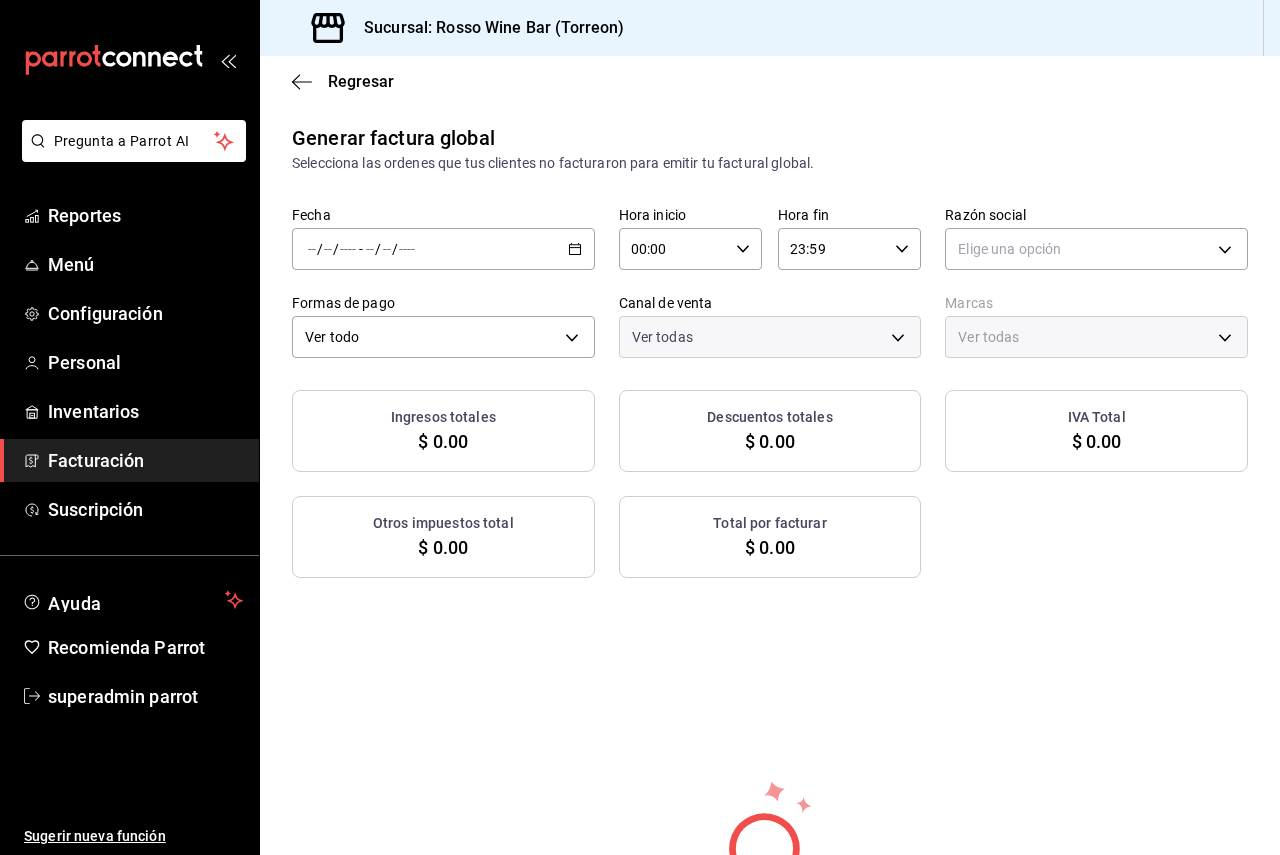 type on "PARROT,UBER_EATS,RAPPI,DIDI_FOOD,ONLINE" 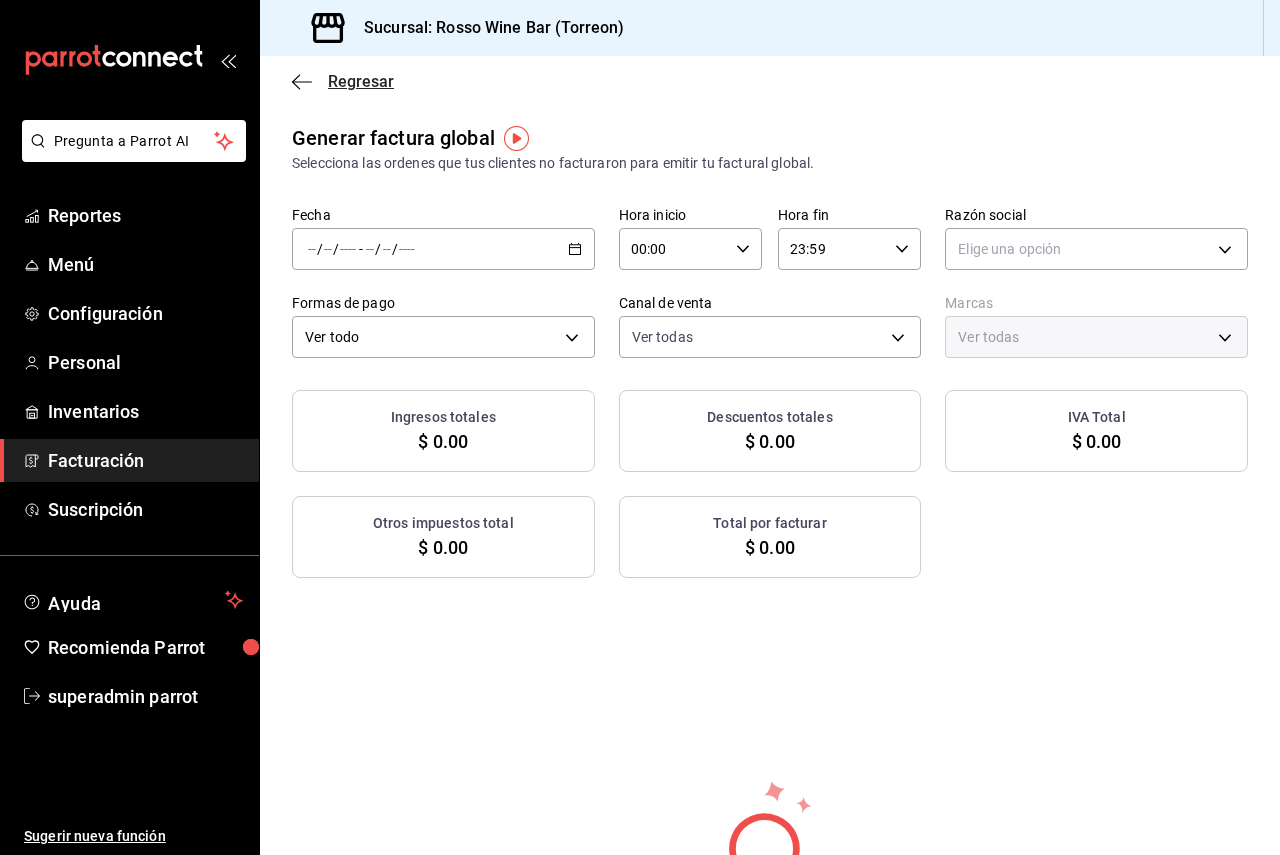 click on "Regresar" at bounding box center [361, 81] 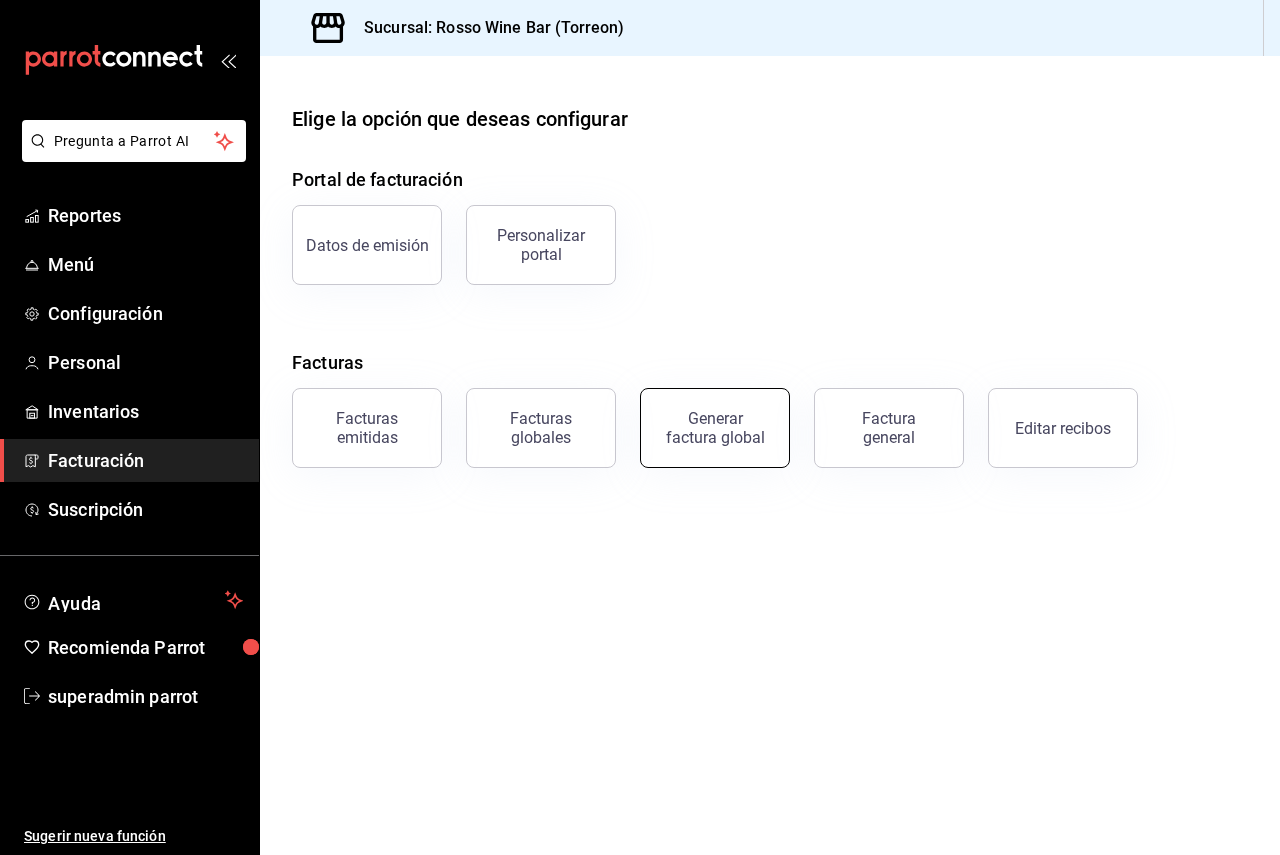 click on "Generar factura global" at bounding box center [715, 428] 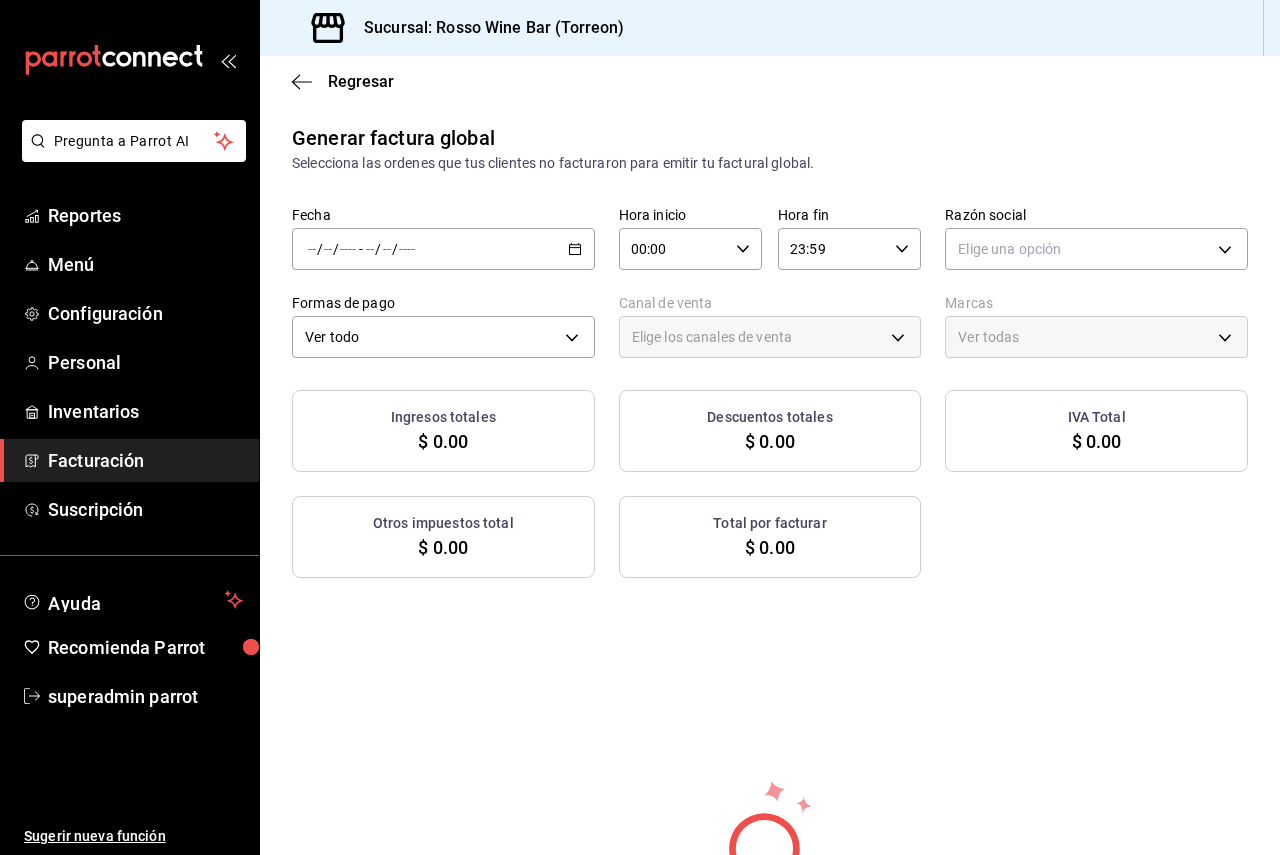 type on "PARROT,UBER_EATS,RAPPI,DIDI_FOOD,ONLINE" 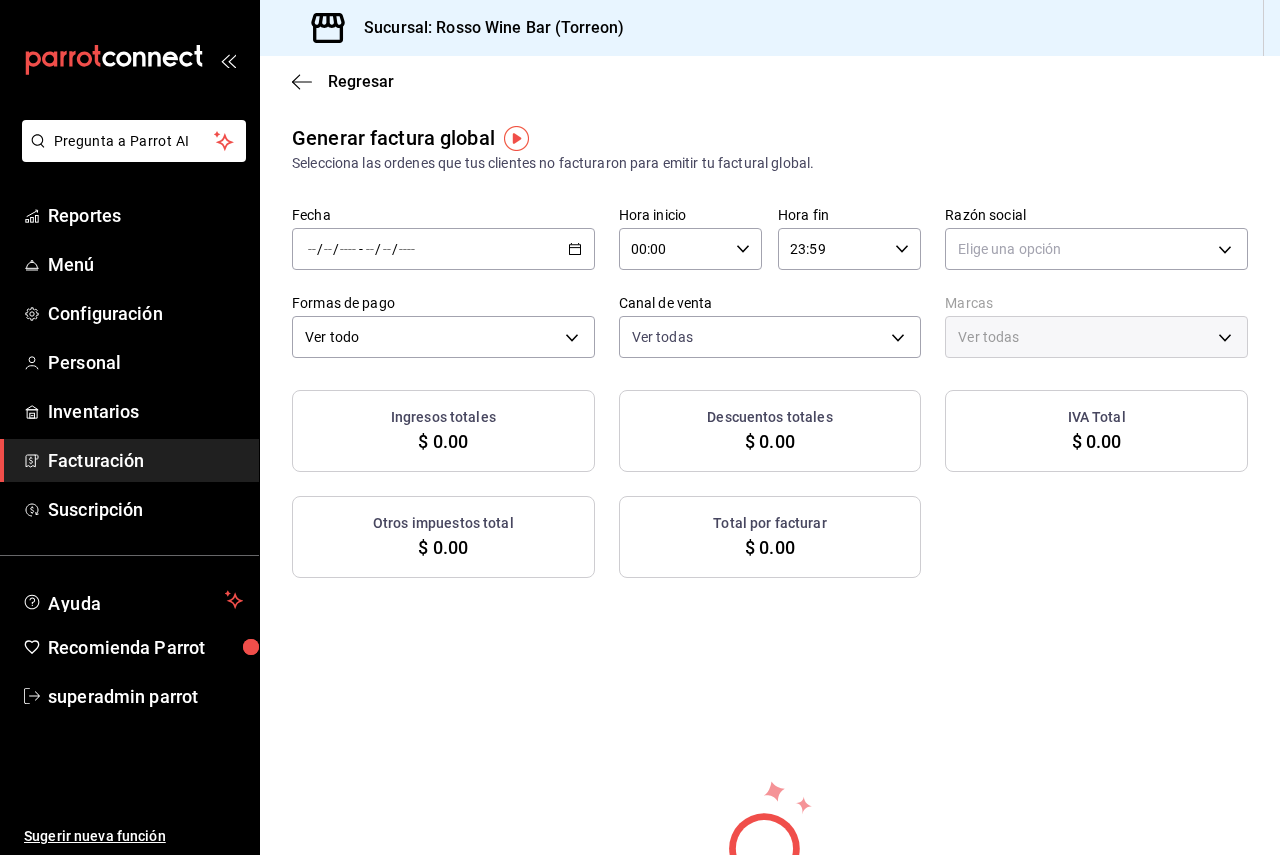 click on "/ / - / /" at bounding box center [443, 249] 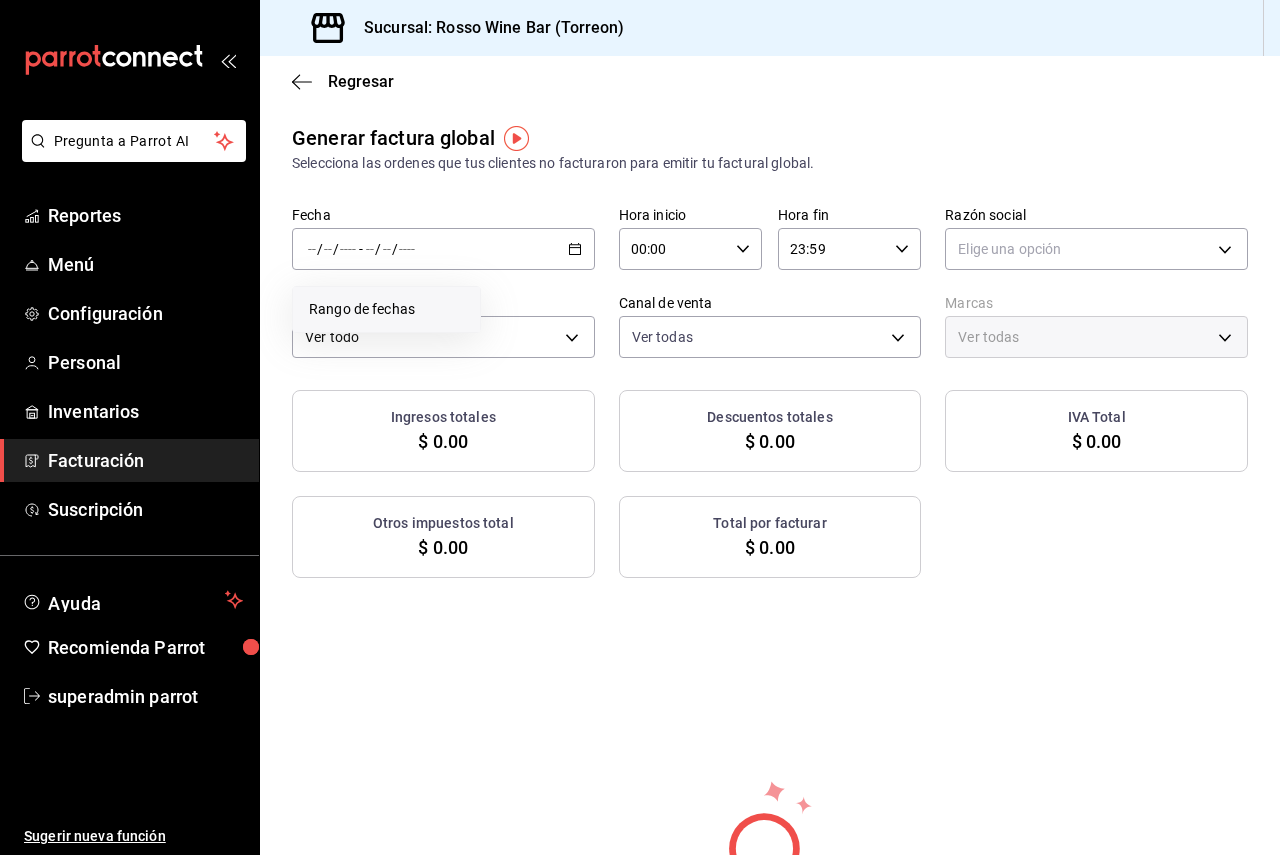 click on "Rango de fechas" at bounding box center (386, 309) 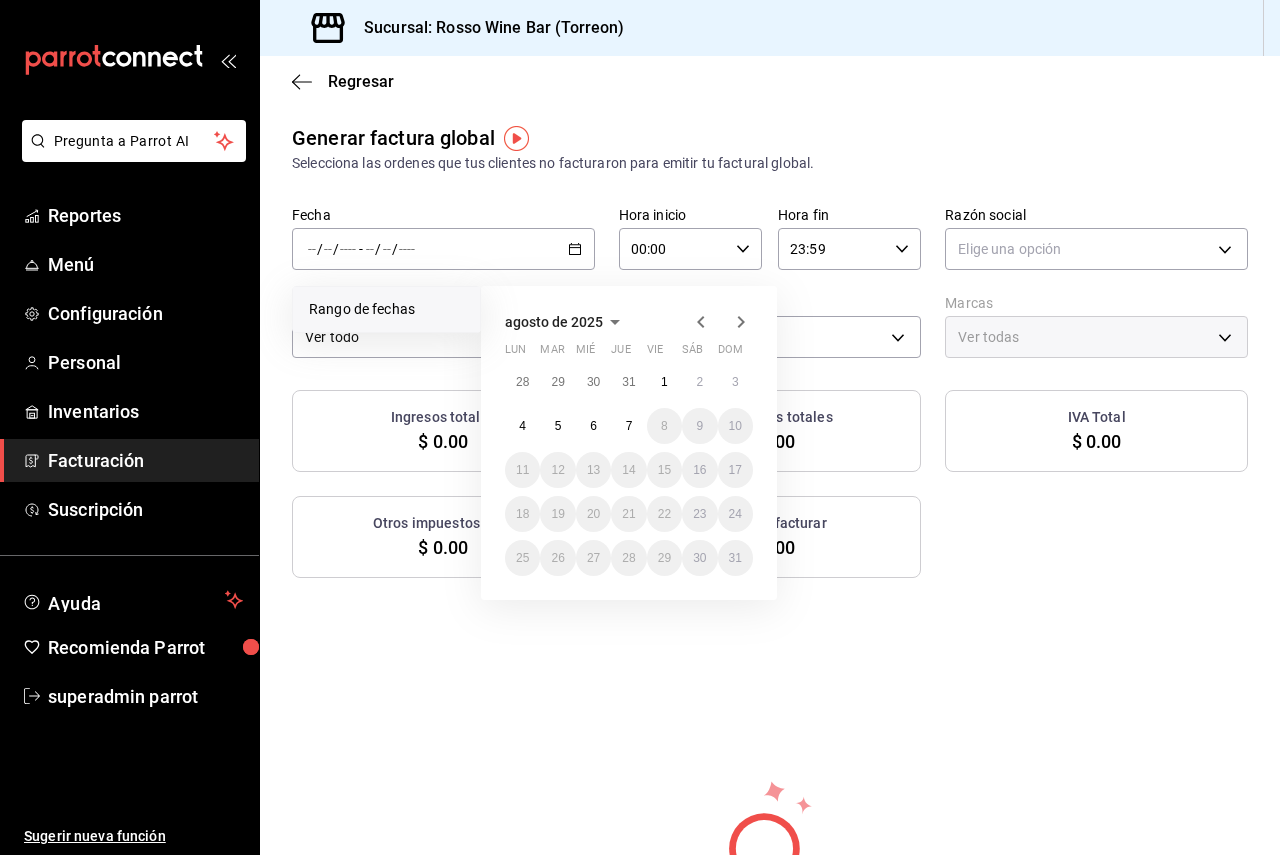 click 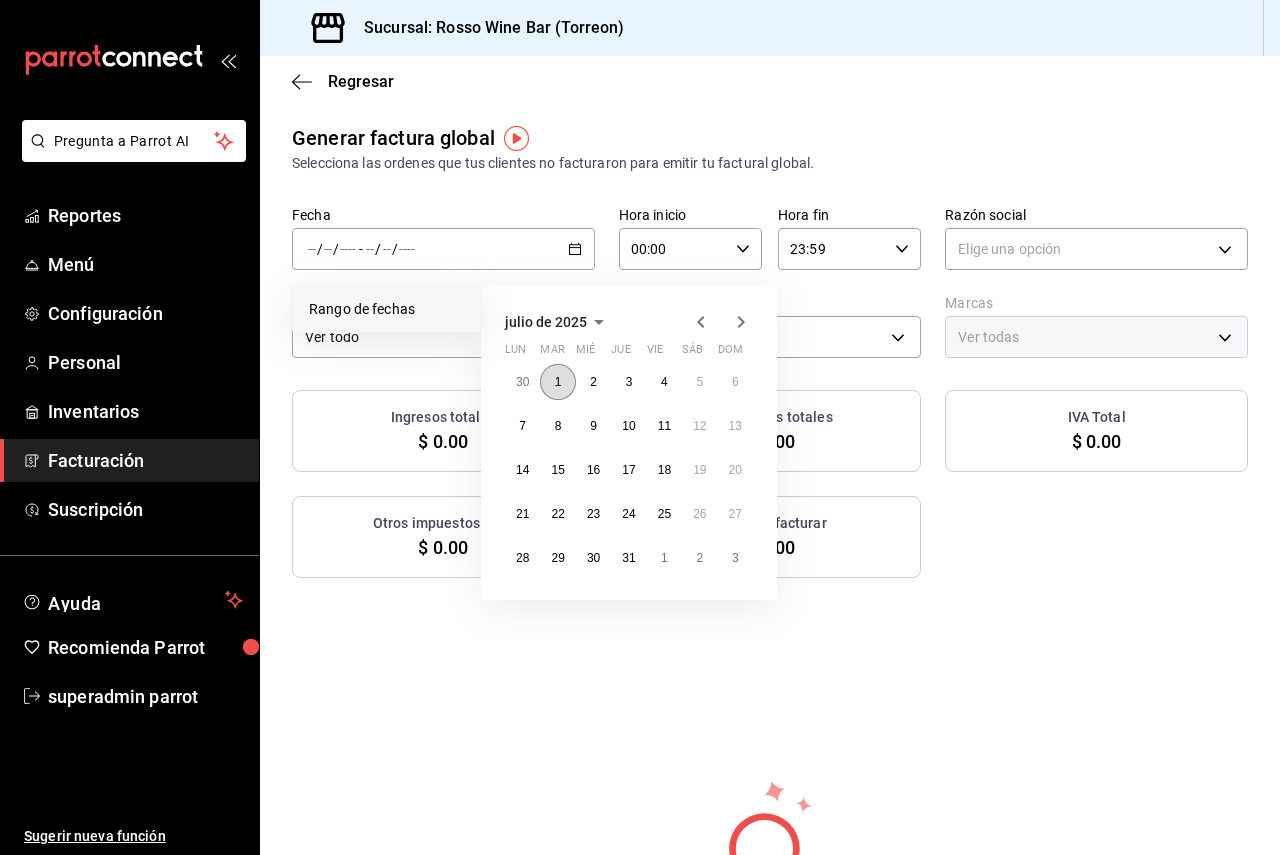 click on "1" at bounding box center [558, 382] 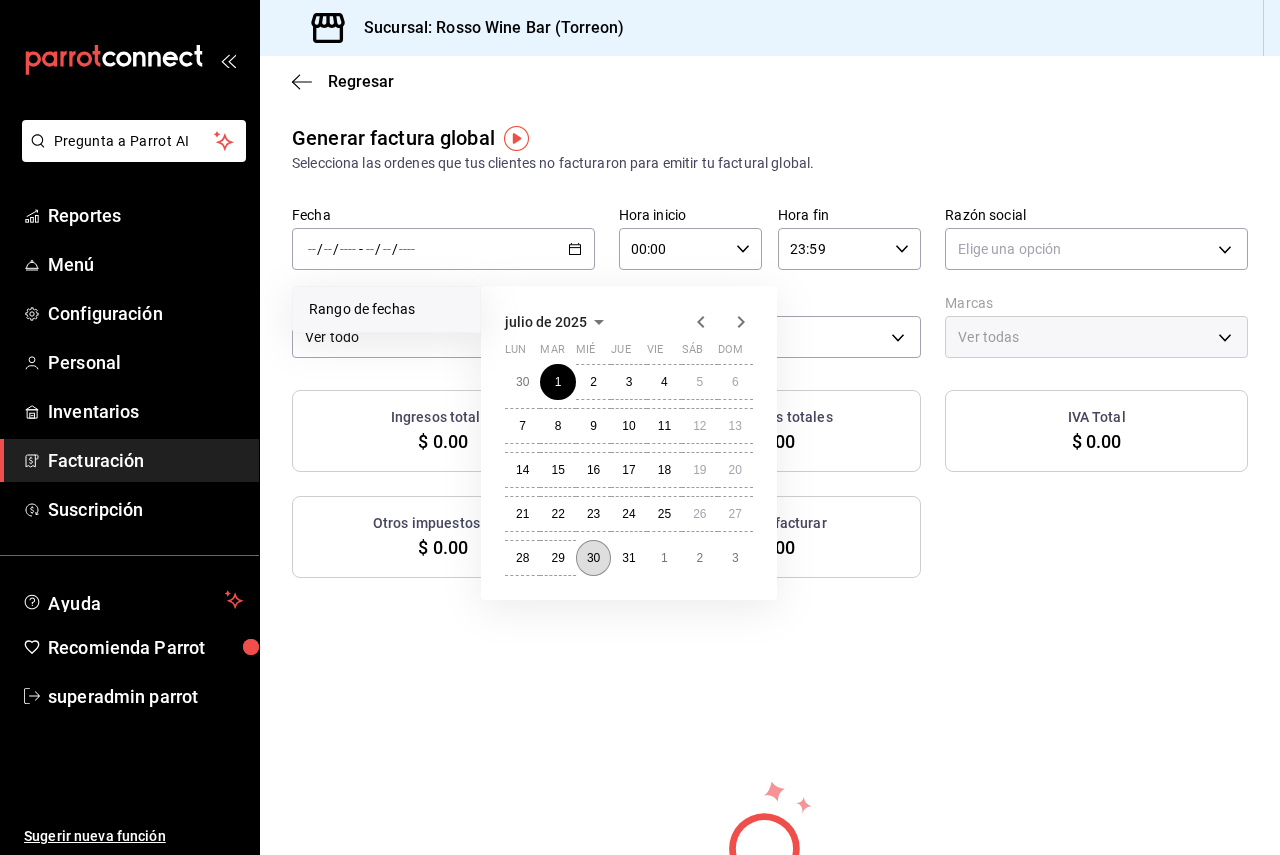 click on "30" at bounding box center [593, 558] 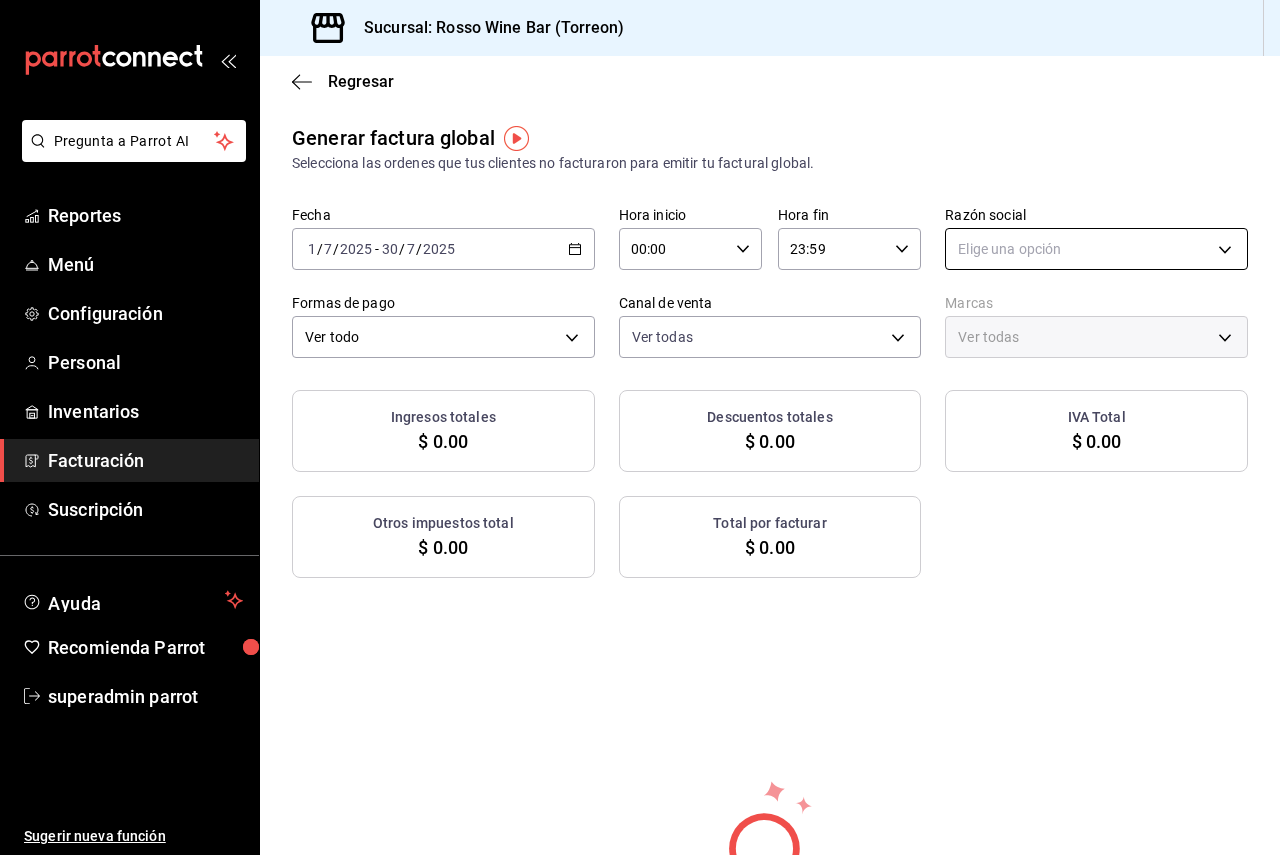 click on "Pregunta a Parrot AI Reportes   Menú   Configuración   Personal   Inventarios   Facturación   Suscripción   Ayuda Recomienda Parrot   superadmin parrot   Sugerir nueva función   Sucursal: Rosso Wine Bar (Torreon) Regresar Generar factura global Selecciona las ordenes que tus clientes no facturaron para emitir tu factural global. Fecha 2025-07-01 1 / 7 / 2025 - 2025-07-30 30 / 7 / 2025 Hora inicio 00:00 Hora inicio Hora fin 23:59 Hora fin Razón social Elige una opción Formas de pago Ver todo ALL Canal de venta Ver todas PARROT,UBER_EATS,RAPPI,DIDI_FOOD,ONLINE Marcas Ver todas Ingresos totales $ 0.00 Descuentos totales $ 0.00 IVA Total $ 0.00 Otros impuestos total $ 0.00 Total por facturar $ 0.00 No hay información que mostrar Pregunta a Parrot AI Reportes   Menú   Configuración   Personal   Inventarios   Facturación   Suscripción   Ayuda Recomienda Parrot   superadmin parrot   Sugerir nueva función   GANA 1 MES GRATIS EN TU SUSCRIPCIÓN AQUÍ Ver video tutorial Ir a video Visitar centro de ayuda" at bounding box center [640, 427] 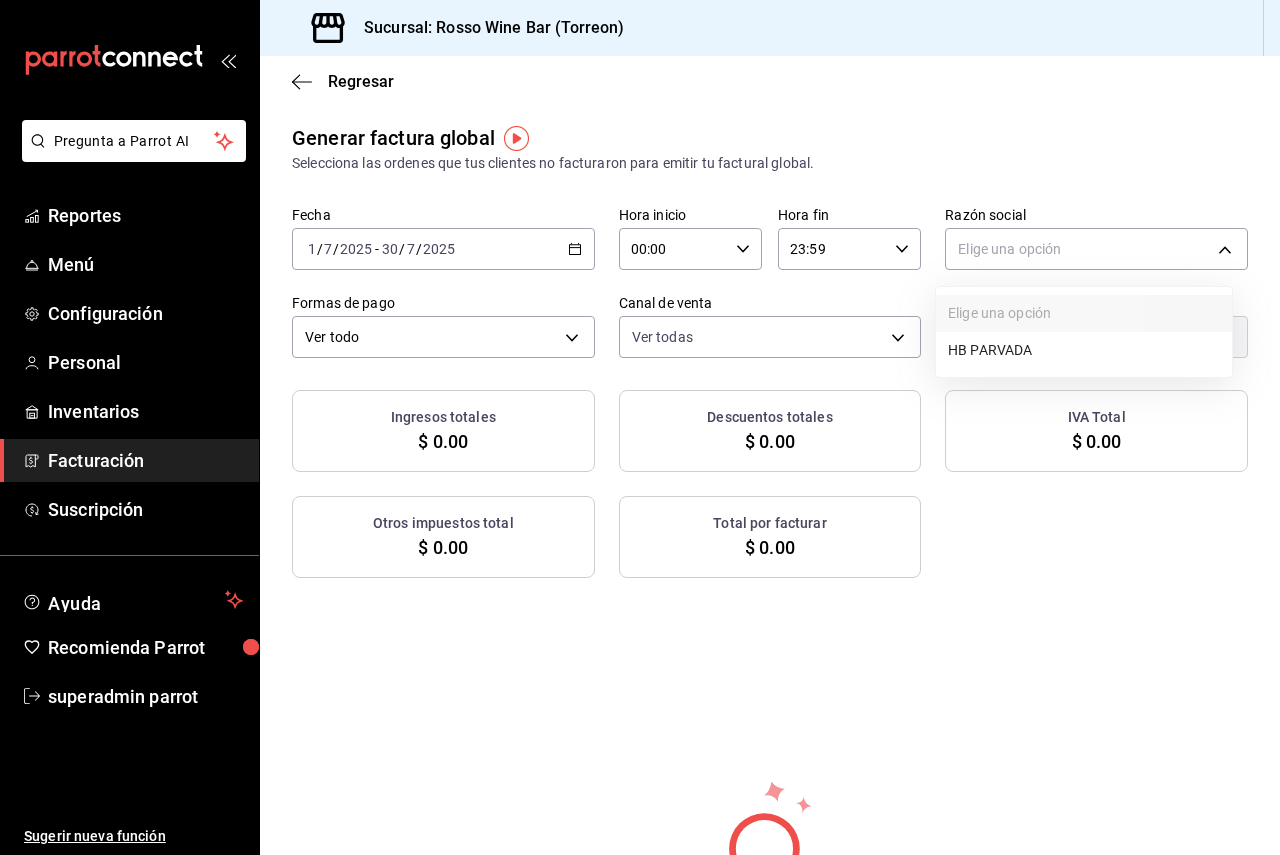 click on "HB PARVADA" at bounding box center [1084, 350] 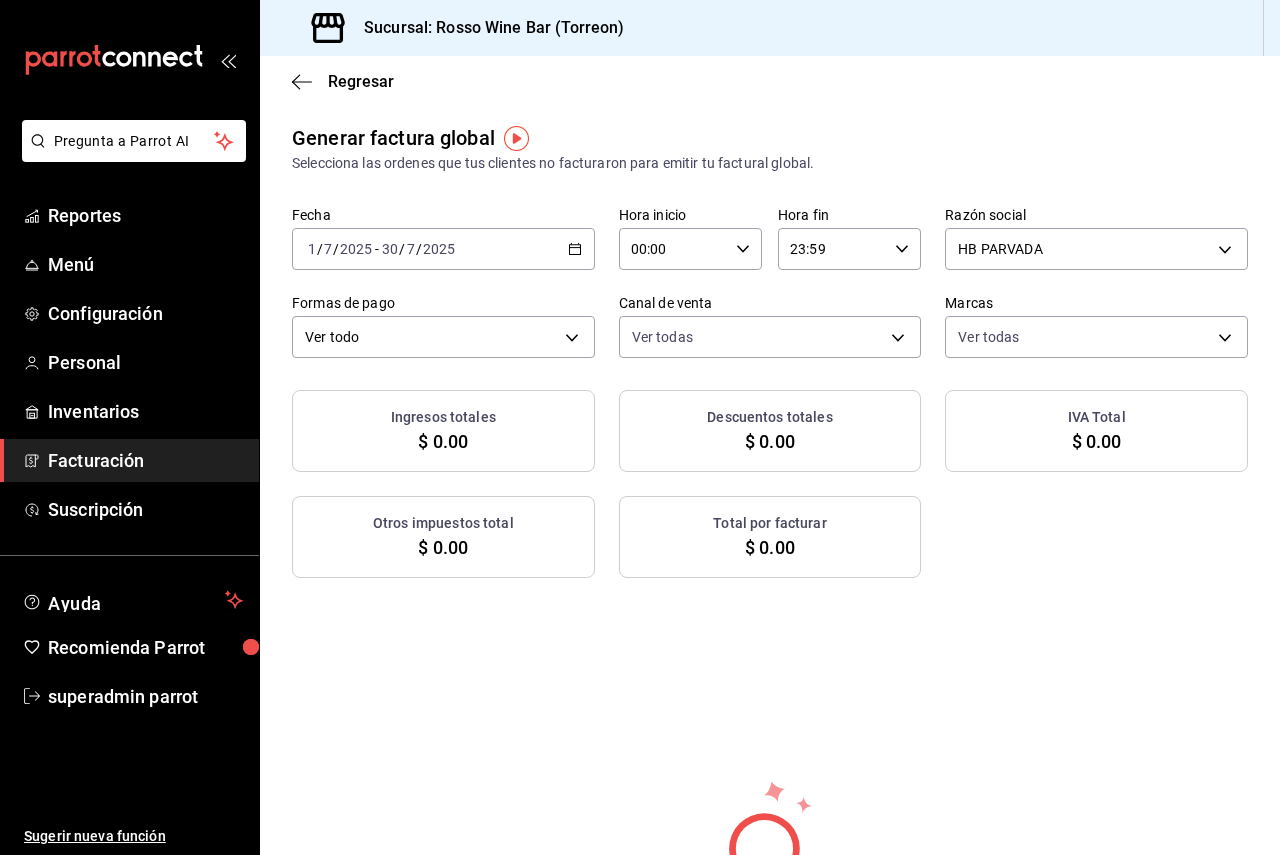 click on "Ver todo ALL" at bounding box center [443, 333] 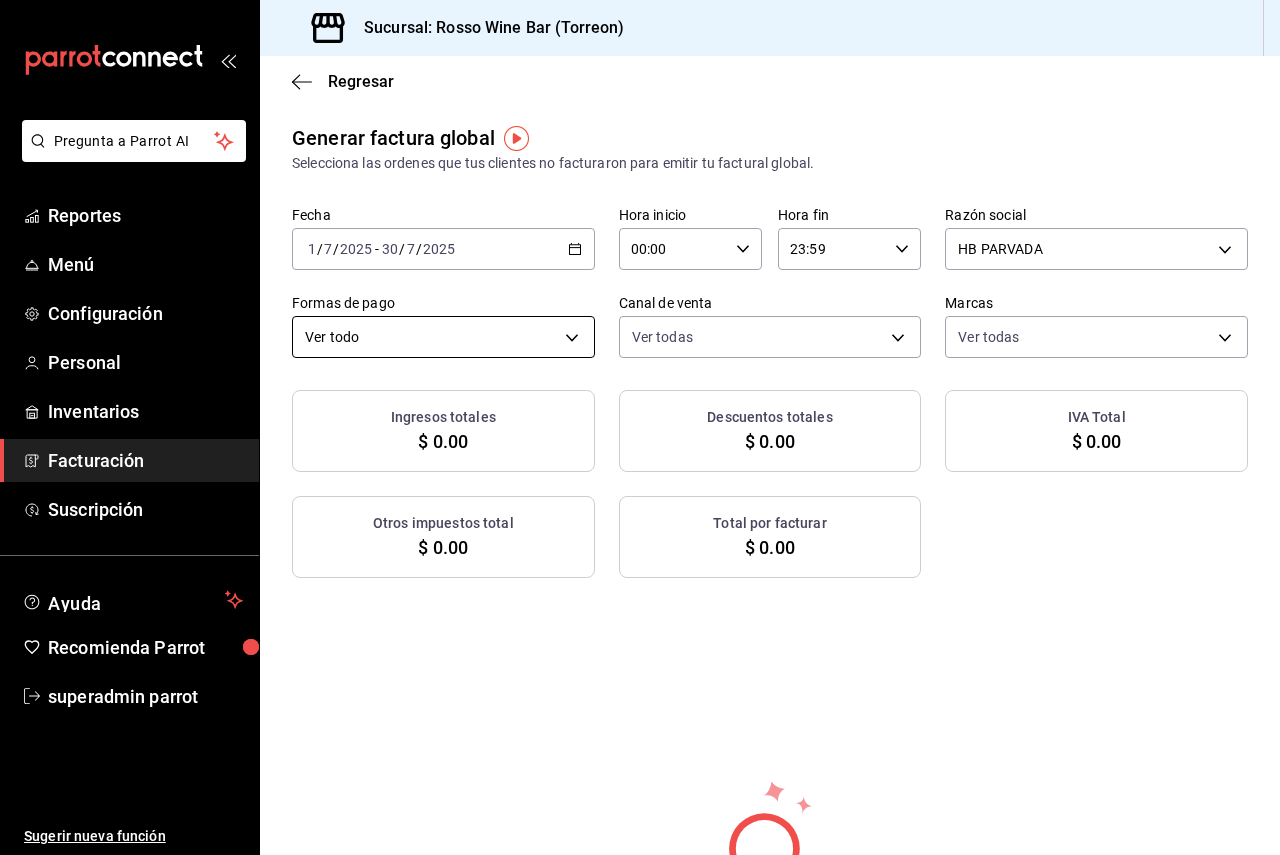 click on "Pregunta a Parrot AI Reportes   Menú   Configuración   Personal   Inventarios   Facturación   Suscripción   Ayuda Recomienda Parrot   superadmin parrot   Sugerir nueva función   Sucursal: Rosso Wine Bar (Torreon) Regresar Generar factura global Selecciona las ordenes que tus clientes no facturaron para emitir tu factural global. Fecha 2025-07-01 1 / 7 / 2025 - 2025-07-30 30 / 7 / 2025 Hora inicio 00:00 Hora inicio Hora fin 23:59 Hora fin Razón social HB PARVADA e33a4bbf-56a2-4bb2-a420-99781ad44d12 Formas de pago Ver todo ALL Canal de venta Ver todas PARROT,UBER_EATS,RAPPI,DIDI_FOOD,ONLINE Marcas Ver todas c2c32ae7-1fc4-45ff-8039-656fc52e7daf Ingresos totales $ 0.00 Descuentos totales $ 0.00 IVA Total $ 0.00 Otros impuestos total $ 0.00 Total por facturar $ 0.00 No hay información que mostrar Pregunta a Parrot AI Reportes   Menú   Configuración   Personal   Inventarios   Facturación   Suscripción   Ayuda Recomienda Parrot   superadmin parrot   Sugerir nueva función   Ver video tutorial Ir a video" at bounding box center (640, 427) 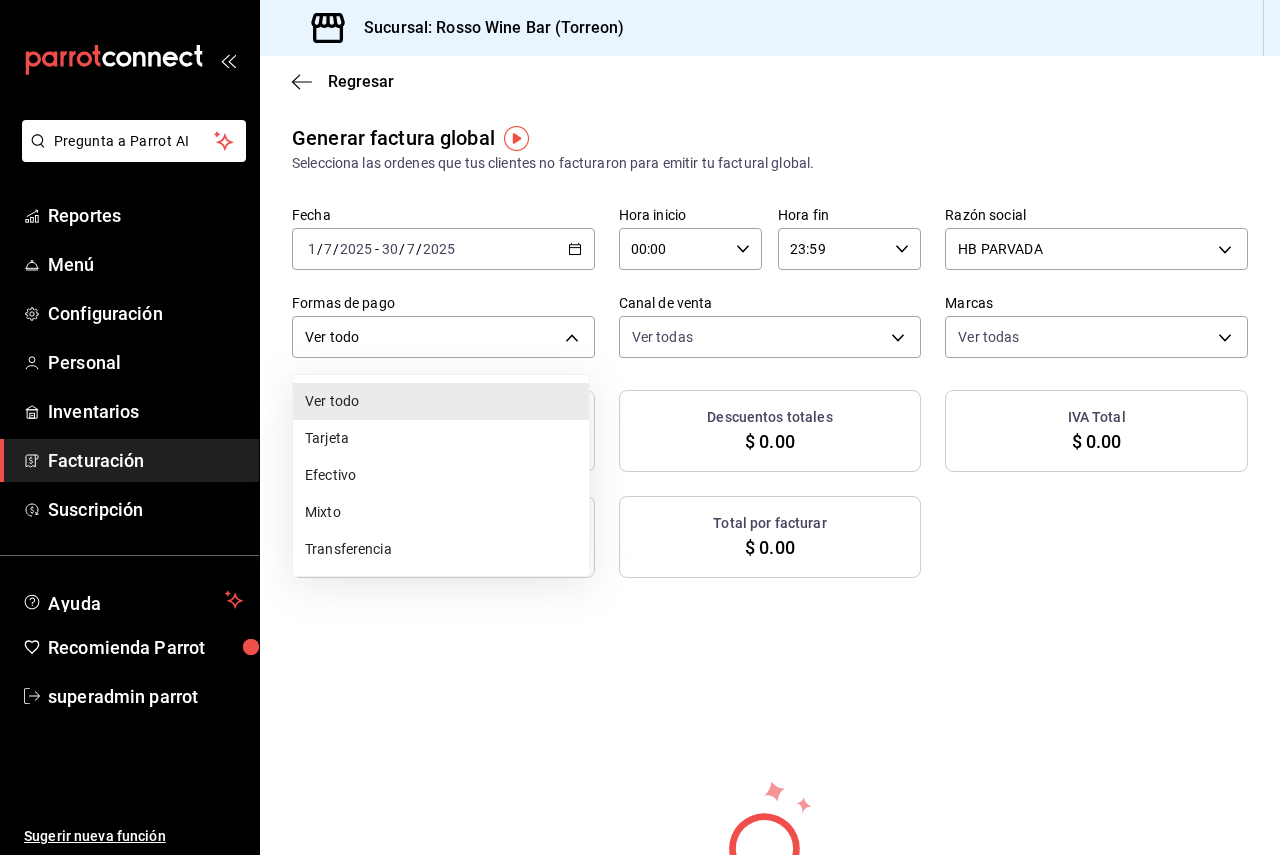 click on "Tarjeta" at bounding box center (441, 438) 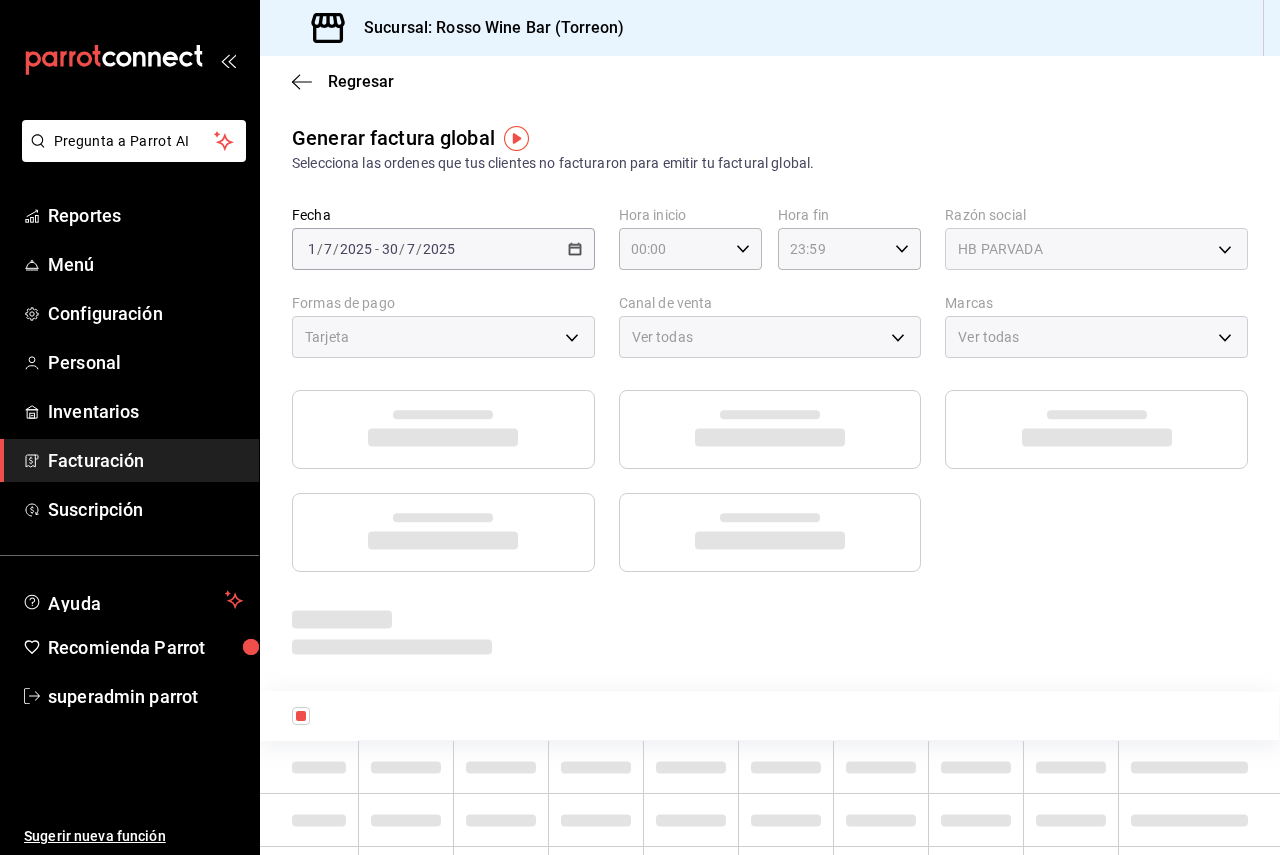 click on "Ver todo Tarjeta Efectivo Mixto Transferencia" at bounding box center [404, 431] 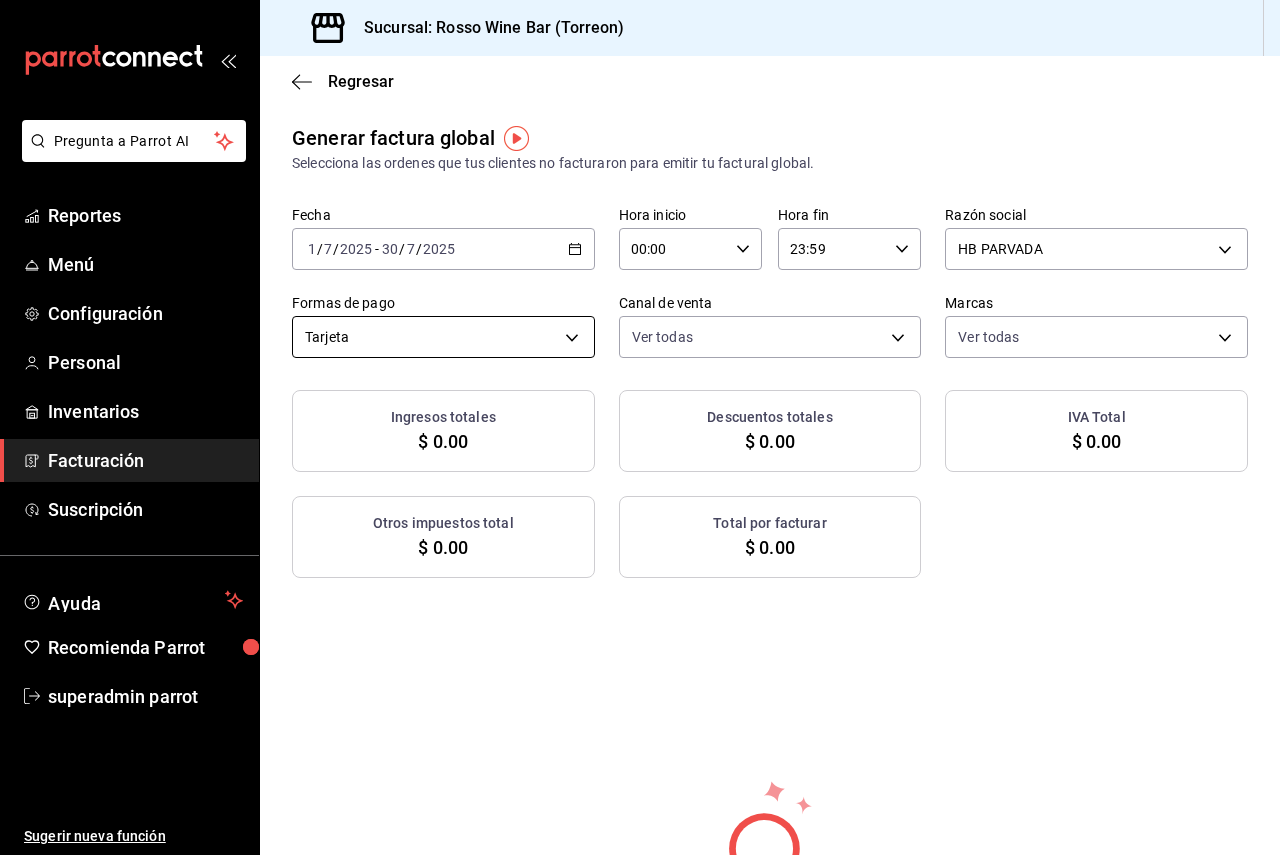click on "Pregunta a Parrot AI Reportes   Menú   Configuración   Personal   Inventarios   Facturación   Suscripción   Ayuda Recomienda Parrot   superadmin parrot   Sugerir nueva función   Sucursal: Rosso Wine Bar (Torreon) Regresar Generar factura global Selecciona las ordenes que tus clientes no facturaron para emitir tu factural global. Fecha 2025-07-01 1 / 7 / 2025 - 2025-07-30 30 / 7 / 2025 Hora inicio 00:00 Hora inicio Hora fin 23:59 Hora fin Razón social HB PARVADA e33a4bbf-56a2-4bb2-a420-99781ad44d12 Formas de pago Tarjeta CARD Canal de venta Ver todas PARROT,UBER_EATS,RAPPI,DIDI_FOOD,ONLINE Marcas Ver todas c2c32ae7-1fc4-45ff-8039-656fc52e7daf Ingresos totales $ 0.00 Descuentos totales $ 0.00 IVA Total $ 0.00 Otros impuestos total $ 0.00 Total por facturar $ 0.00 No hay información que mostrar Pregunta a Parrot AI Reportes   Menú   Configuración   Personal   Inventarios   Facturación   Suscripción   Ayuda Recomienda Parrot   superadmin parrot   Sugerir nueva función   Ver video tutorial Ir a video" at bounding box center [640, 427] 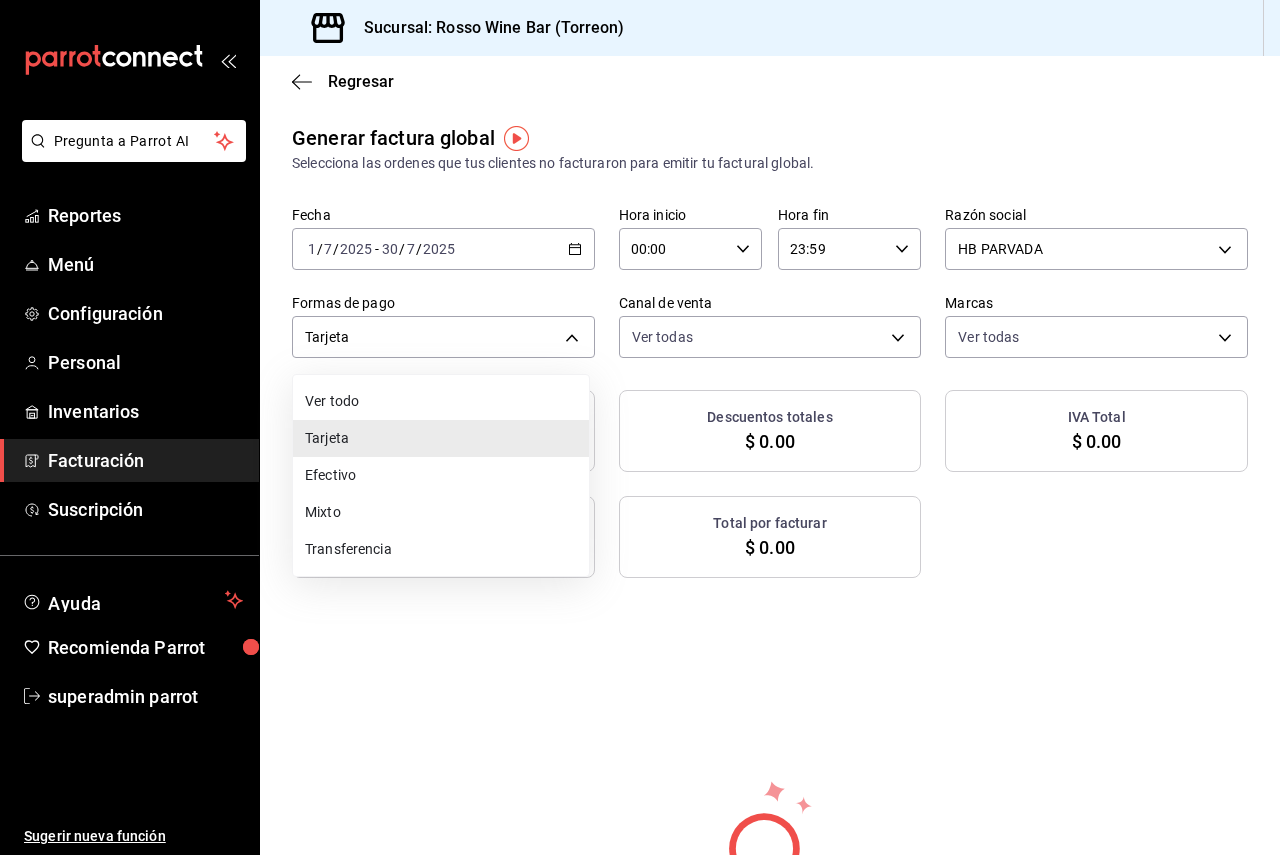 click on "Efectivo" at bounding box center [441, 475] 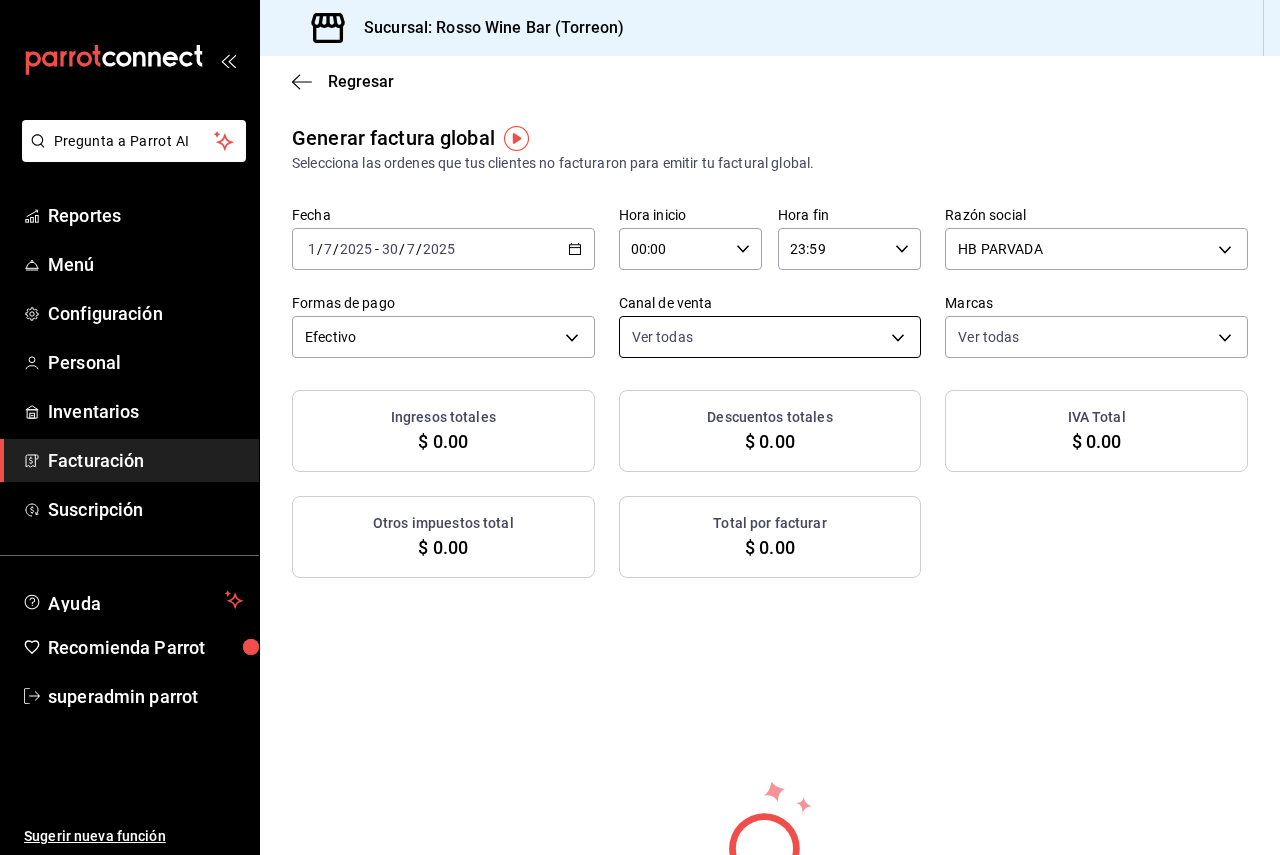 click on "Pregunta a Parrot AI Reportes   Menú   Configuración   Personal   Inventarios   Facturación   Suscripción   Ayuda Recomienda Parrot   superadmin parrot   Sugerir nueva función   Sucursal: Rosso Wine Bar (Torreon) Regresar Generar factura global Selecciona las ordenes que tus clientes no facturaron para emitir tu factural global. Fecha 2025-07-01 1 / 7 / 2025 - 2025-07-30 30 / 7 / 2025 Hora inicio 00:00 Hora inicio Hora fin 23:59 Hora fin Razón social HB PARVADA e33a4bbf-56a2-4bb2-a420-99781ad44d12 Formas de pago Efectivo CASH Canal de venta Ver todas PARROT,UBER_EATS,RAPPI,DIDI_FOOD,ONLINE Marcas Ver todas c2c32ae7-1fc4-45ff-8039-656fc52e7daf Ingresos totales $ 0.00 Descuentos totales $ 0.00 IVA Total $ 0.00 Otros impuestos total $ 0.00 Total por facturar $ 0.00 No hay información que mostrar Pregunta a Parrot AI Reportes   Menú   Configuración   Personal   Inventarios   Facturación   Suscripción   Ayuda Recomienda Parrot   superadmin parrot   Sugerir nueva función   Ver video tutorial Ir a video" at bounding box center [640, 427] 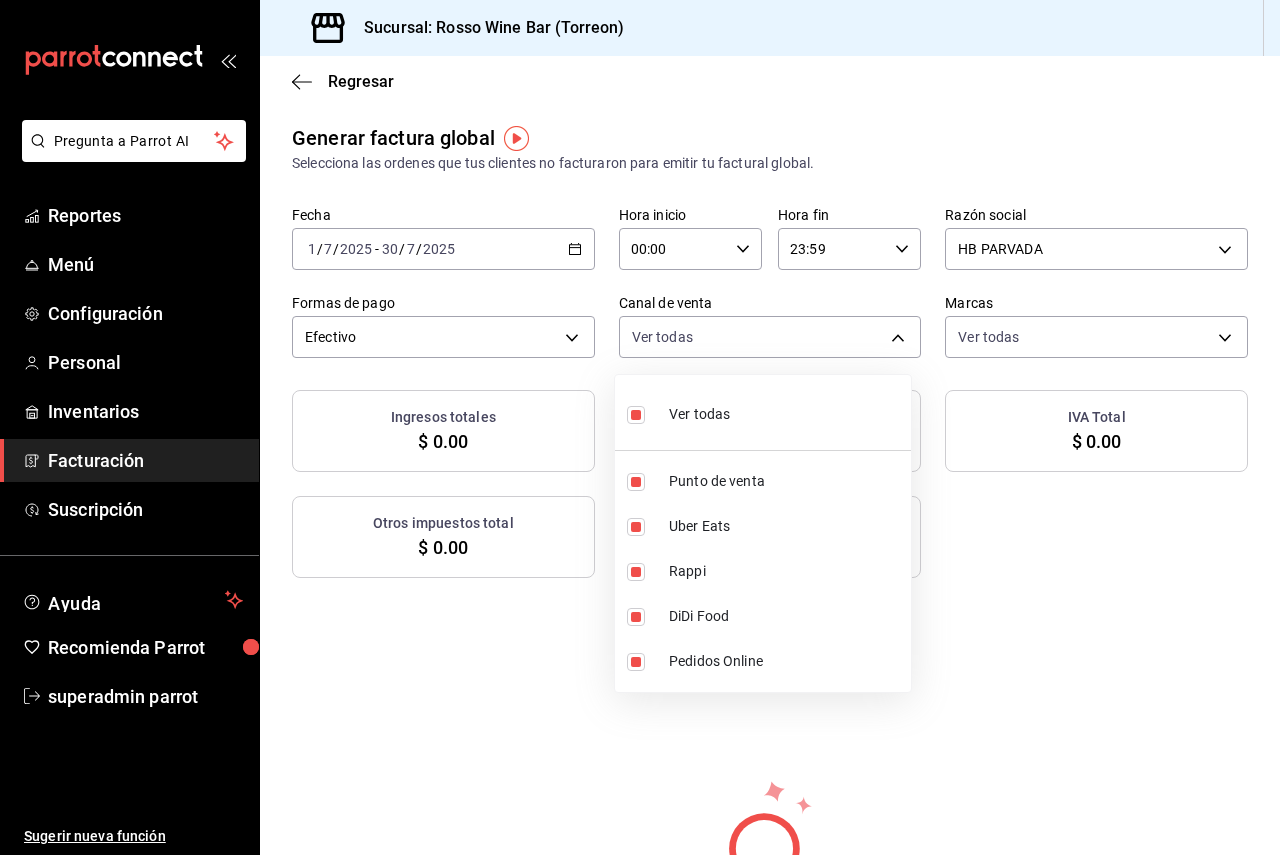 click at bounding box center (640, 427) 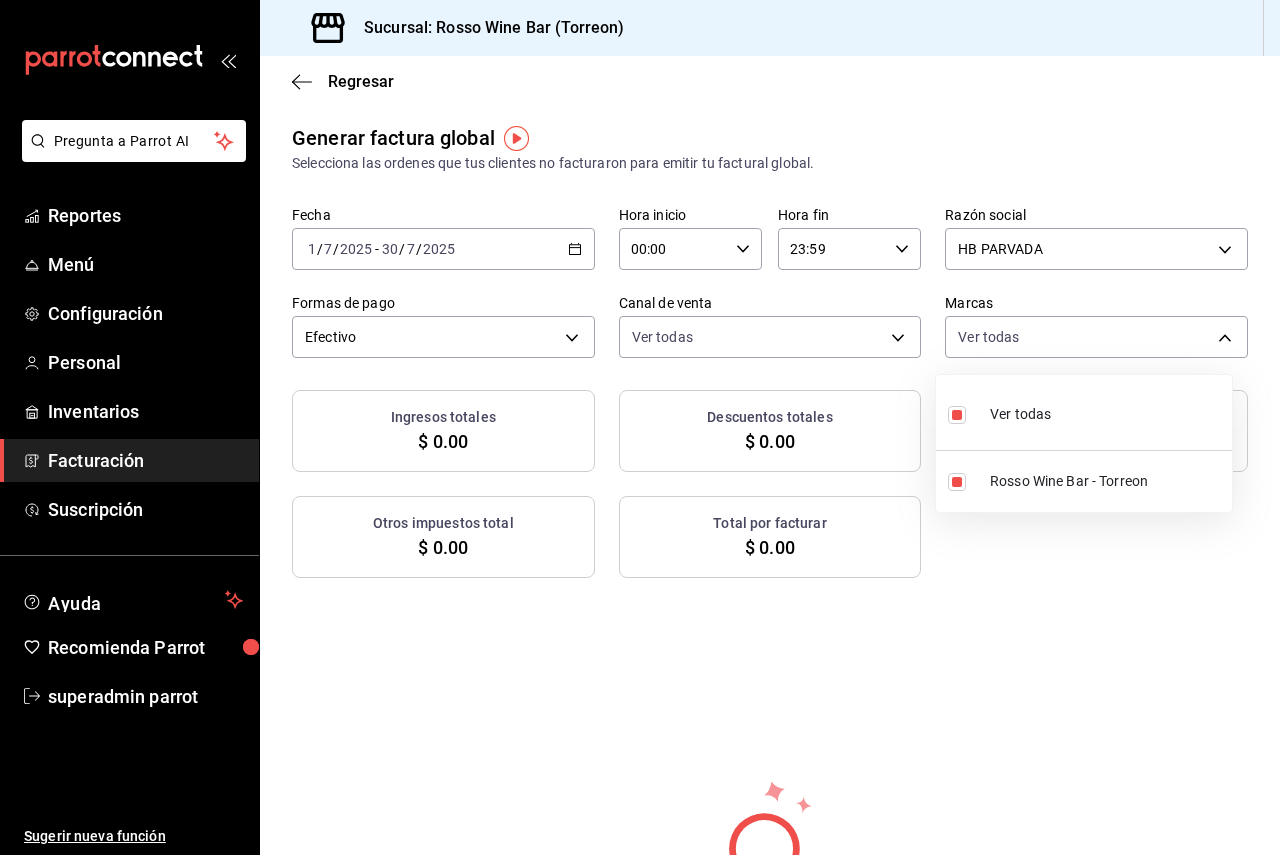 click on "Pregunta a Parrot AI Reportes   Menú   Configuración   Personal   Inventarios   Facturación   Suscripción   Ayuda Recomienda Parrot   superadmin parrot   Sugerir nueva función   Sucursal: Rosso Wine Bar (Torreon) Regresar Generar factura global Selecciona las ordenes que tus clientes no facturaron para emitir tu factural global. Fecha 2025-07-01 1 / 7 / 2025 - 2025-07-30 30 / 7 / 2025 Hora inicio 00:00 Hora inicio Hora fin 23:59 Hora fin Razón social HB PARVADA e33a4bbf-56a2-4bb2-a420-99781ad44d12 Formas de pago Efectivo CASH Canal de venta Ver todas PARROT,UBER_EATS,RAPPI,DIDI_FOOD,ONLINE Marcas Ver todas c2c32ae7-1fc4-45ff-8039-656fc52e7daf Ingresos totales $ 0.00 Descuentos totales $ 0.00 IVA Total $ 0.00 Otros impuestos total $ 0.00 Total por facturar $ 0.00 No hay información que mostrar Pregunta a Parrot AI Reportes   Menú   Configuración   Personal   Inventarios   Facturación   Suscripción   Ayuda Recomienda Parrot   superadmin parrot   Sugerir nueva función   Ver video tutorial Ir a video" at bounding box center (640, 427) 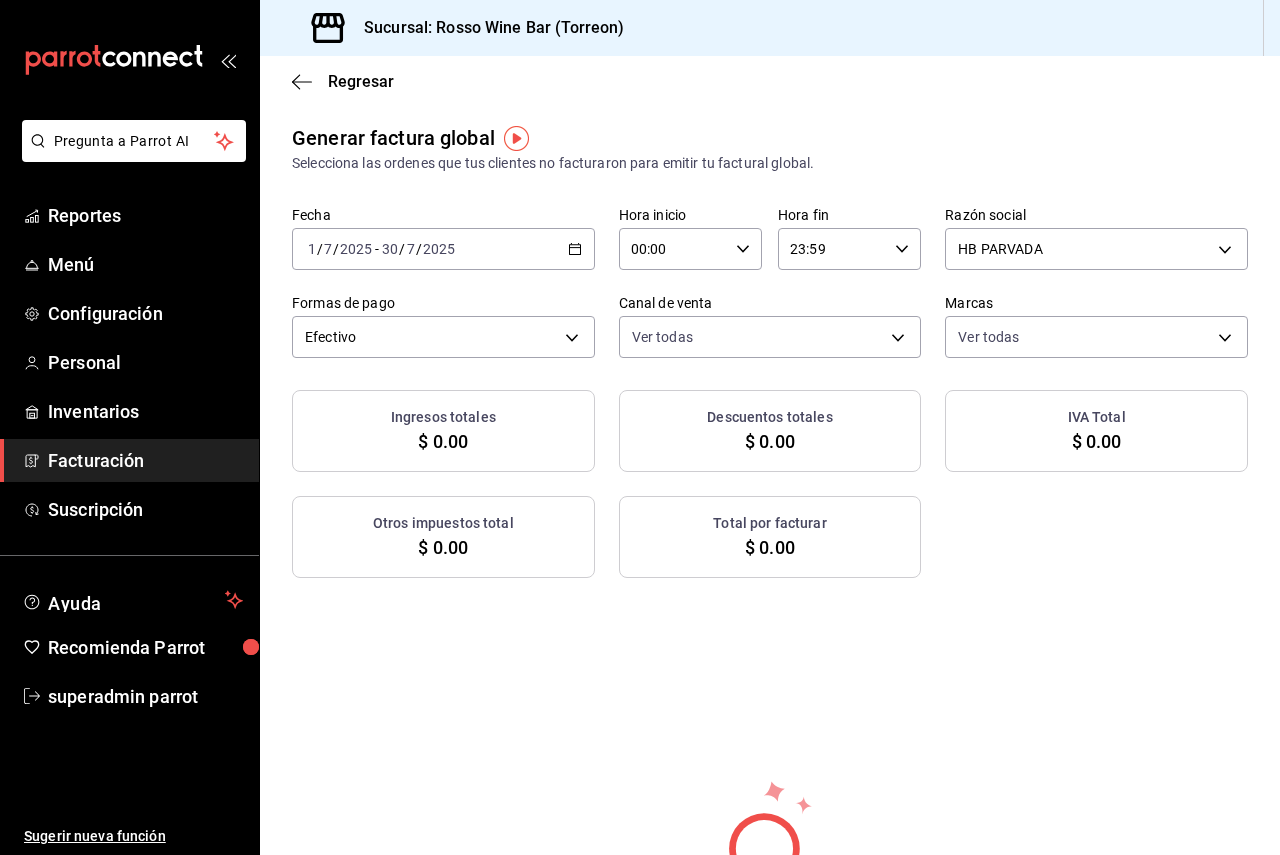 click on "Pregunta a Parrot AI Reportes   Menú   Configuración   Personal   Inventarios   Facturación   Suscripción   Ayuda Recomienda Parrot   superadmin parrot   Sugerir nueva función   Sucursal: Rosso Wine Bar (Torreon) Regresar Generar factura global Selecciona las ordenes que tus clientes no facturaron para emitir tu factural global. Fecha 2025-07-01 1 / 7 / 2025 - 2025-07-30 30 / 7 / 2025 Hora inicio 00:00 Hora inicio Hora fin 23:59 Hora fin Razón social HB PARVADA e33a4bbf-56a2-4bb2-a420-99781ad44d12 Formas de pago Efectivo CASH Canal de venta Ver todas PARROT,UBER_EATS,RAPPI,DIDI_FOOD,ONLINE Marcas Ver todas c2c32ae7-1fc4-45ff-8039-656fc52e7daf Ingresos totales $ 0.00 Descuentos totales $ 0.00 IVA Total $ 0.00 Otros impuestos total $ 0.00 Total por facturar $ 0.00 No hay información que mostrar Pregunta a Parrot AI Reportes   Menú   Configuración   Personal   Inventarios   Facturación   Suscripción   Ayuda Recomienda Parrot   superadmin parrot   Sugerir nueva función   Ver video tutorial Ir a video" at bounding box center (640, 427) 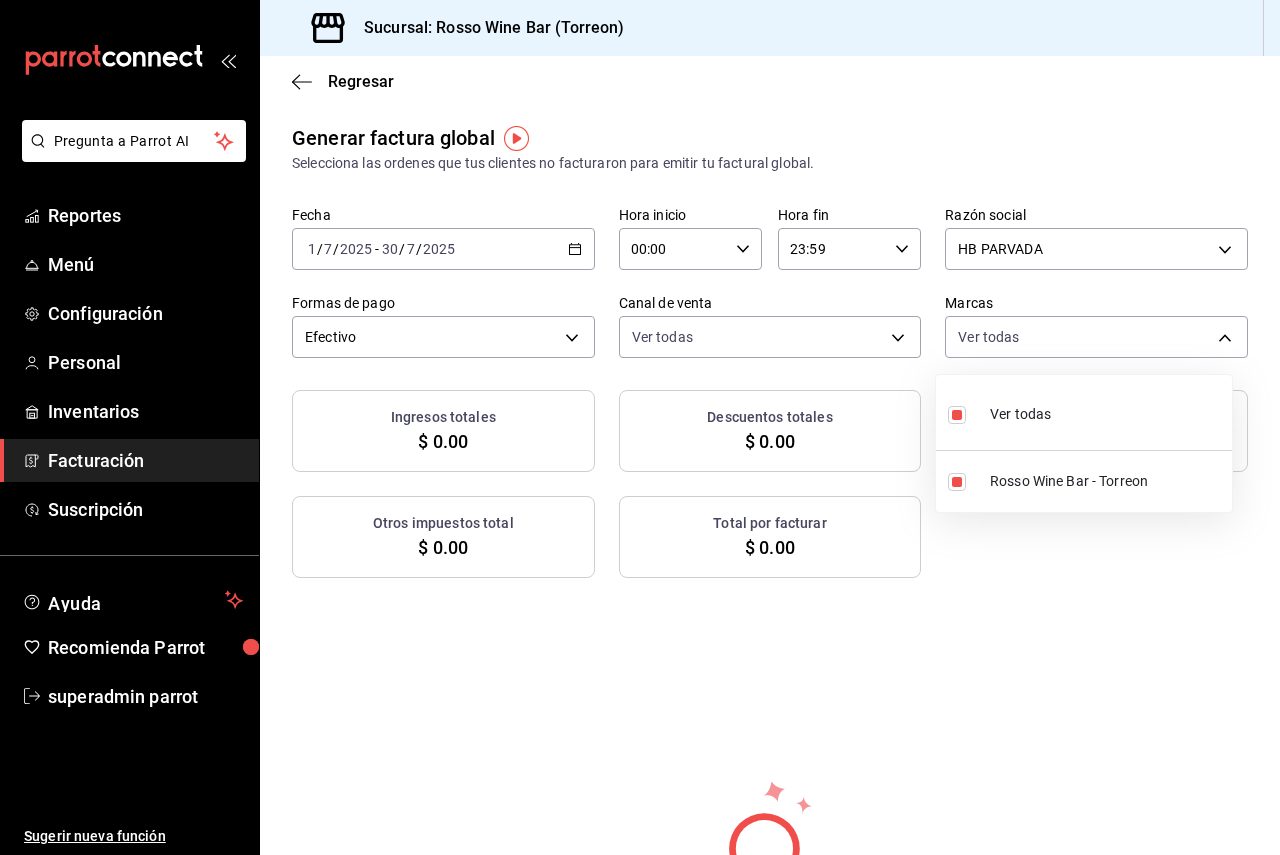 click at bounding box center (640, 427) 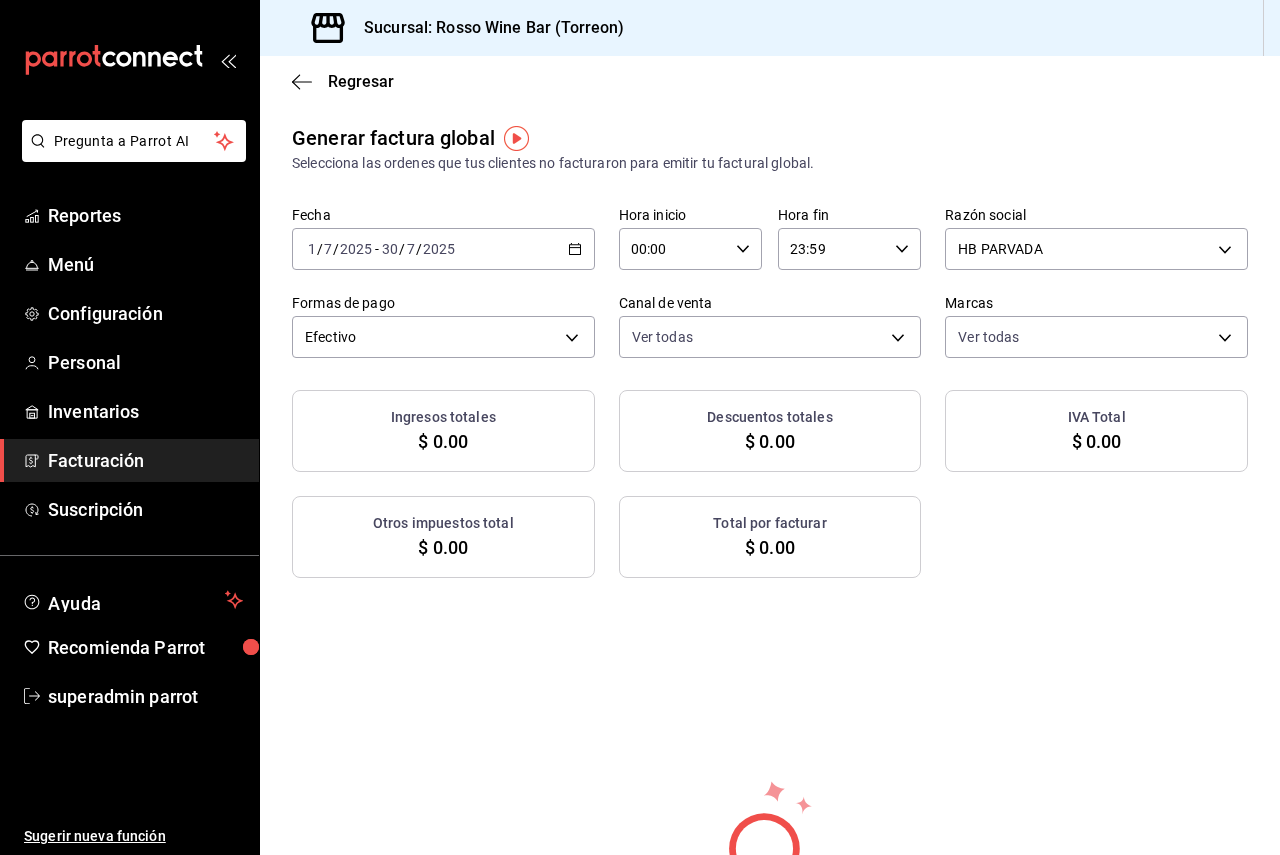 click on "IVA Total $ 0.00" at bounding box center [1096, 431] 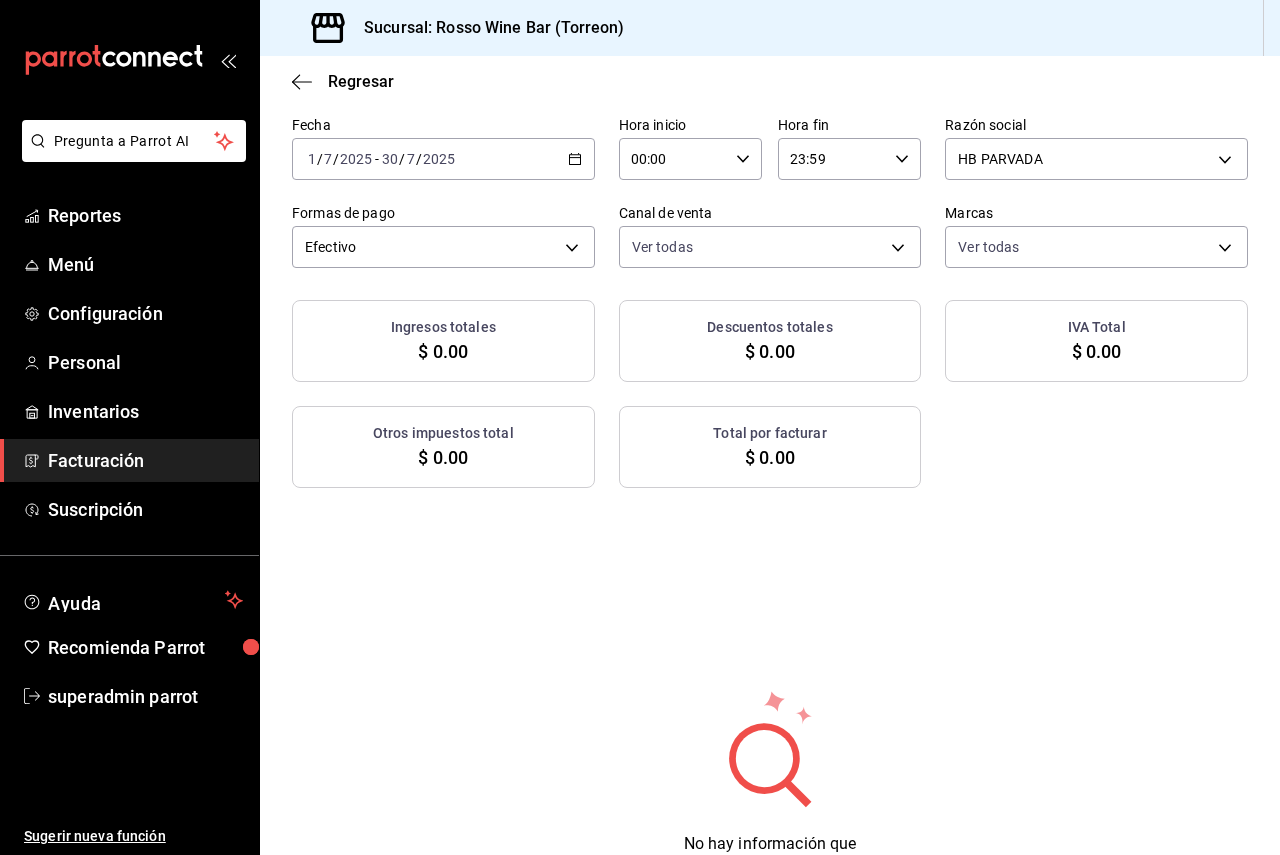 scroll, scrollTop: 0, scrollLeft: 0, axis: both 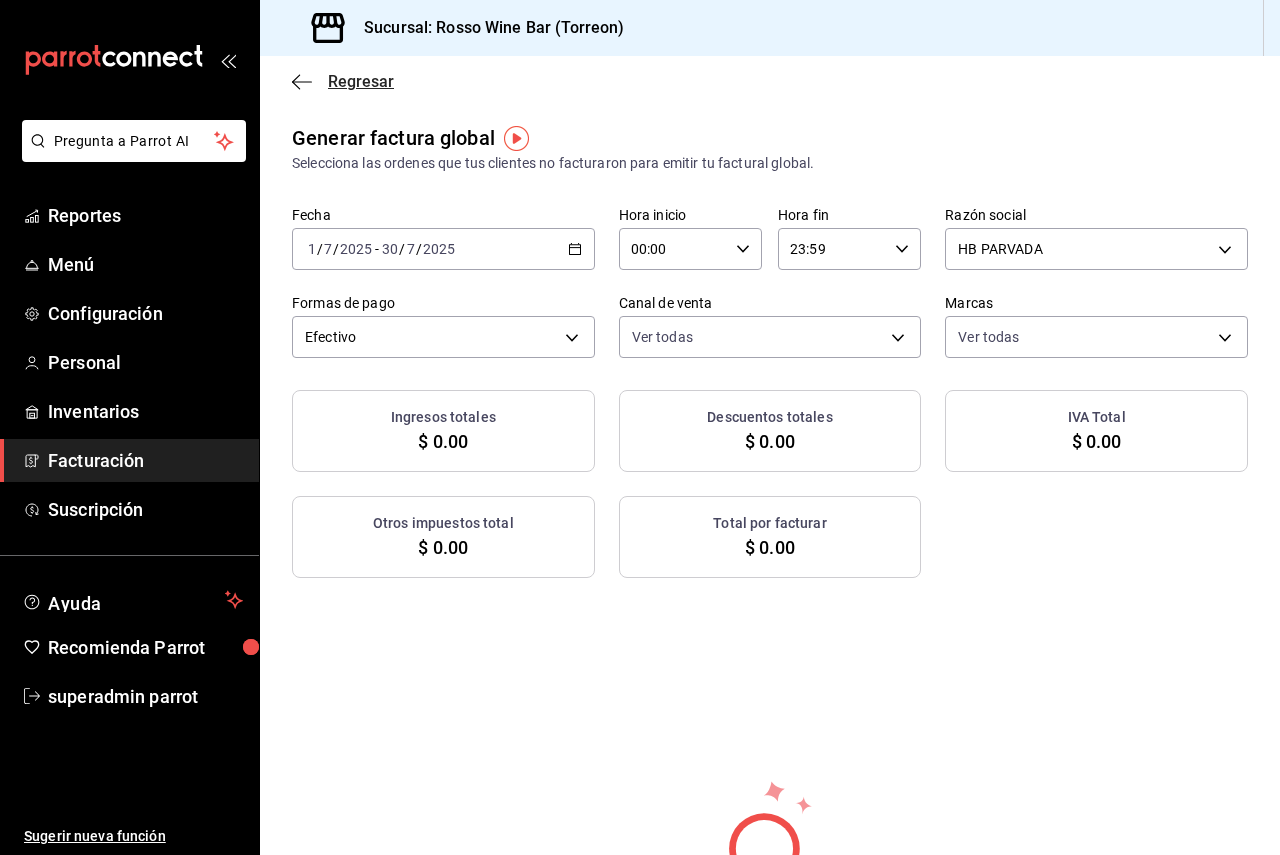 click 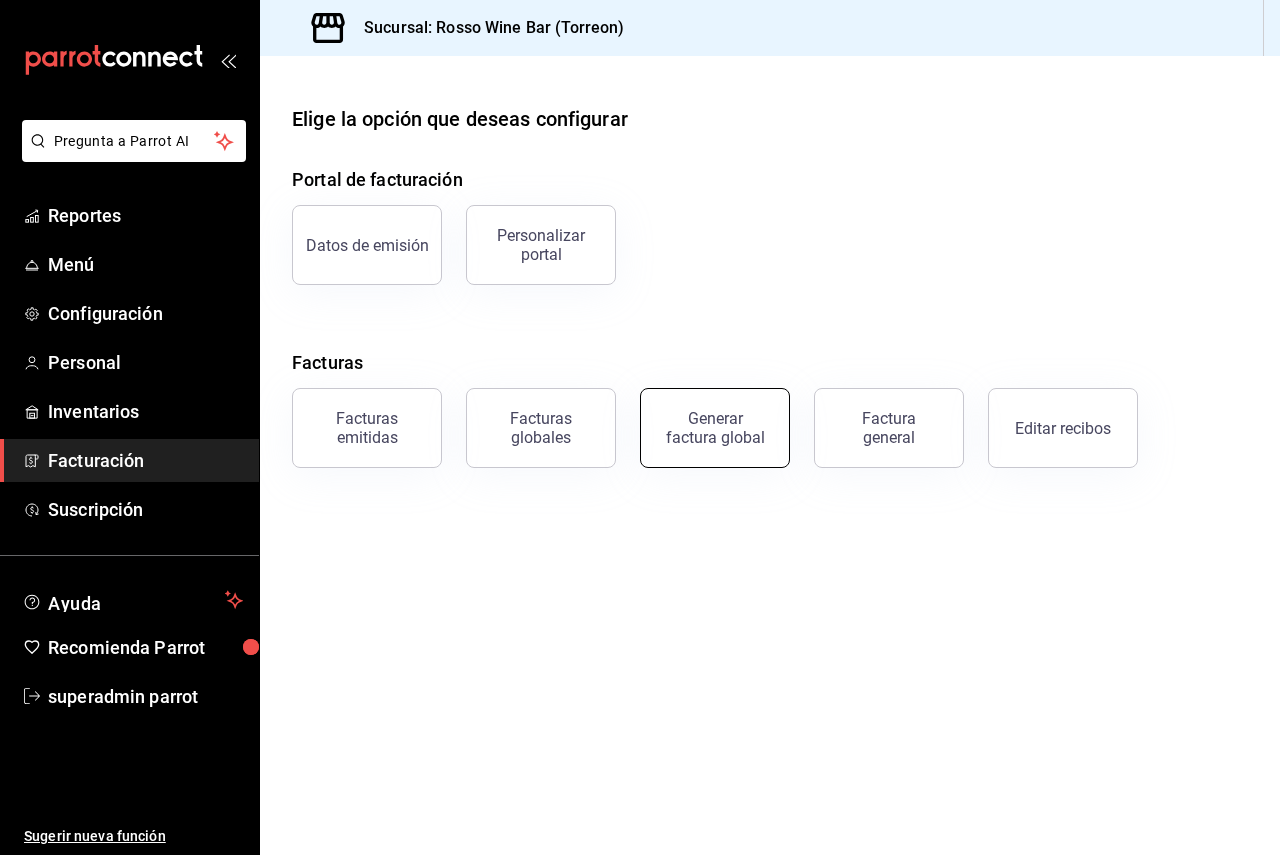 click on "Generar factura global" at bounding box center [715, 428] 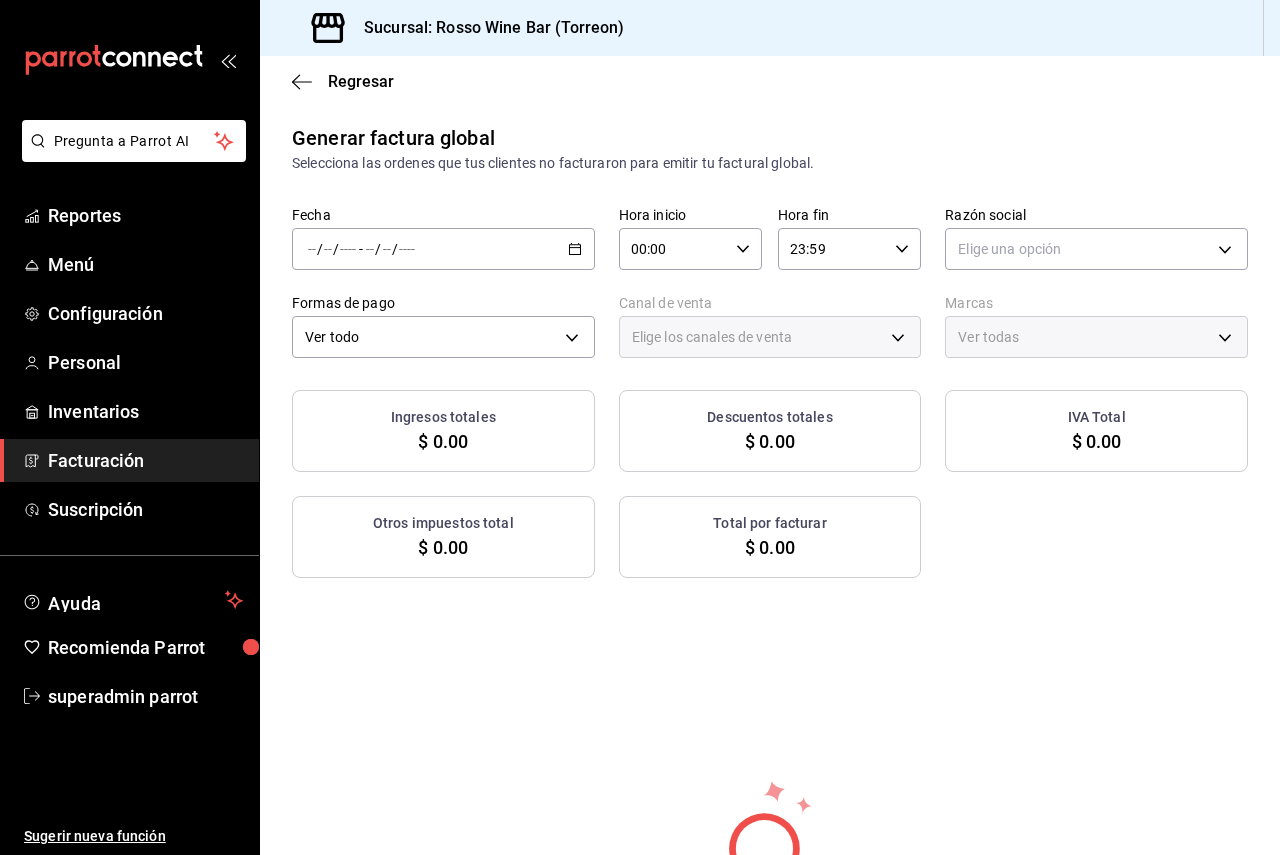 type on "PARROT,UBER_EATS,RAPPI,DIDI_FOOD,ONLINE" 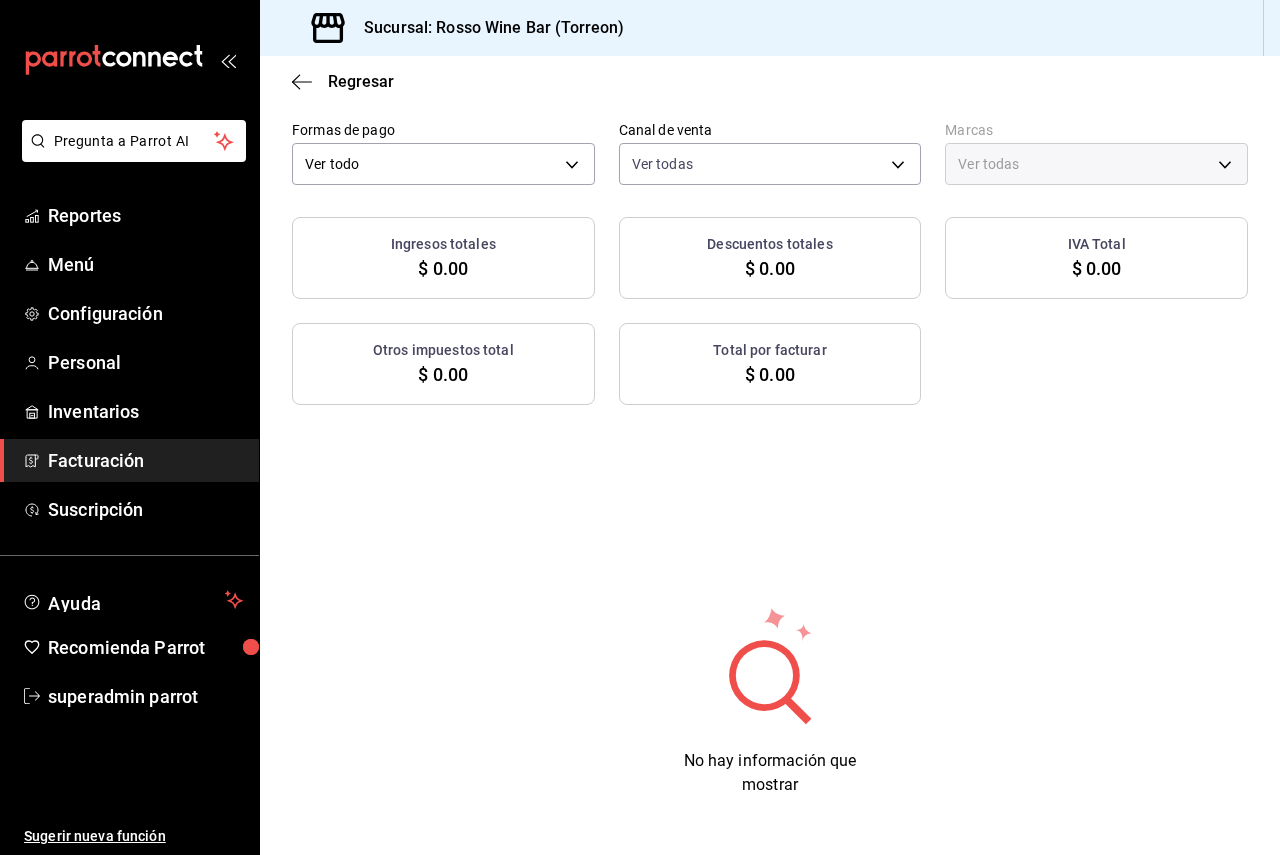 scroll, scrollTop: 179, scrollLeft: 0, axis: vertical 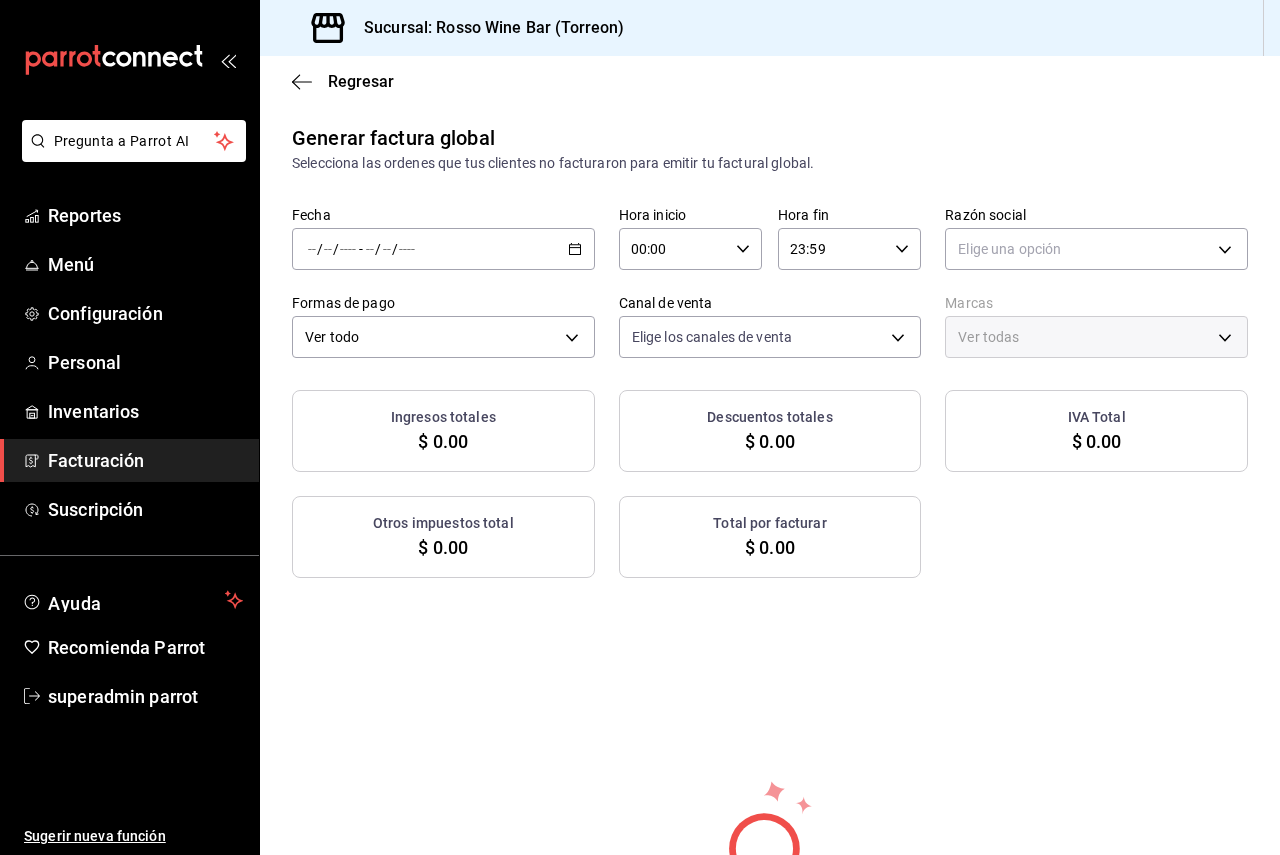 type on "PARROT,UBER_EATS,RAPPI,DIDI_FOOD,ONLINE" 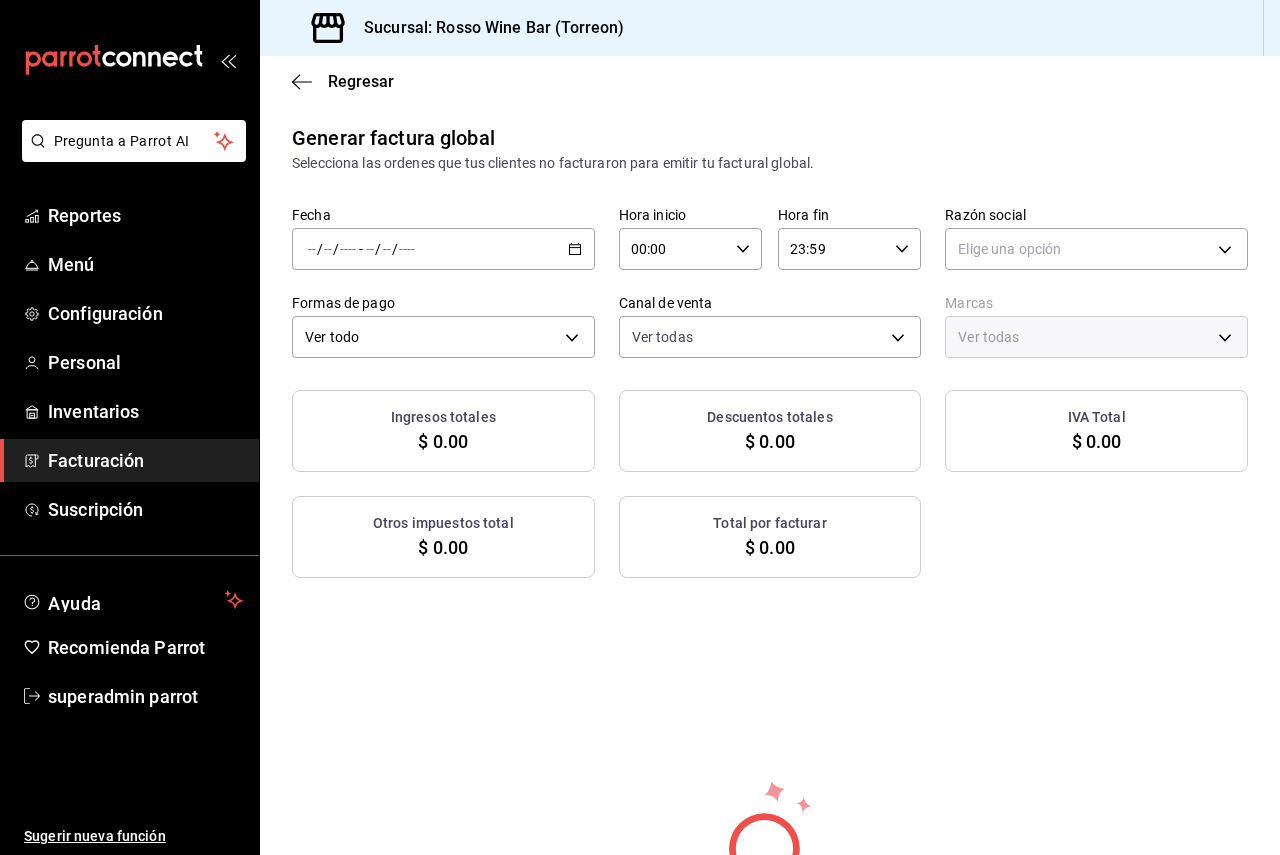 drag, startPoint x: 311, startPoint y: 74, endPoint x: 490, endPoint y: 247, distance: 248.93774 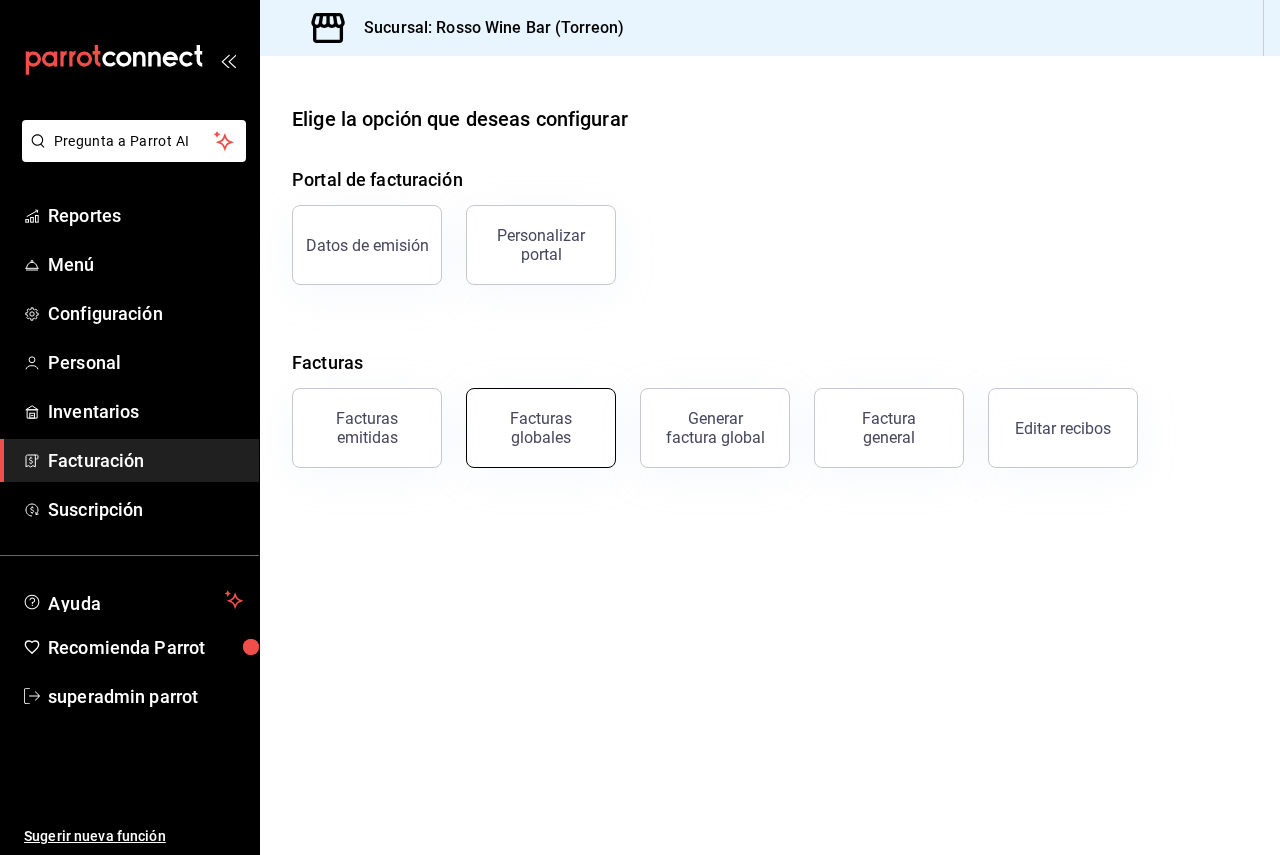 click on "Facturas globales" at bounding box center (541, 428) 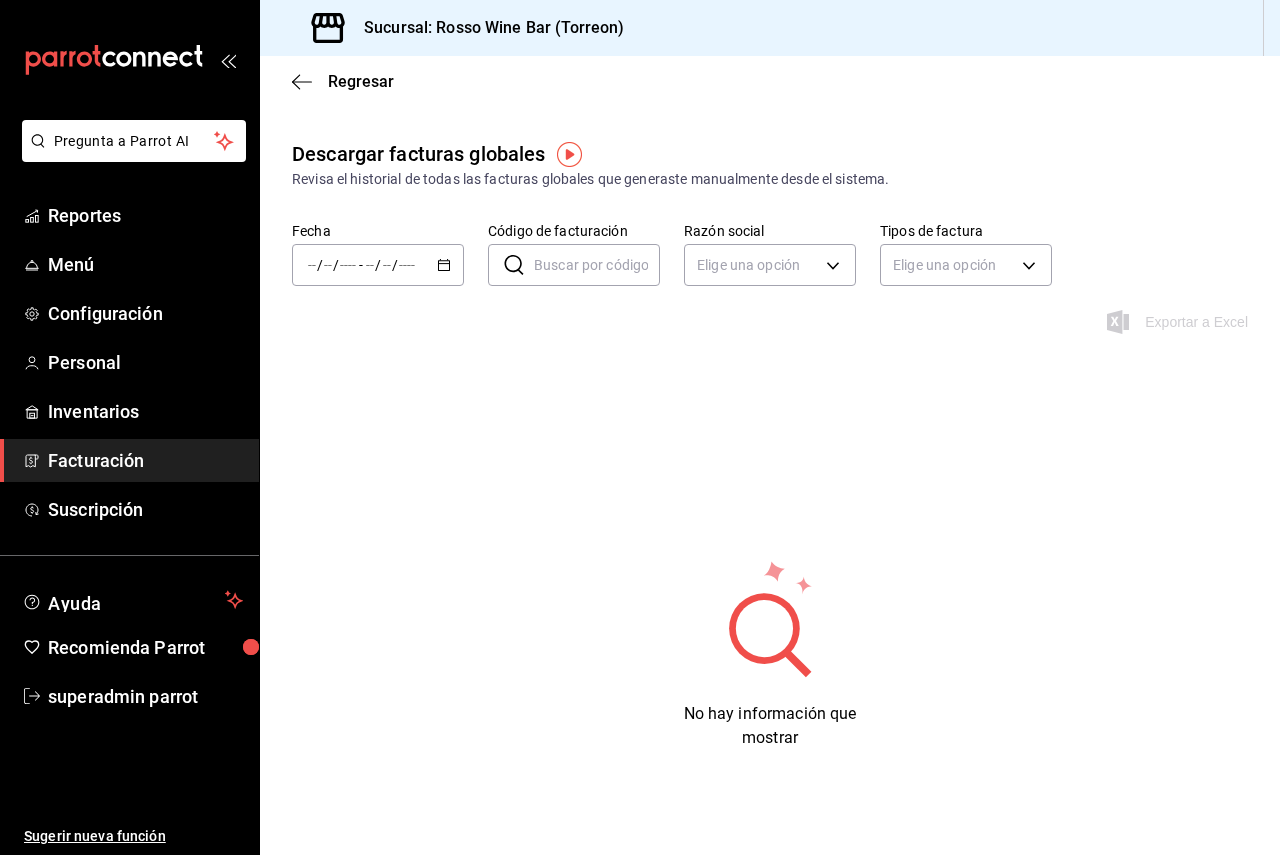 click on "/ / - / /" at bounding box center (378, 265) 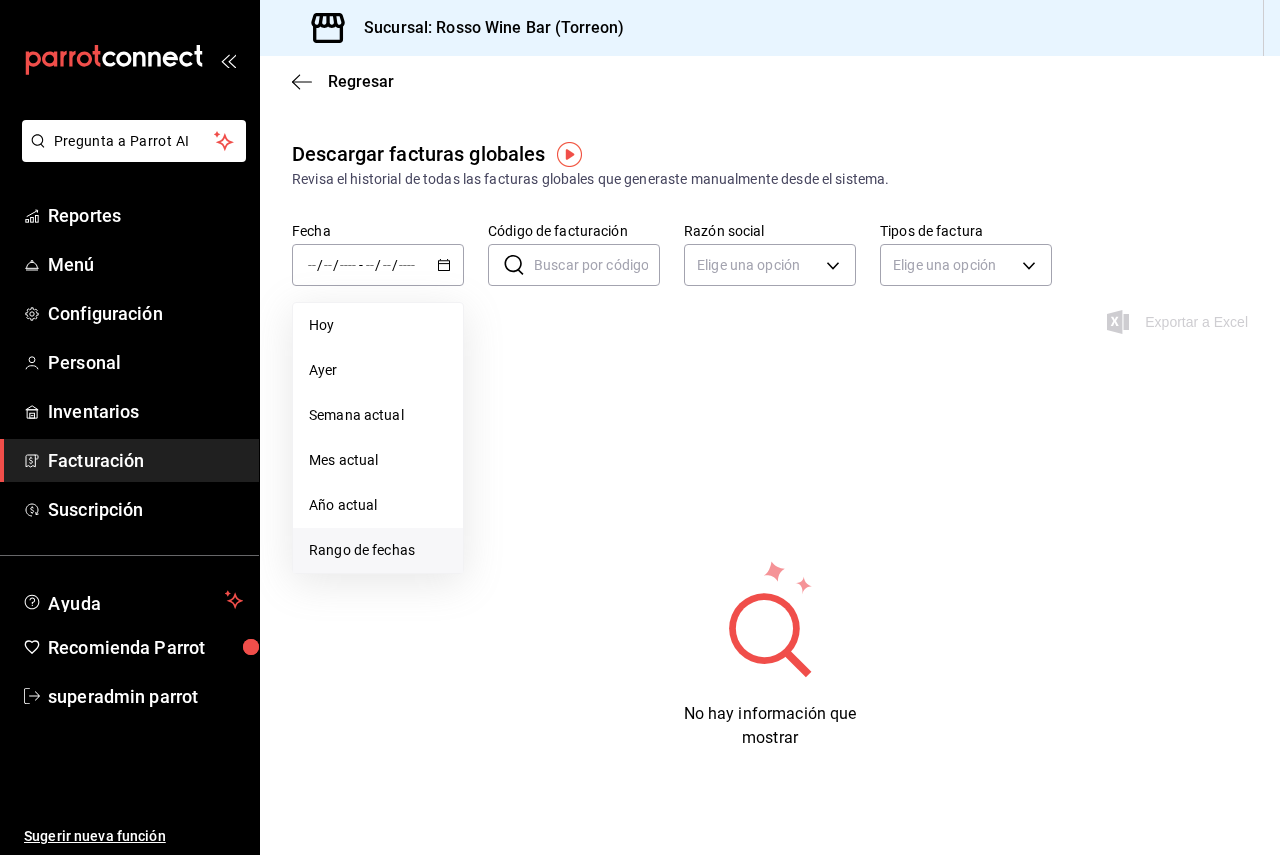 click on "Rango de fechas" at bounding box center [378, 550] 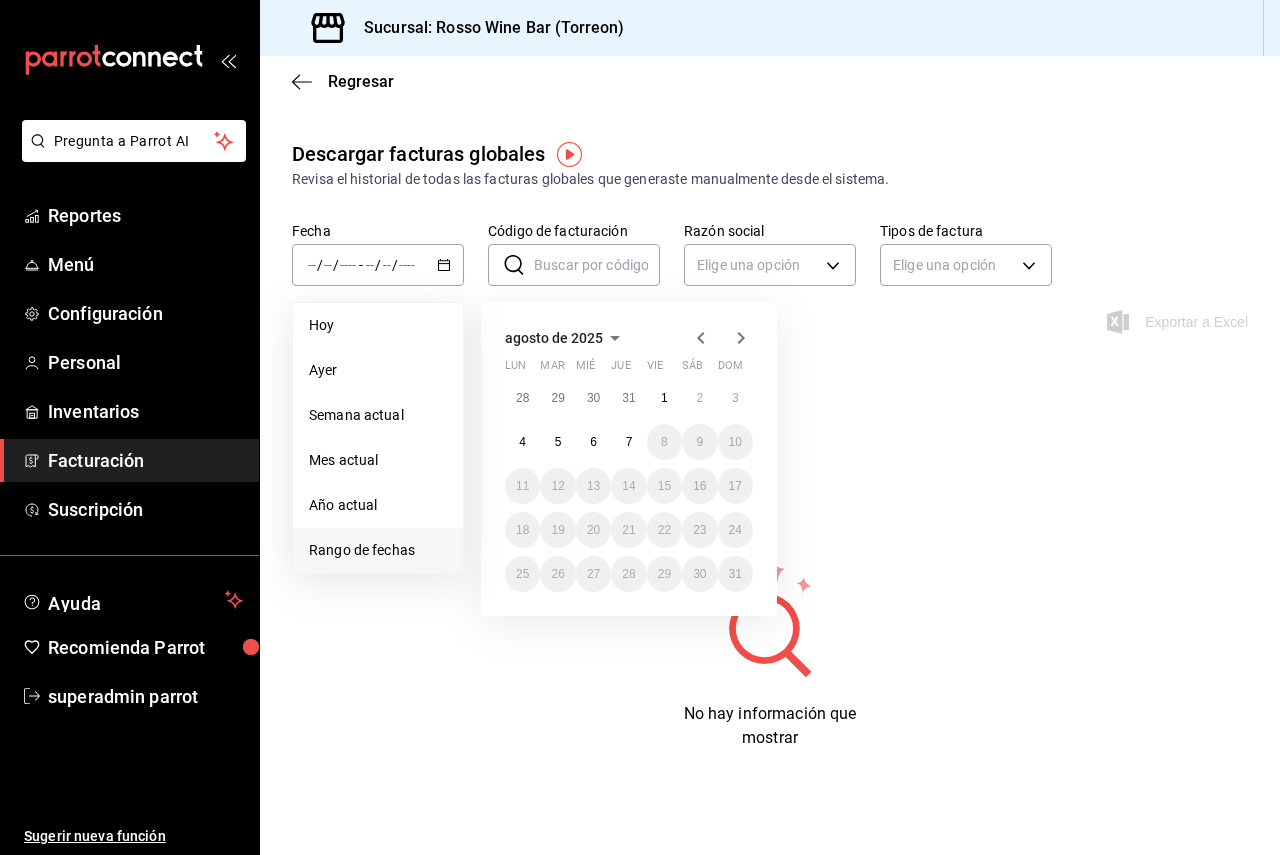 click 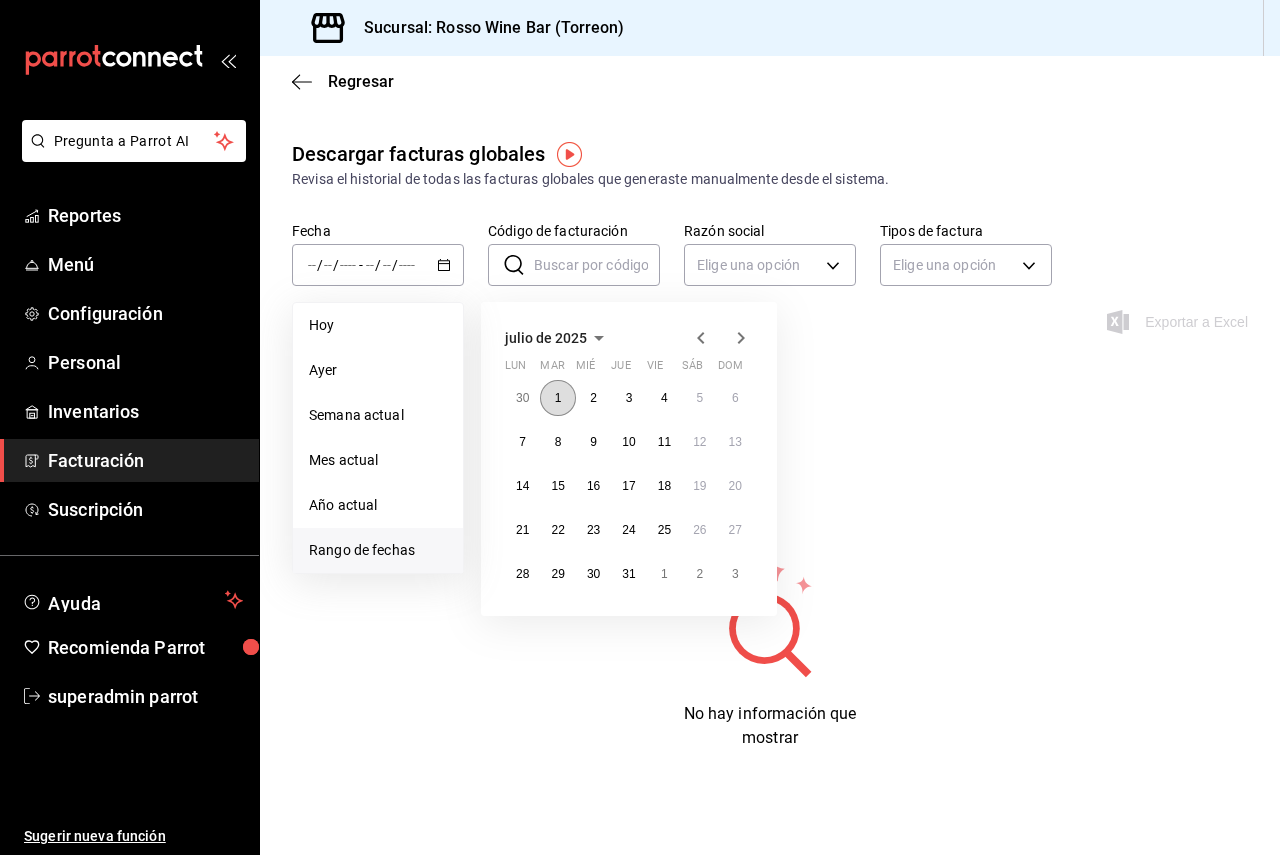 click on "1" at bounding box center [558, 398] 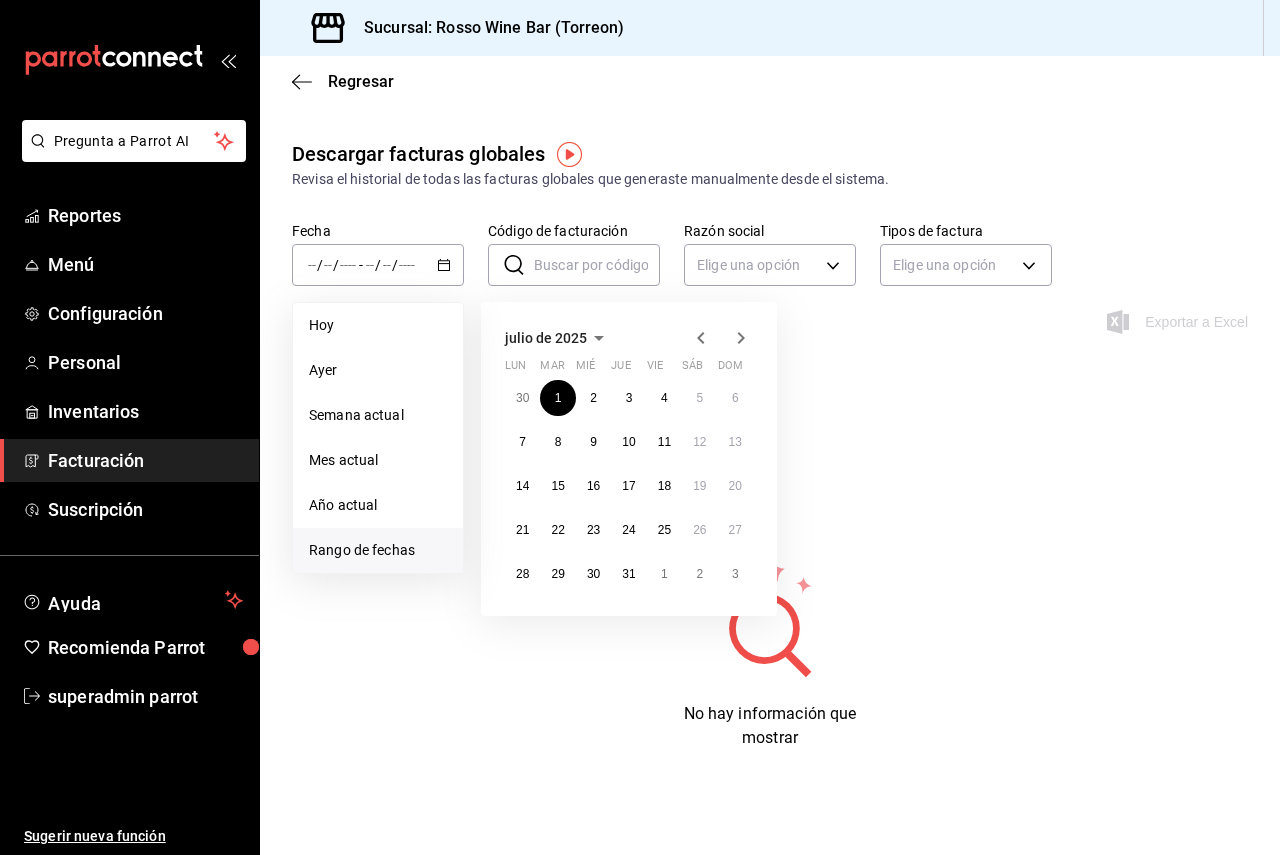 click 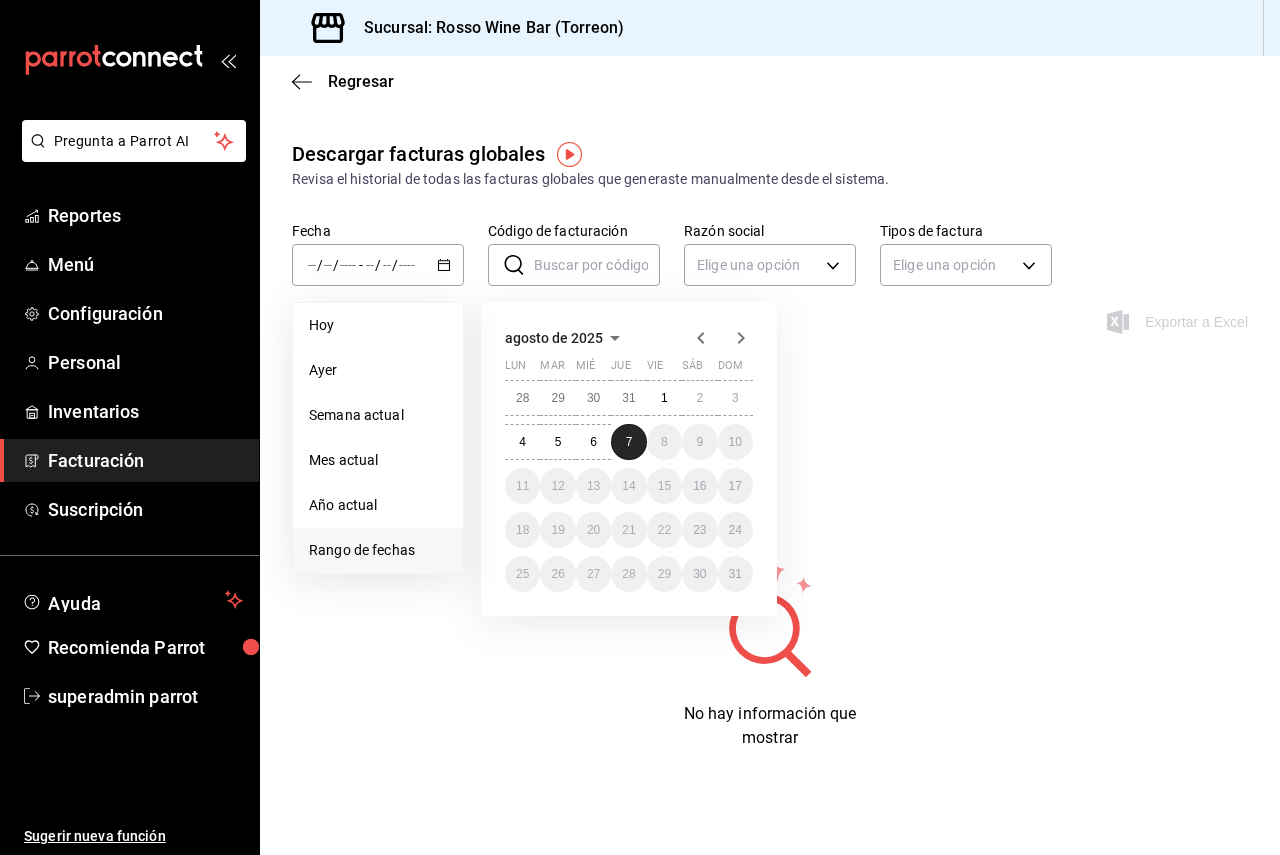 click on "7" at bounding box center (628, 442) 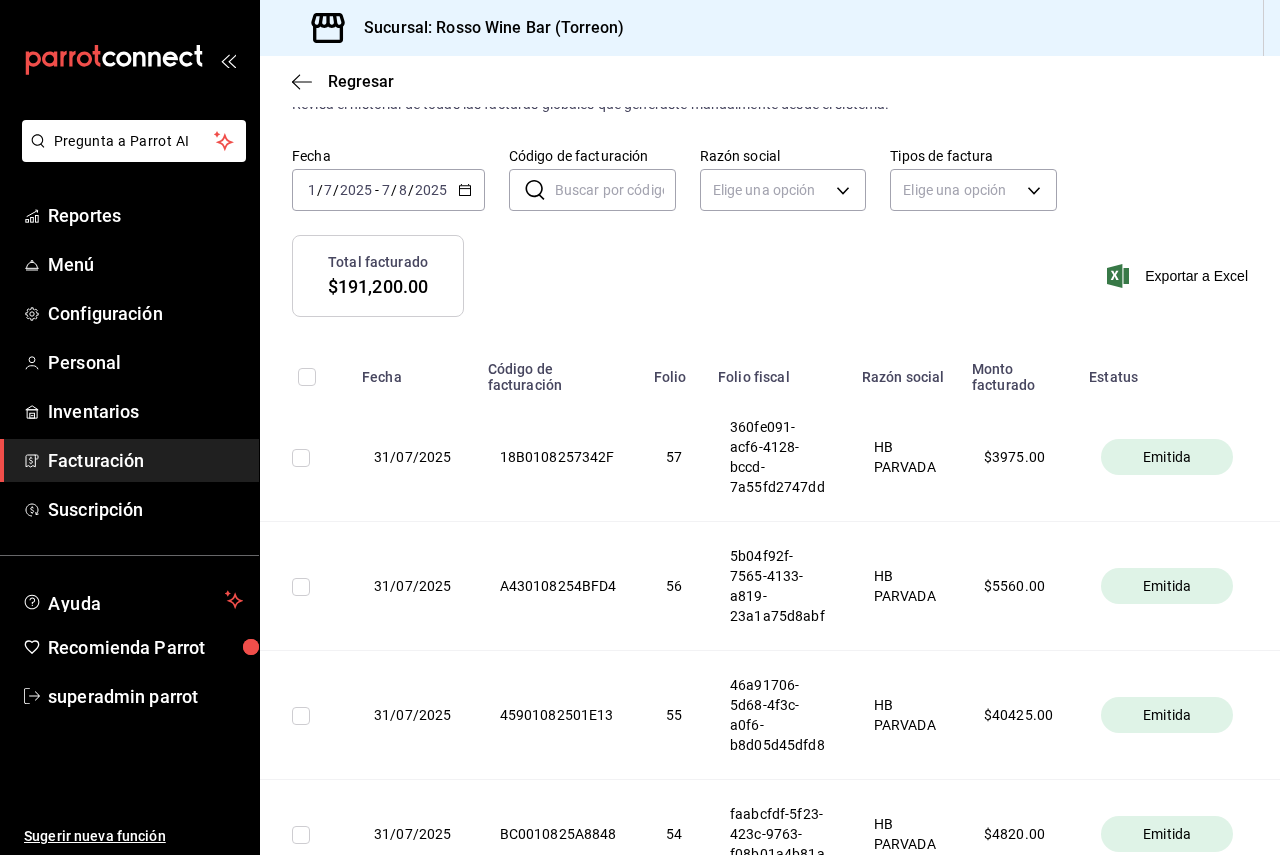 scroll, scrollTop: 0, scrollLeft: 0, axis: both 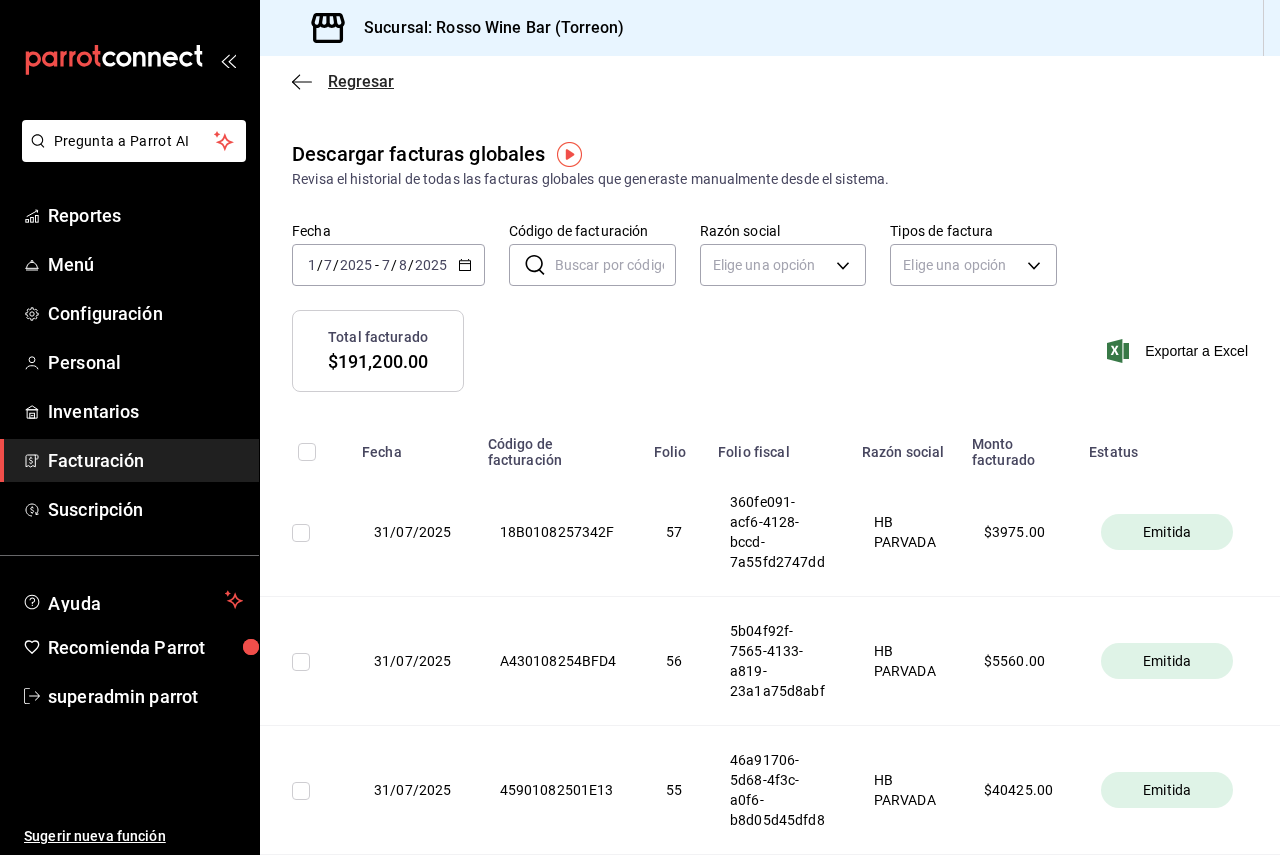 click on "Regresar" at bounding box center [343, 81] 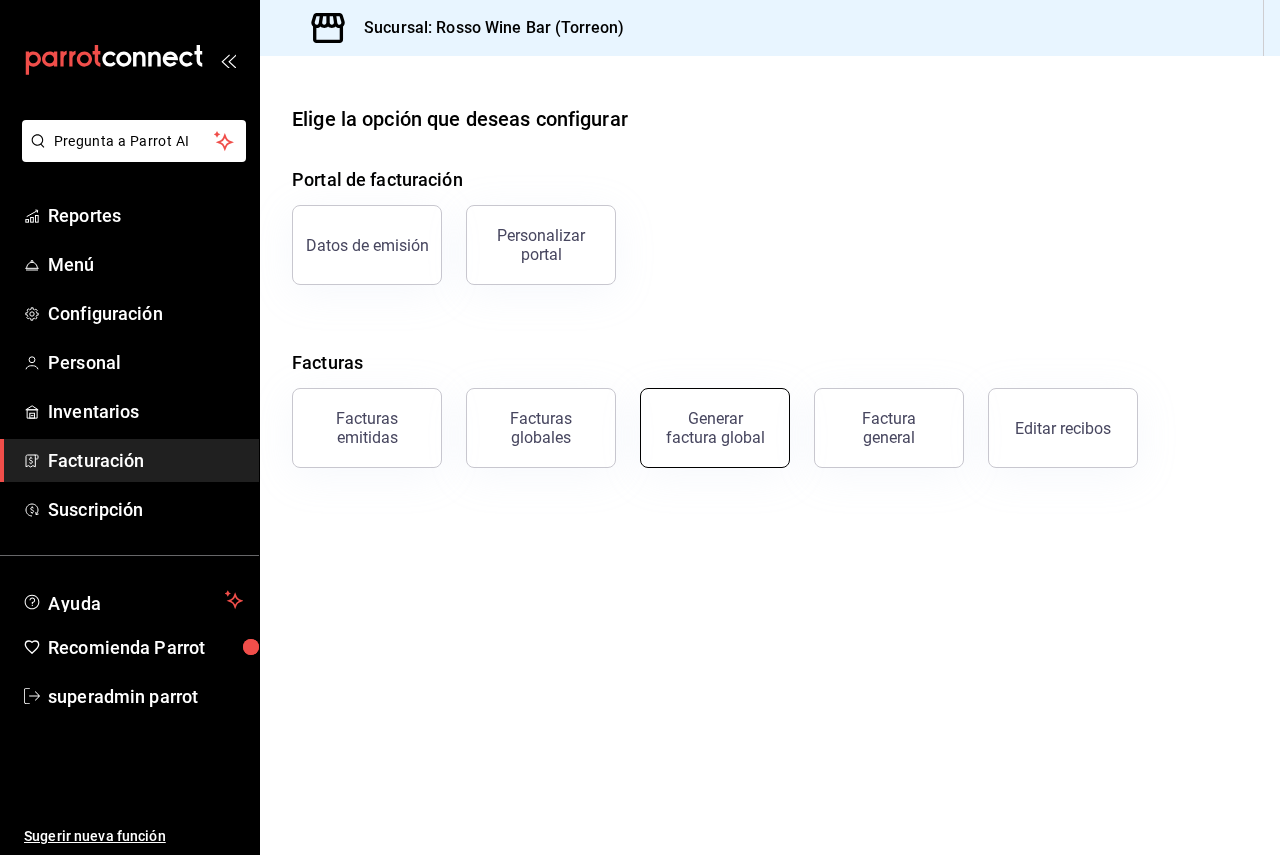 click on "Generar factura global" at bounding box center [715, 428] 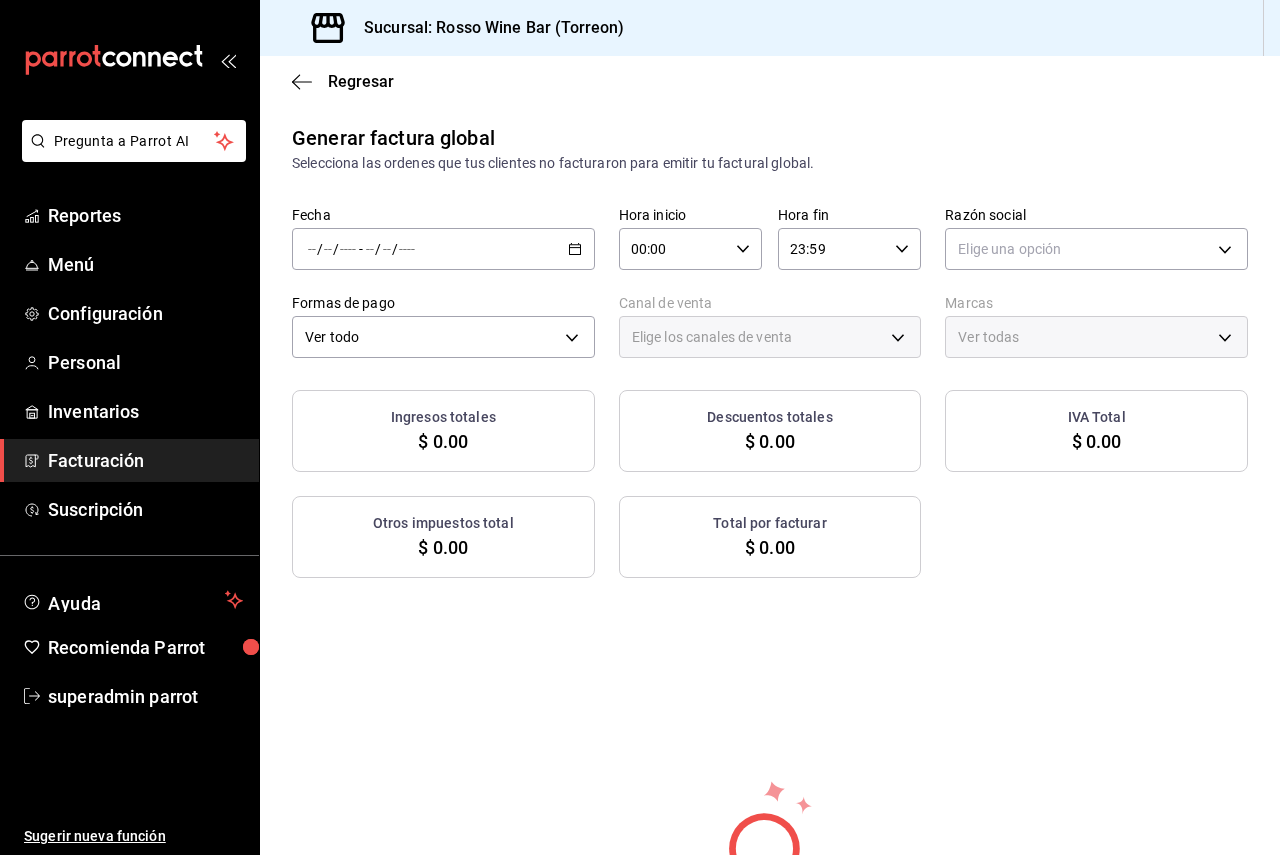 type on "PARROT,UBER_EATS,RAPPI,DIDI_FOOD,ONLINE" 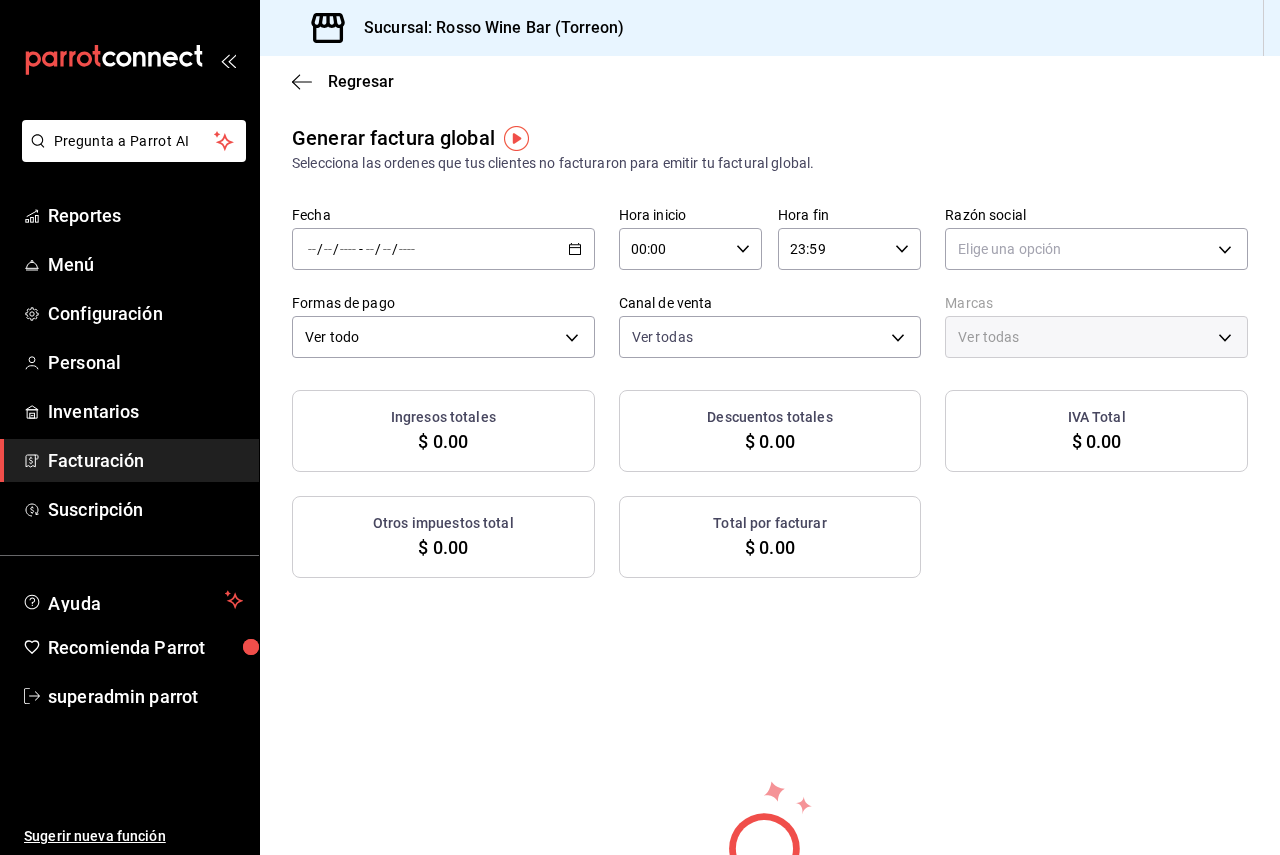 click on "Fecha / / - / /" at bounding box center (443, 238) 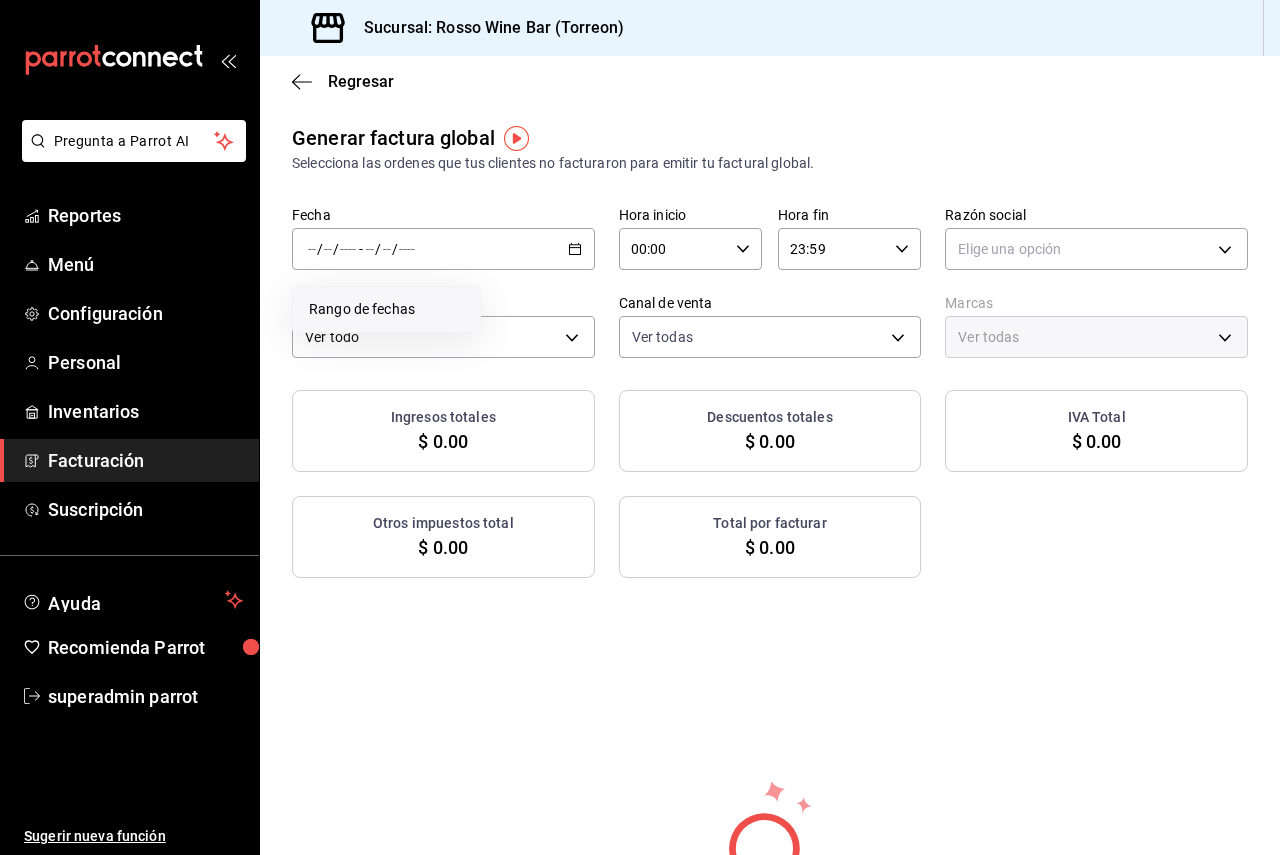 click on "Rango de fechas" at bounding box center [386, 309] 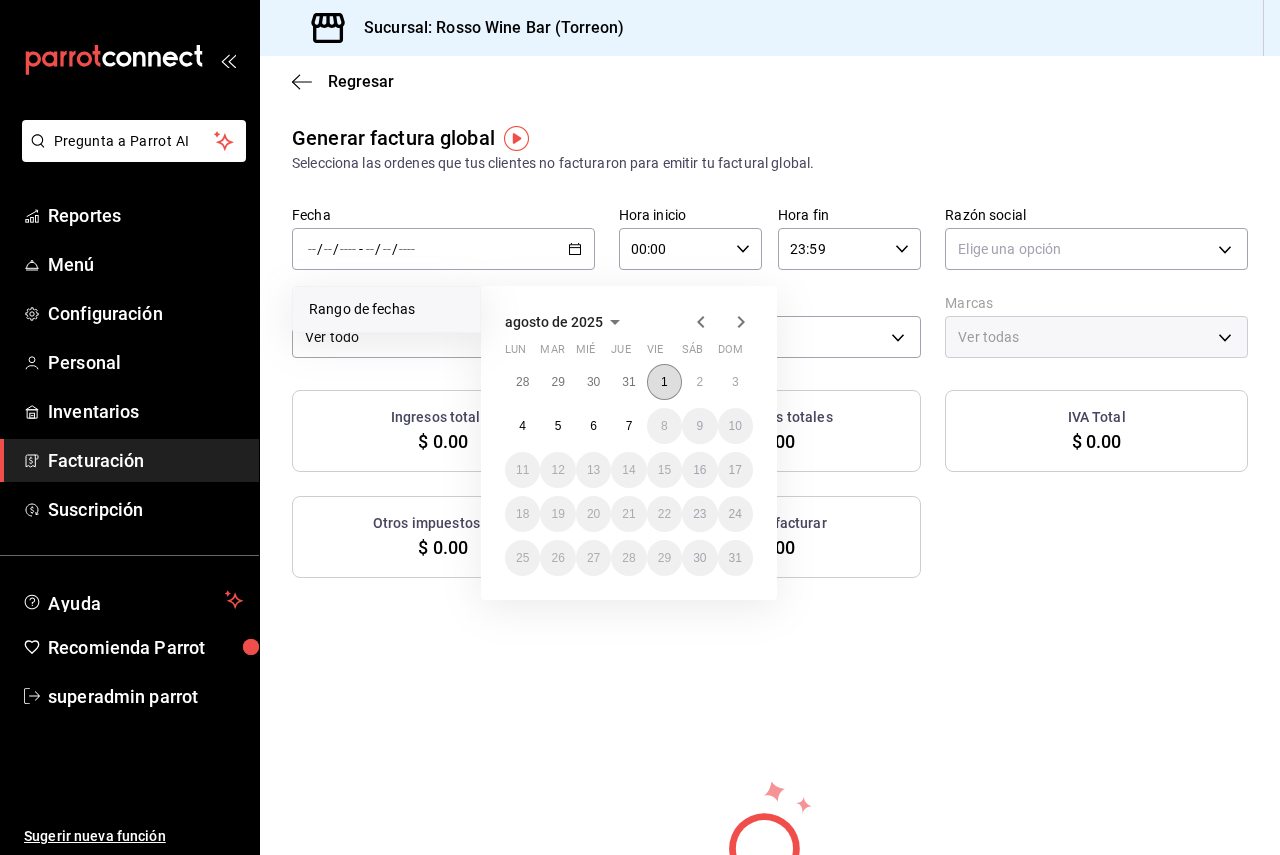 click on "1" at bounding box center [664, 382] 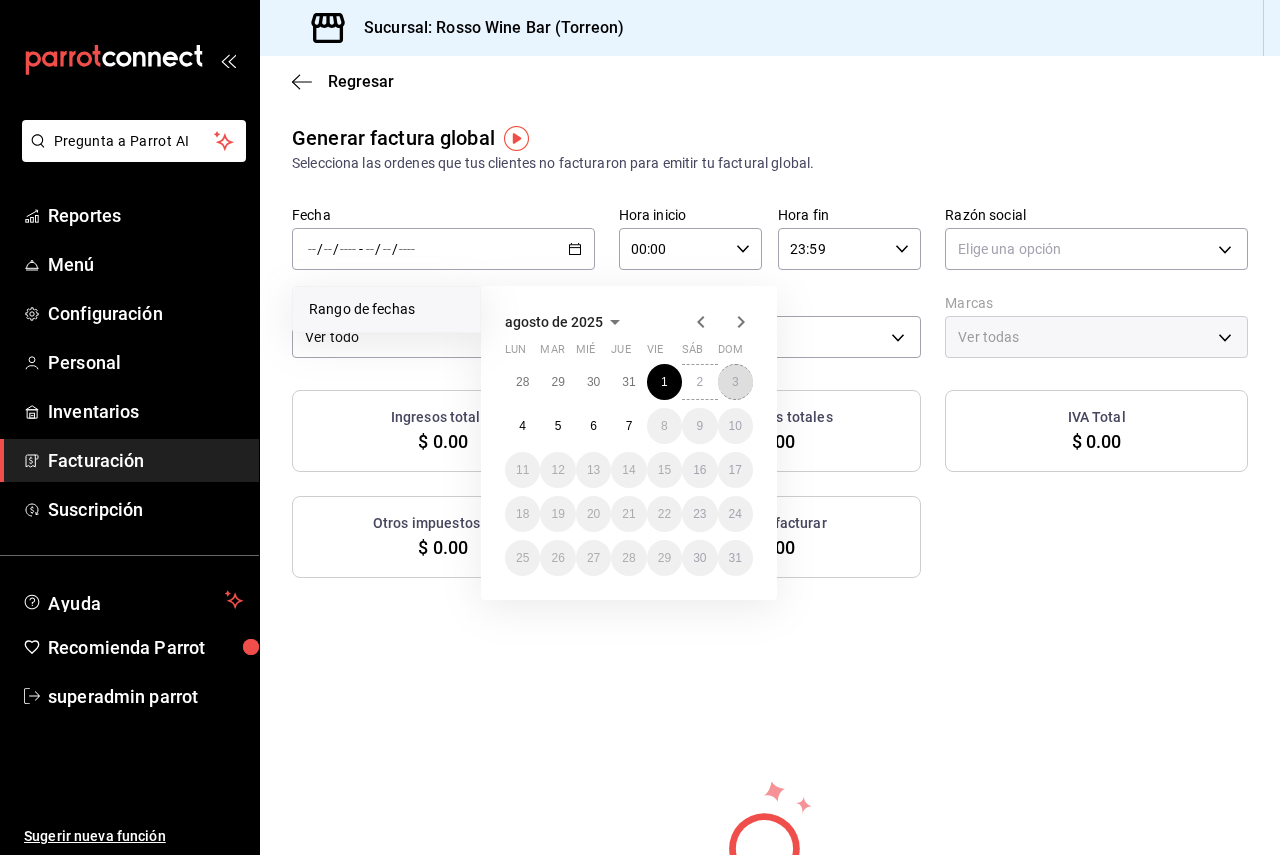click on "3" at bounding box center [735, 382] 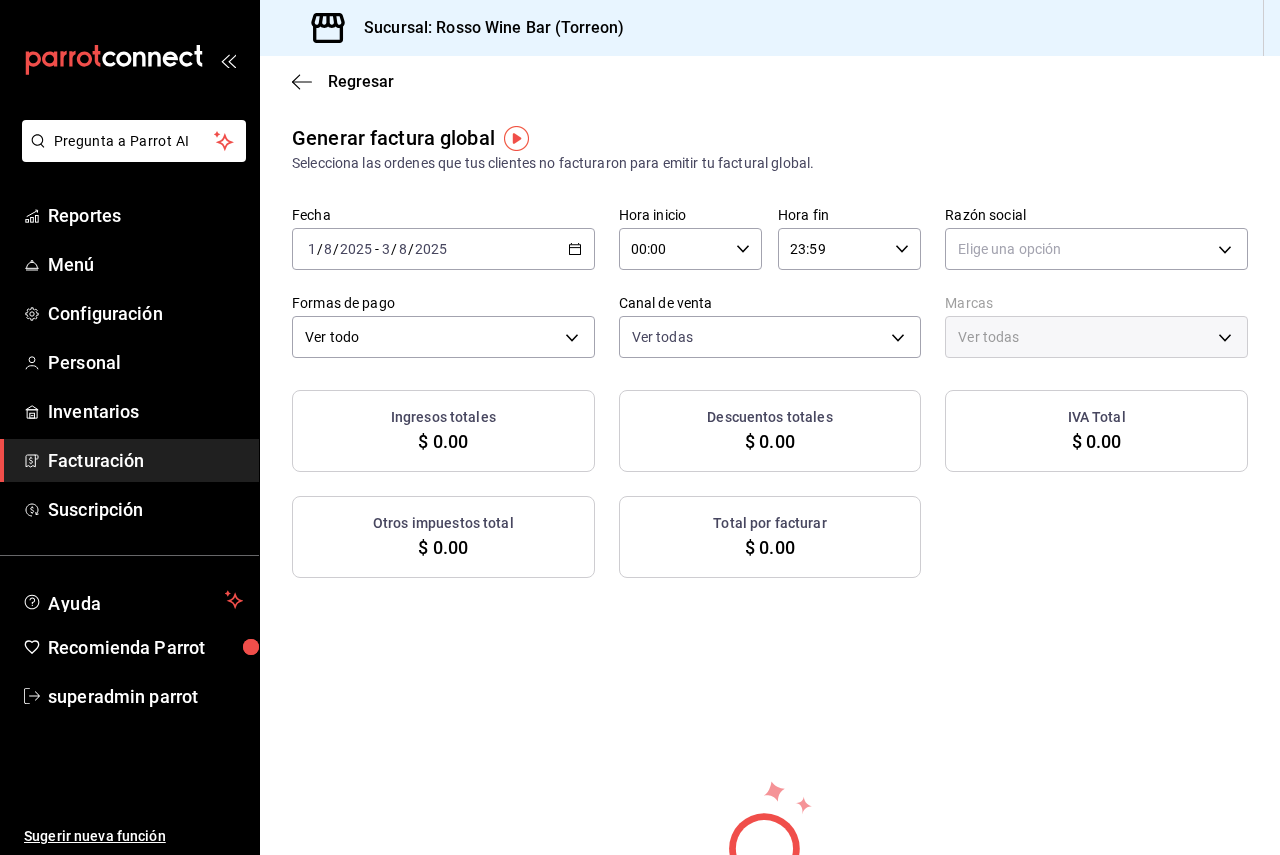 click on "00:00" at bounding box center [673, 249] 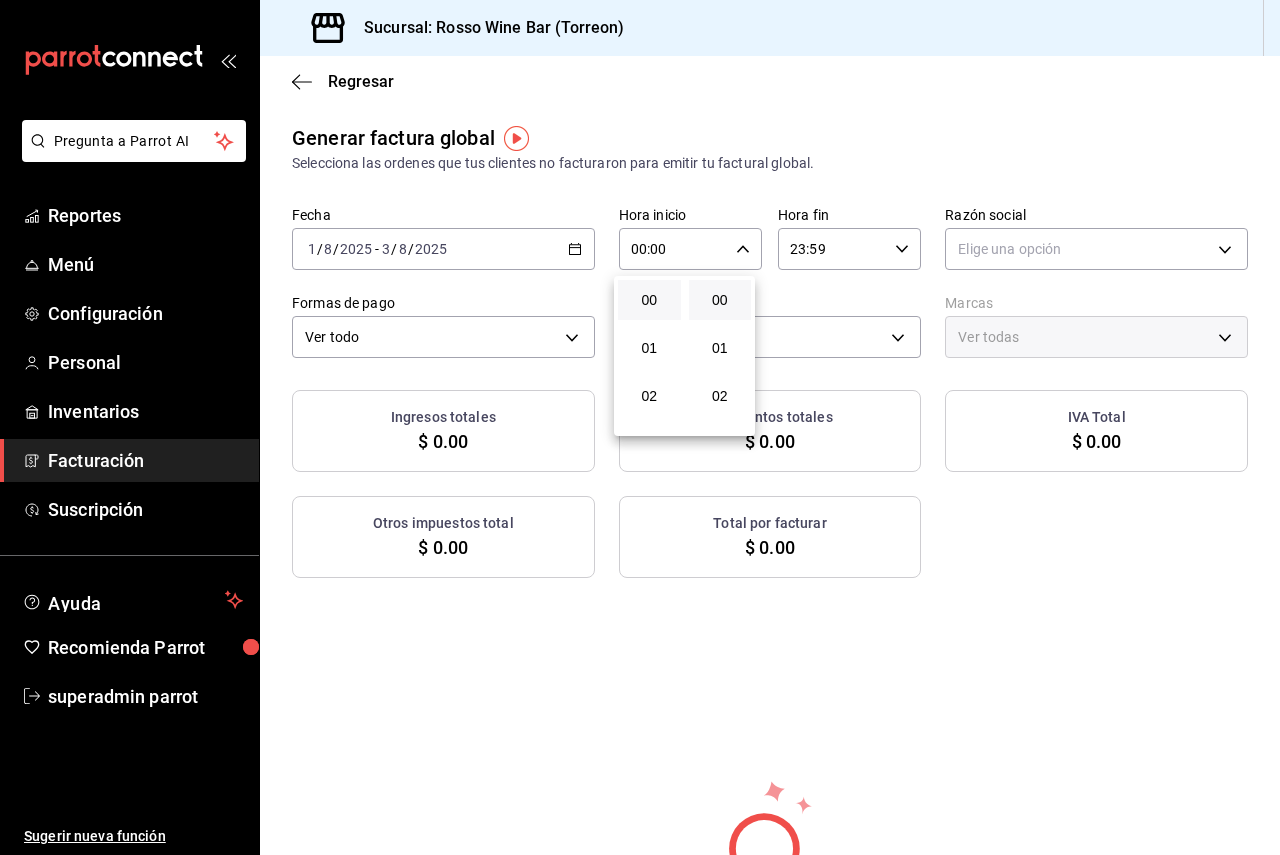 click at bounding box center [640, 427] 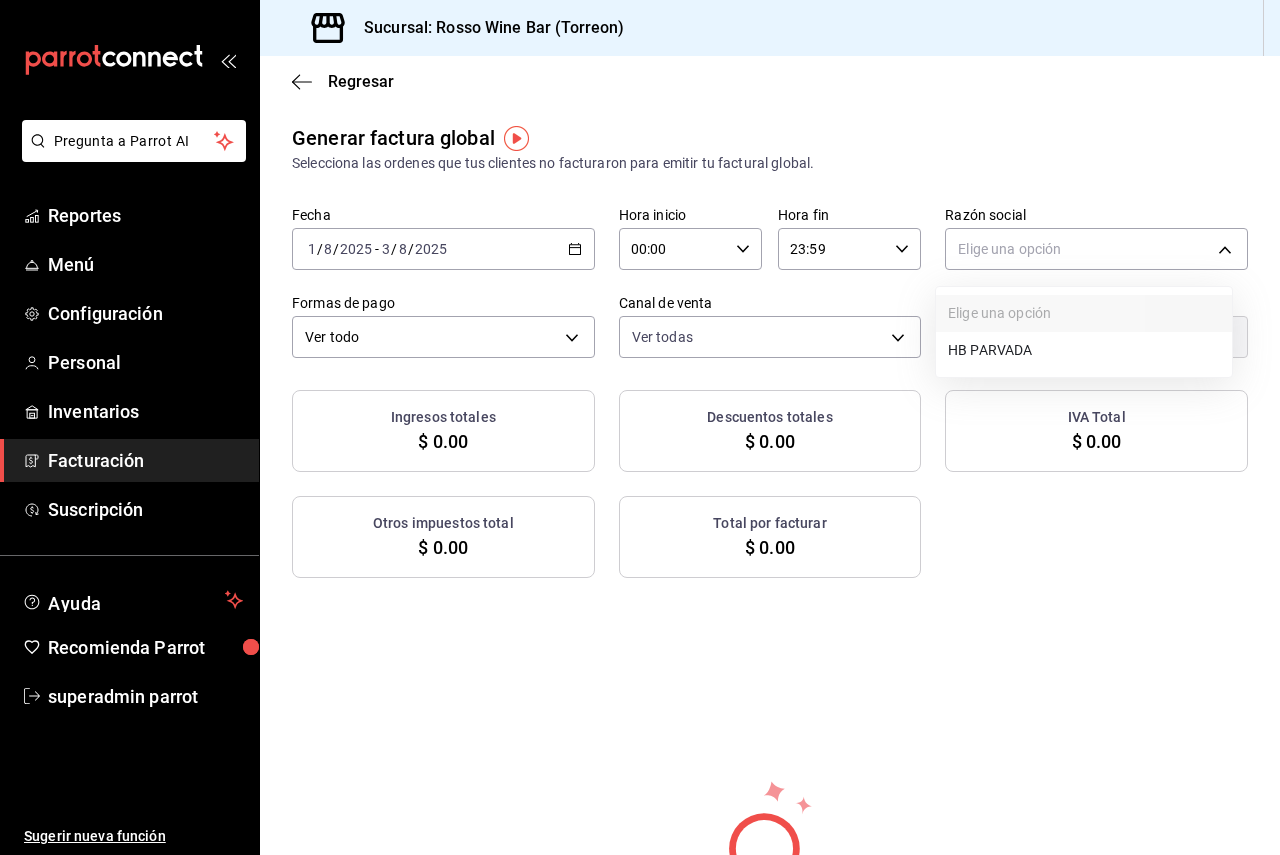 click on "Pregunta a Parrot AI Reportes   Menú   Configuración   Personal   Inventarios   Facturación   Suscripción   Ayuda Recomienda Parrot   superadmin parrot   Sugerir nueva función   Sucursal: Rosso Wine Bar ([CITY]) Regresar Generar factura global Selecciona las ordenes que tus clientes no facturaron para emitir tu factural global. Fecha [DATE] [DATE] - [DATE] [DATE] Hora inicio 00:00 Hora inicio Hora fin 23:59 Hora fin Razón social Elige una opción Formas de pago Ver todo ALL Canal de venta Ver todas PARROT,UBER_EATS,RAPPI,DIDI_FOOD,ONLINE Marcas Ver todas Ingresos totales $ 0.00 Descuentos totales $ 0.00 IVA Total $ 0.00 Otros impuestos total $ 0.00 Total por facturar $ 0.00 No hay información que mostrar Pregunta a Parrot AI Reportes   Menú   Configuración   Personal   Inventarios   Facturación   Suscripción   Ayuda Recomienda Parrot   superadmin parrot   Sugerir nueva función   GANA 1 MES GRATIS EN TU SUSCRIPCIÓN AQUÍ Ver video tutorial Ir a video Visitar centro de ayuda" at bounding box center [640, 427] 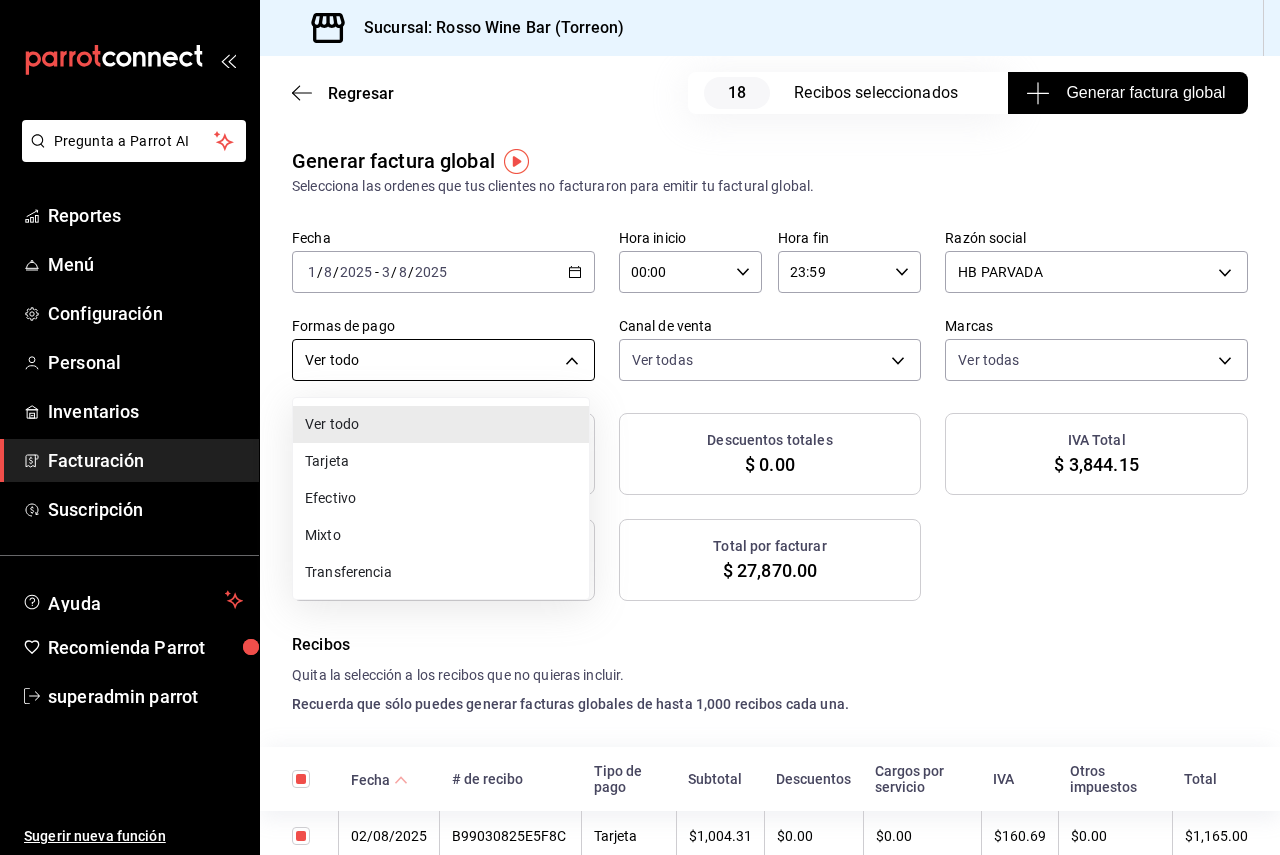 click on "Pregunta a Parrot AI Reportes   Menú   Configuración   Personal   Inventarios   Facturación   Suscripción   Ayuda Recomienda Parrot   superadmin parrot   Sugerir nueva función   Sucursal: Rosso Wine Bar ([CITY]) Regresar 18 Recibos seleccionados Generar factura global Generar factura global Selecciona las ordenes que tus clientes no facturaron para emitir tu factural global. Fecha [DATE] [DATE] - [DATE] [DATE] Hora inicio 00:00 Hora inicio Hora fin 23:59 Hora fin Razón social HB PARVADA [UUID] Formas de pago Ver todo ALL Canal de venta Ver todas PARROT,UBER_EATS,RAPPI,DIDI_FOOD,ONLINE Marcas Ver todas [UUID] Ingresos totales $ 24,025.85 Descuentos totales $ 0.00 IVA Total $ 3,844.15 Otros impuestos total $ 0.00 Total por facturar $ 27,870.00 Recibos Quita la selección a los recibos que no quieras incluir. Recuerda que sólo puedes generar facturas globales de hasta 1,000 recibos cada una. Fecha # de recibo Tipo de pago IVA" at bounding box center (640, 427) 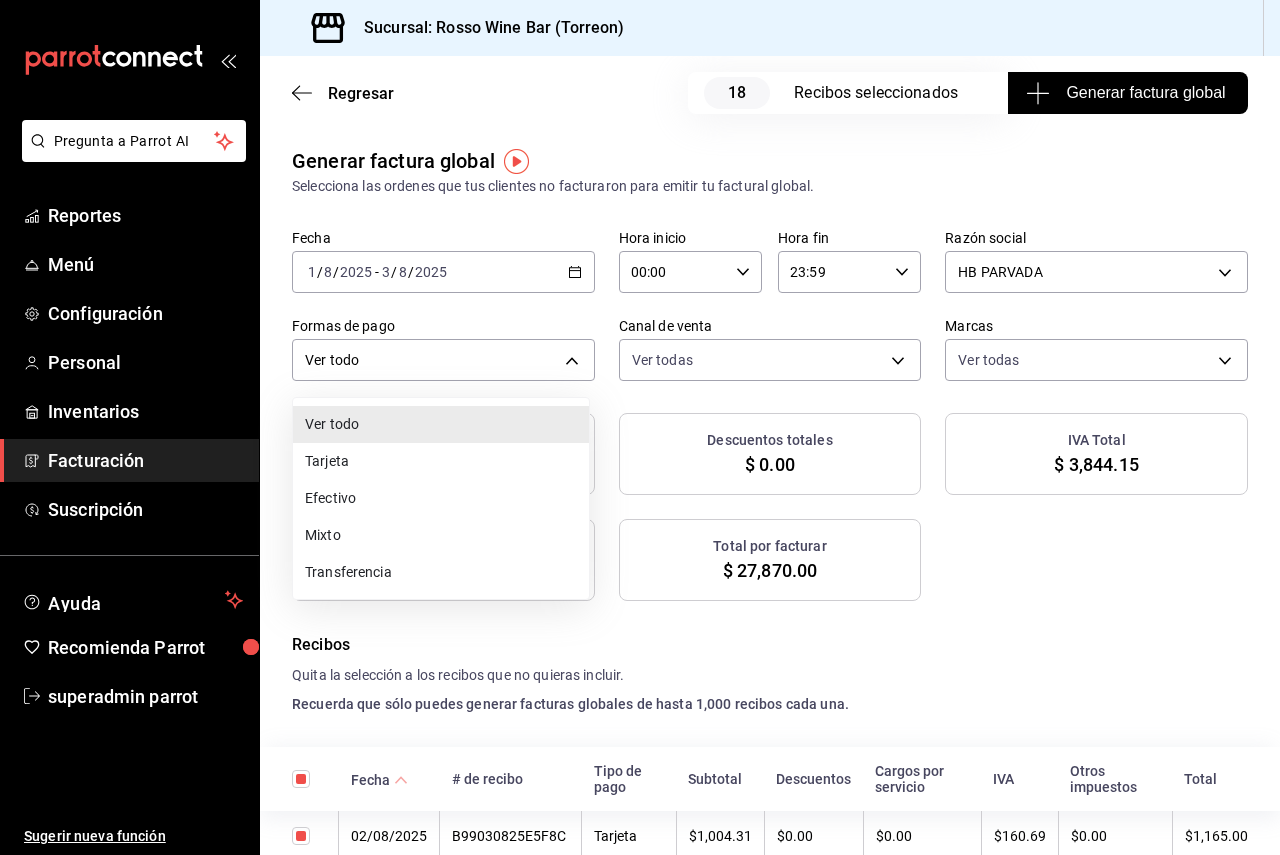 click on "Efectivo" at bounding box center (441, 498) 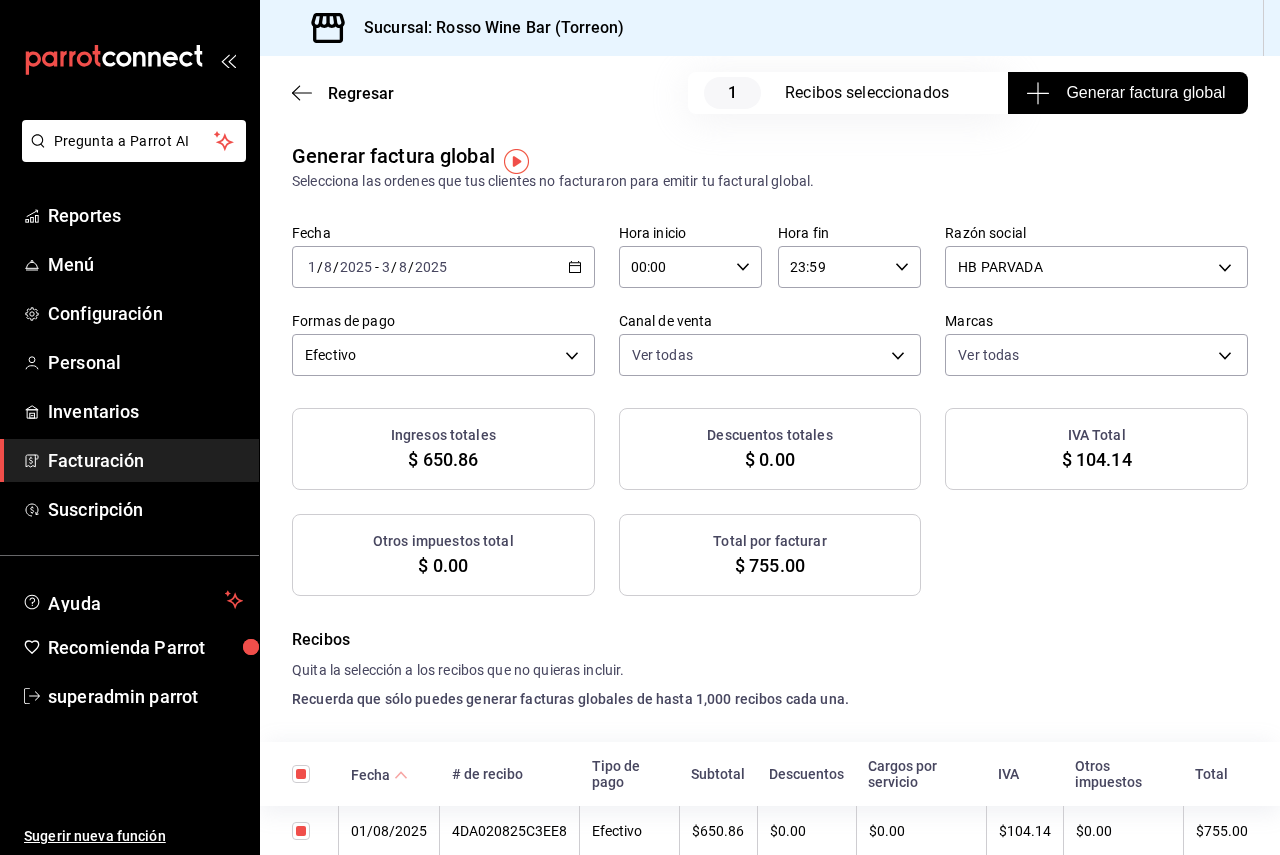 scroll, scrollTop: 0, scrollLeft: 0, axis: both 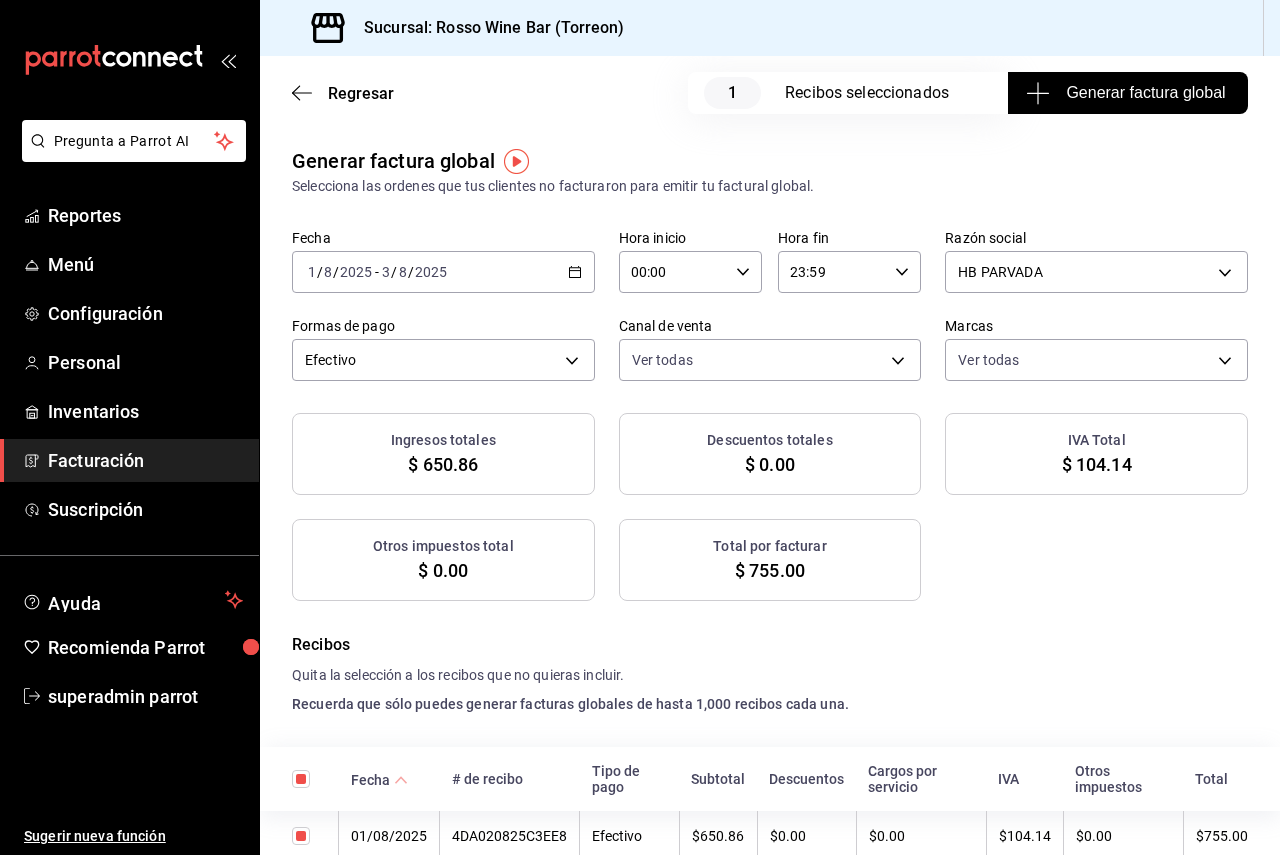 click on "2025-08-01 1 / 8 / 2025 - 2025-08-03 3 / 8 / 2025" at bounding box center [443, 272] 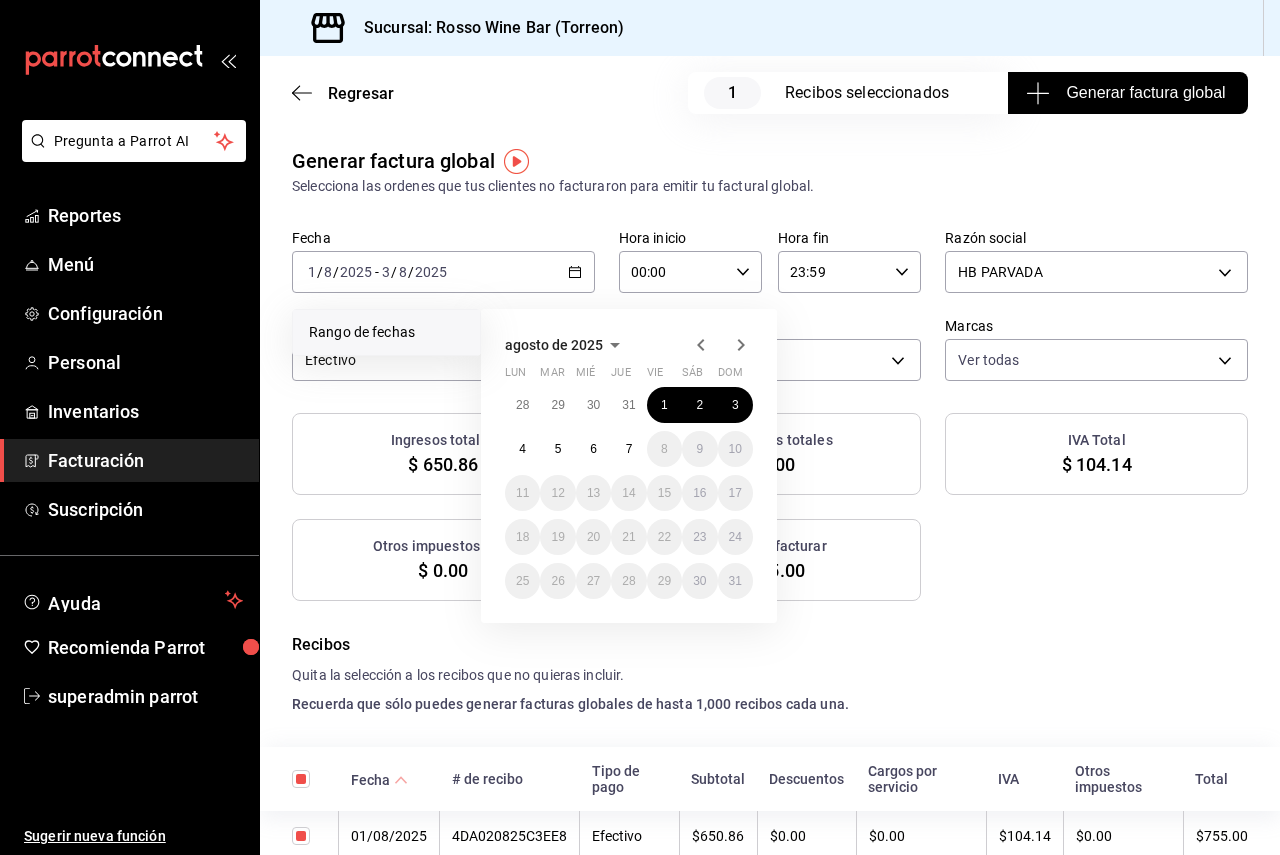 click 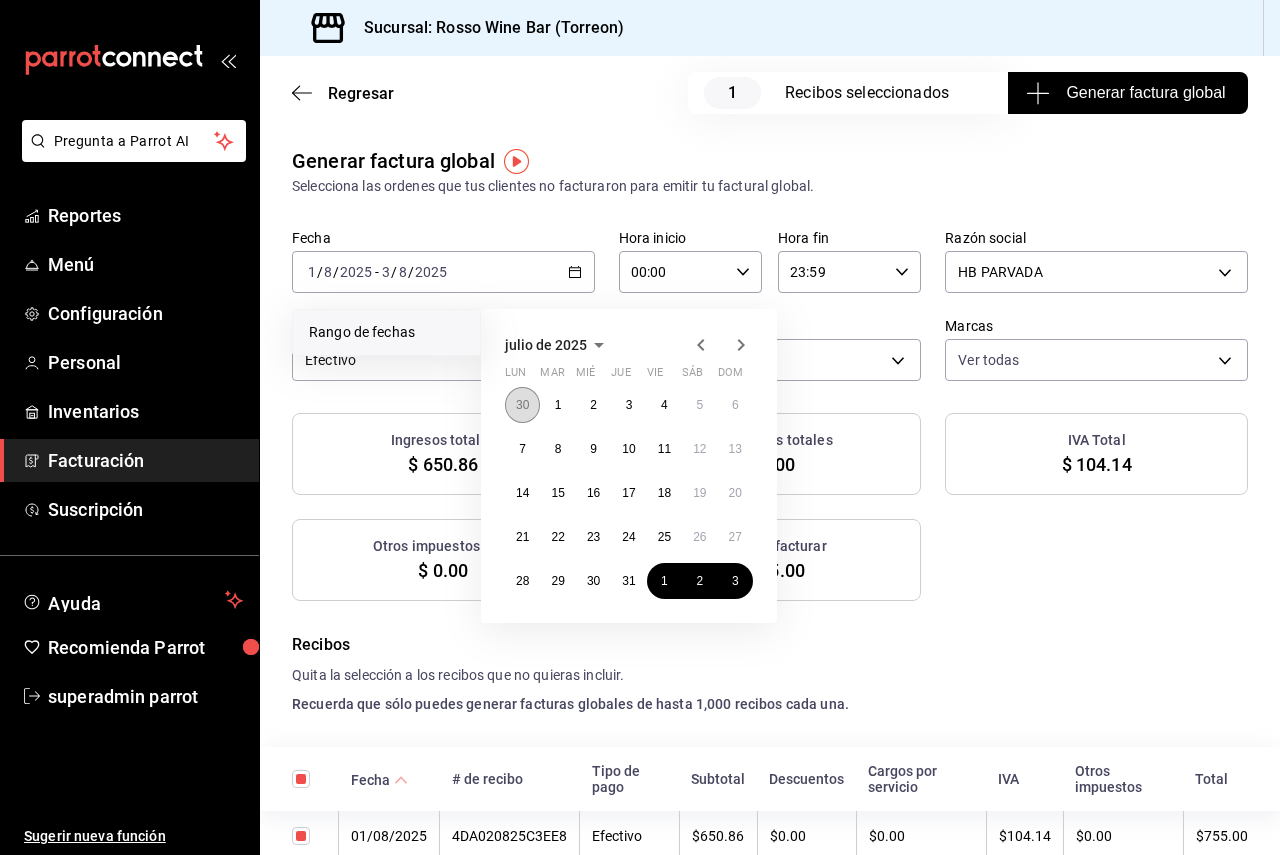 click on "30" at bounding box center [522, 405] 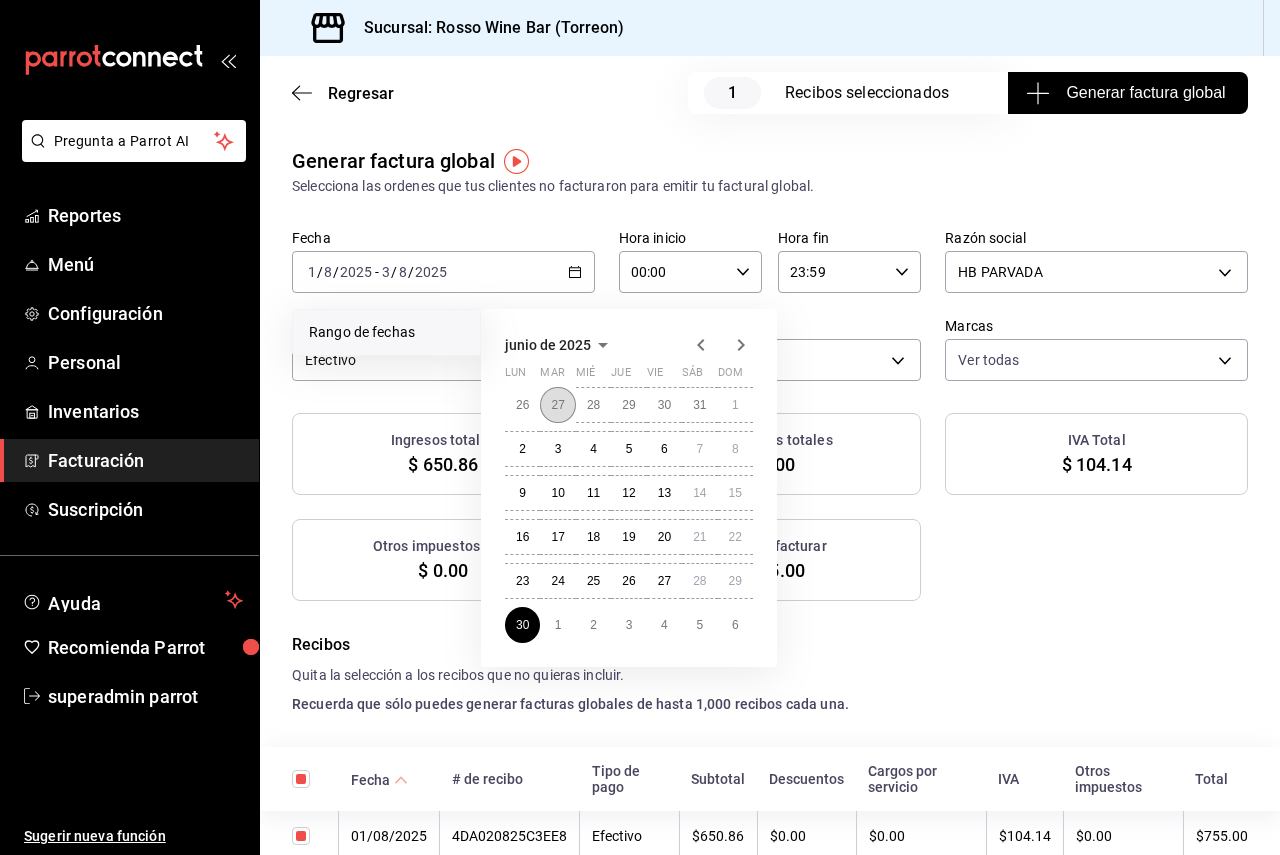 click on "27" at bounding box center [557, 405] 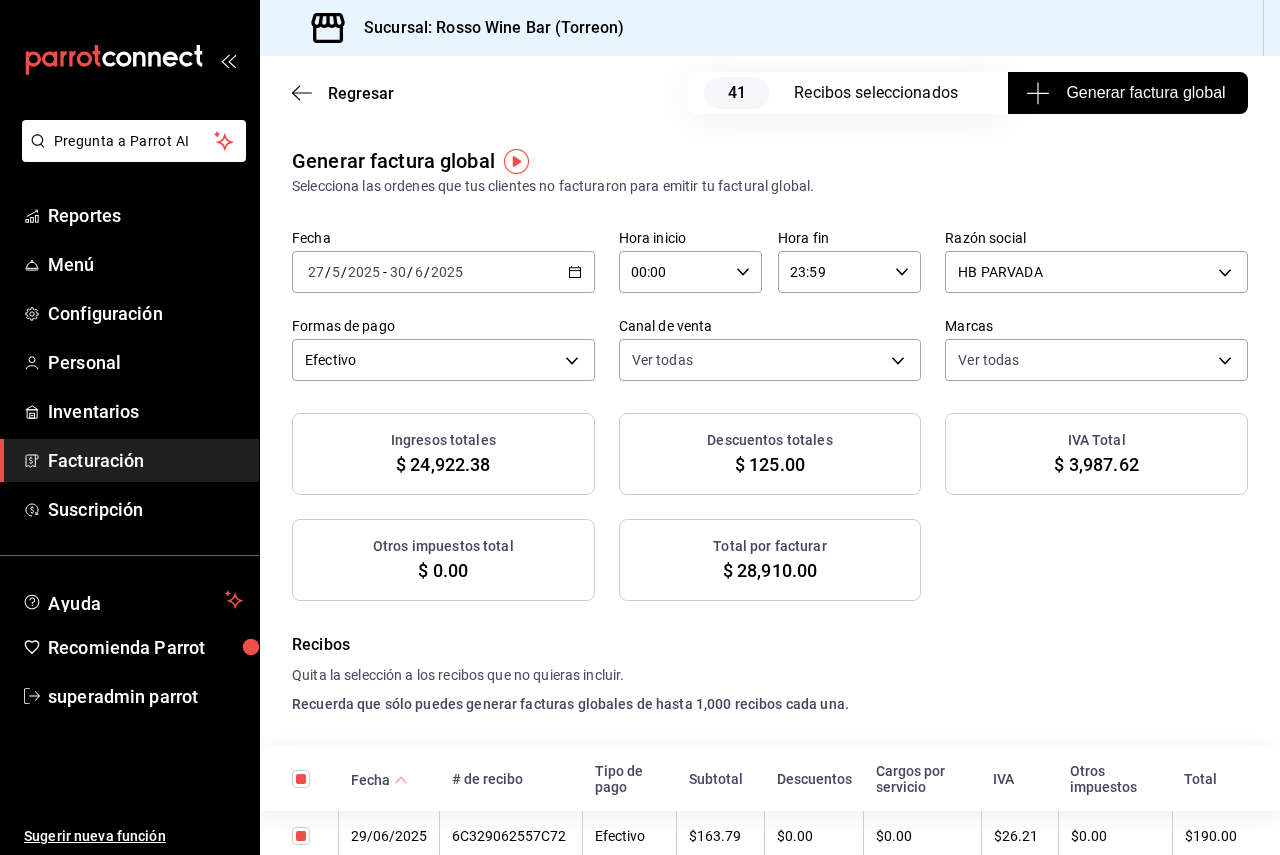 click on "[DATE] [DATE] - [DATE] [DATE]" at bounding box center (443, 272) 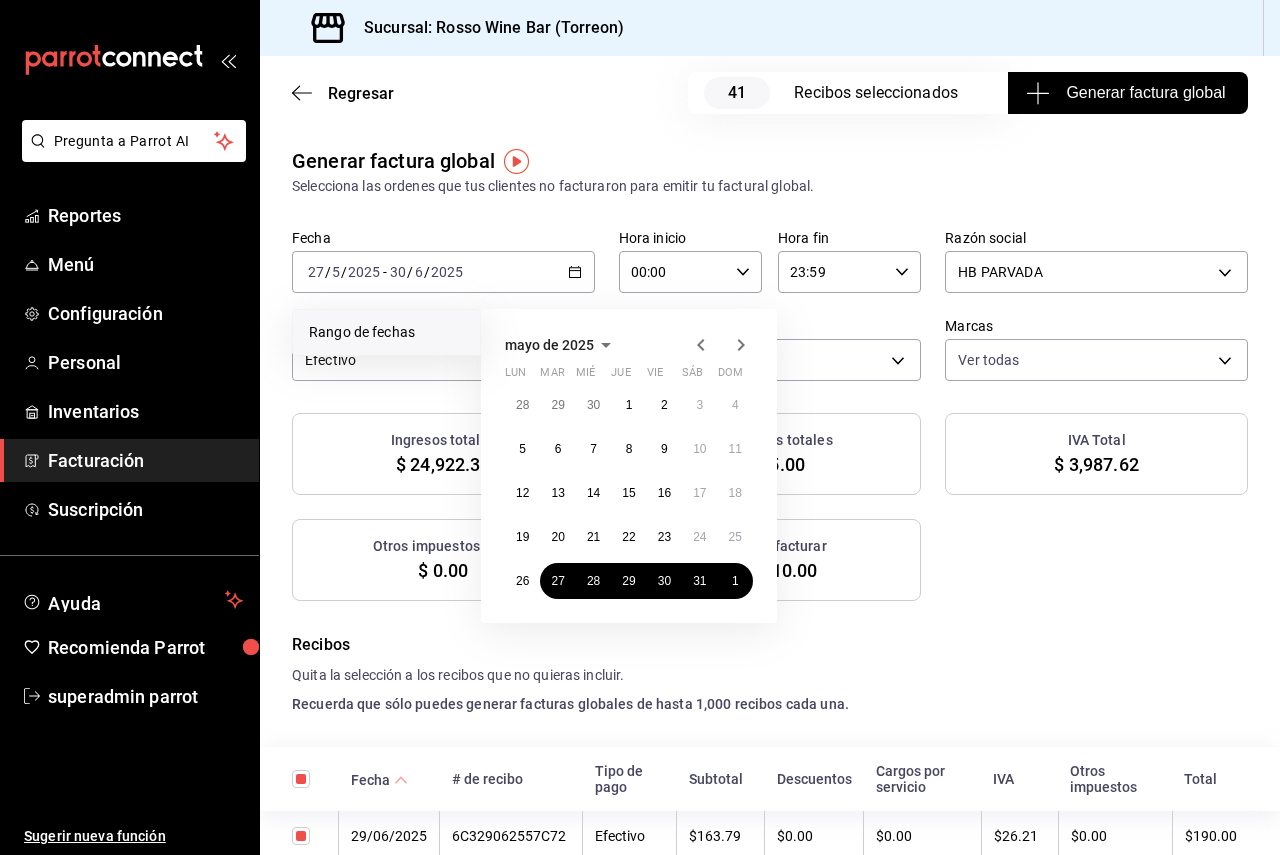 click 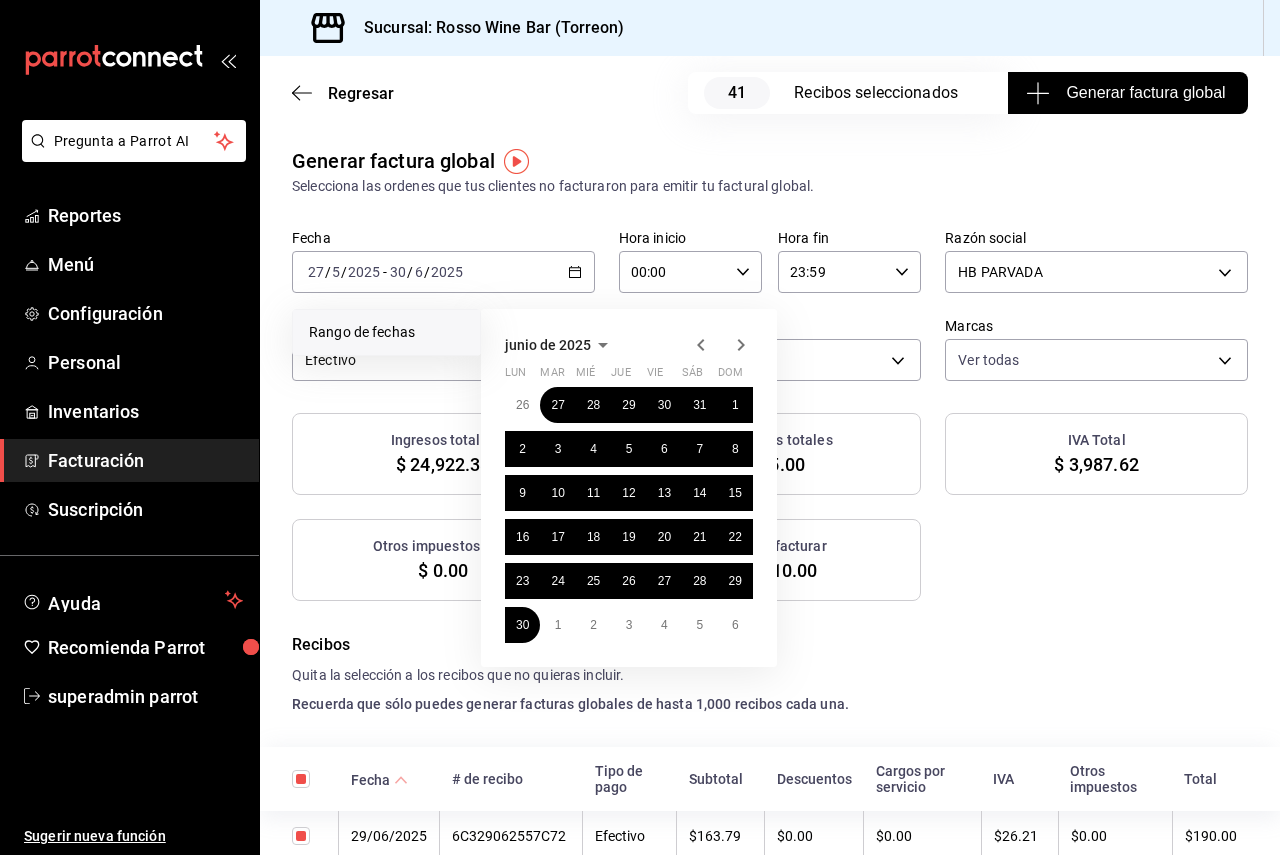 click 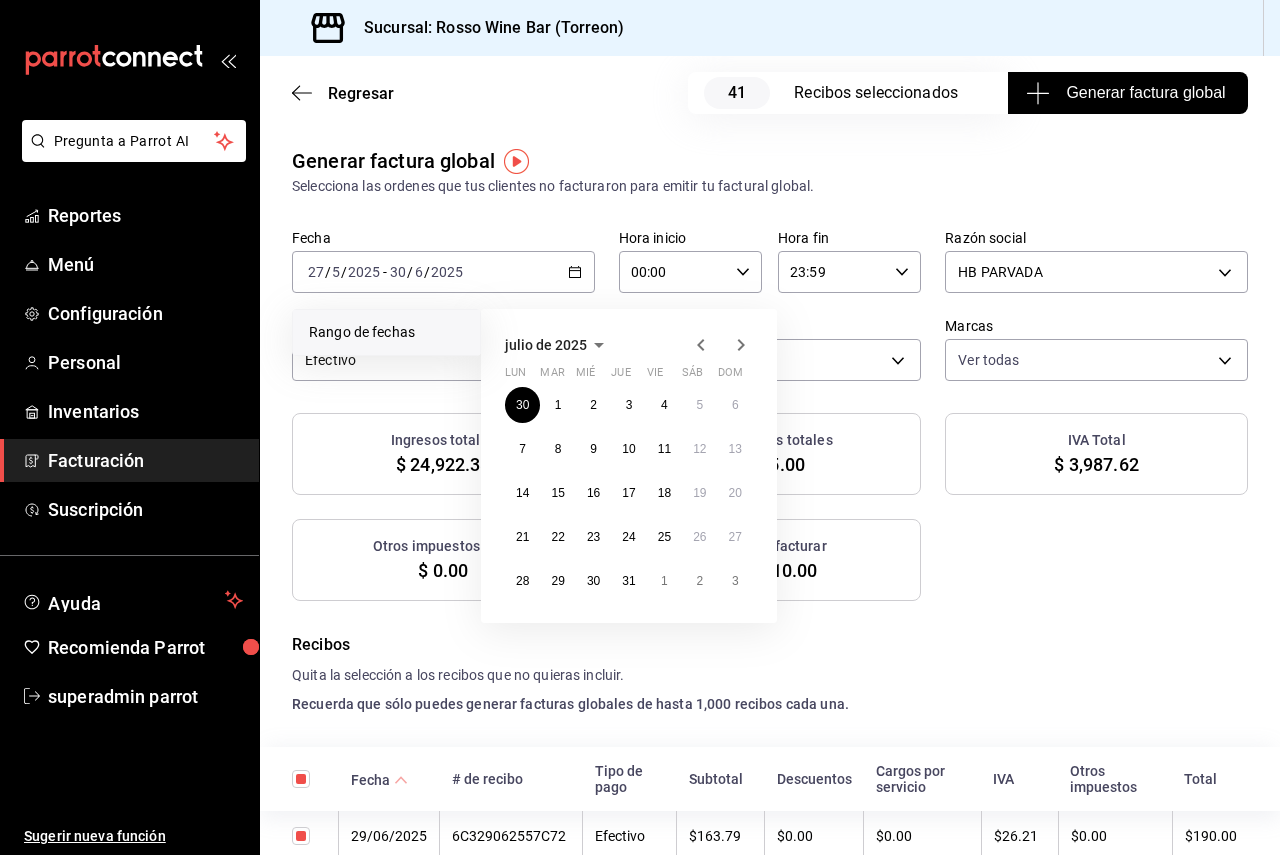 click 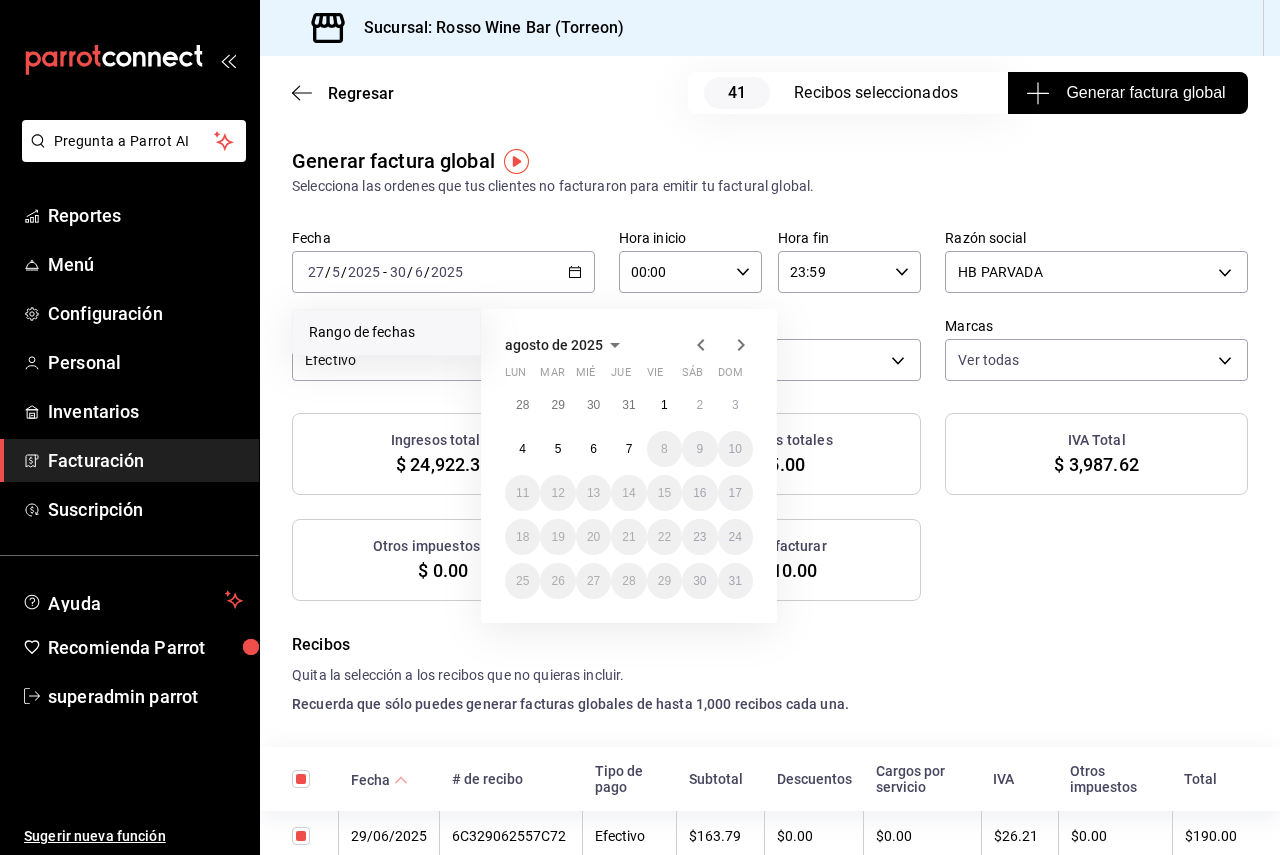 click 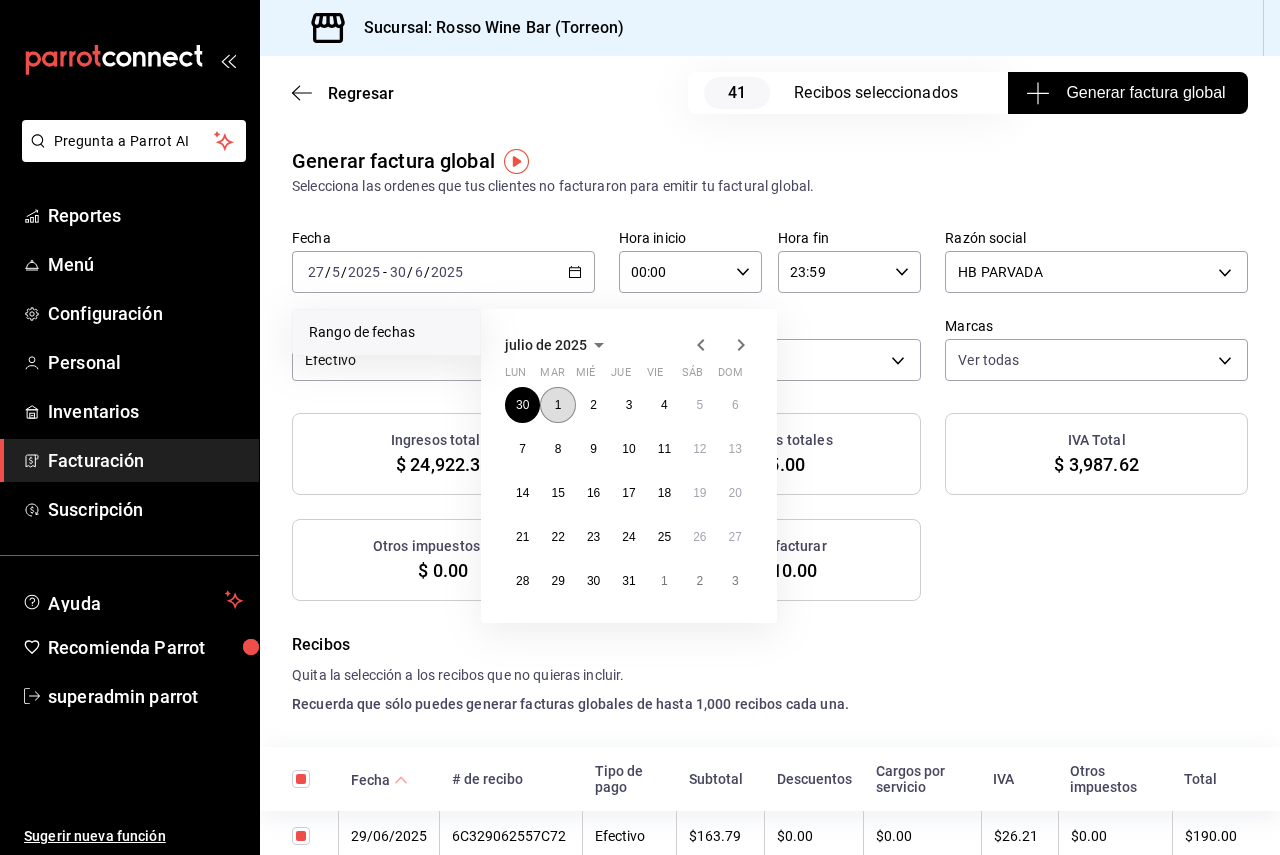 click on "1" at bounding box center [558, 405] 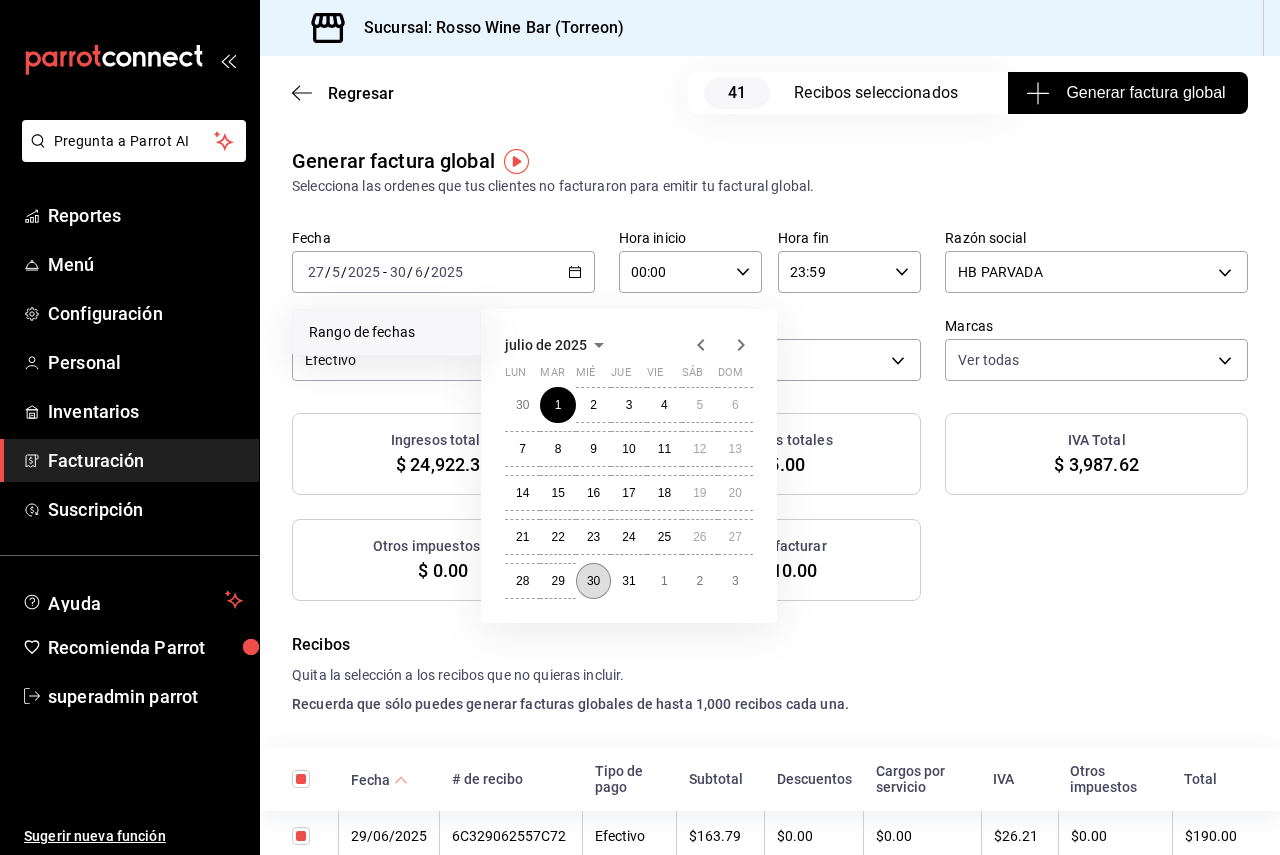 click on "30" at bounding box center [593, 581] 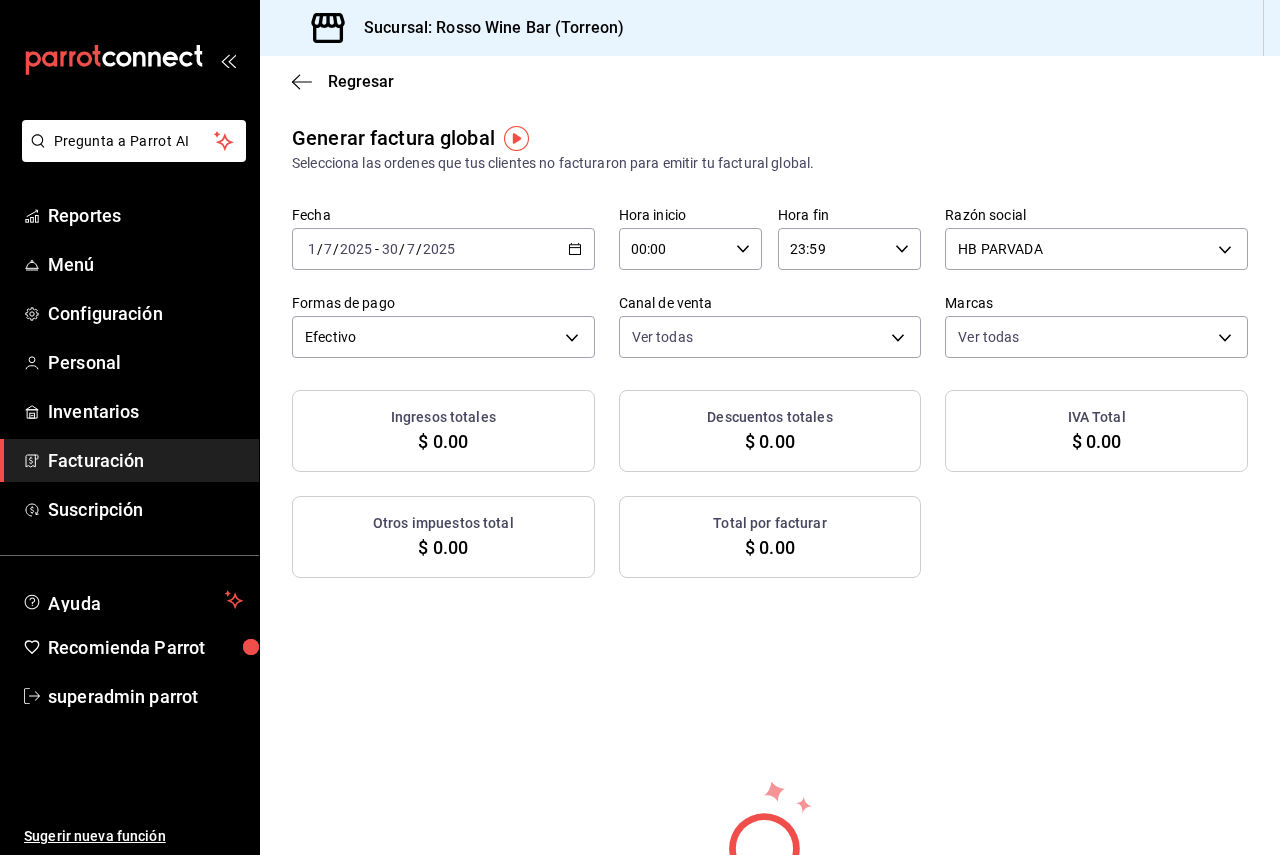 click on "Generar factura global Selecciona las ordenes que tus clientes no facturaron para emitir tu factural global. Fecha [DATE] [DATE] - [DATE] [DATE] Hora inicio 00:00 Hora inicio Hora fin 23:59 Hora fin Razón social HB PARVADA [UUID] Formas de pago Efectivo CASH Canal de venta Ver todas PARROT,UBER_EATS,RAPPI,DIDI_FOOD,ONLINE Marcas Ver todas [UUID] Ingresos totales $ 0.00 Descuentos totales $ 0.00 IVA Total $ 0.00 Otros impuestos total $ 0.00 Total por facturar $ 0.00 No hay información que mostrar" at bounding box center (770, 562) 